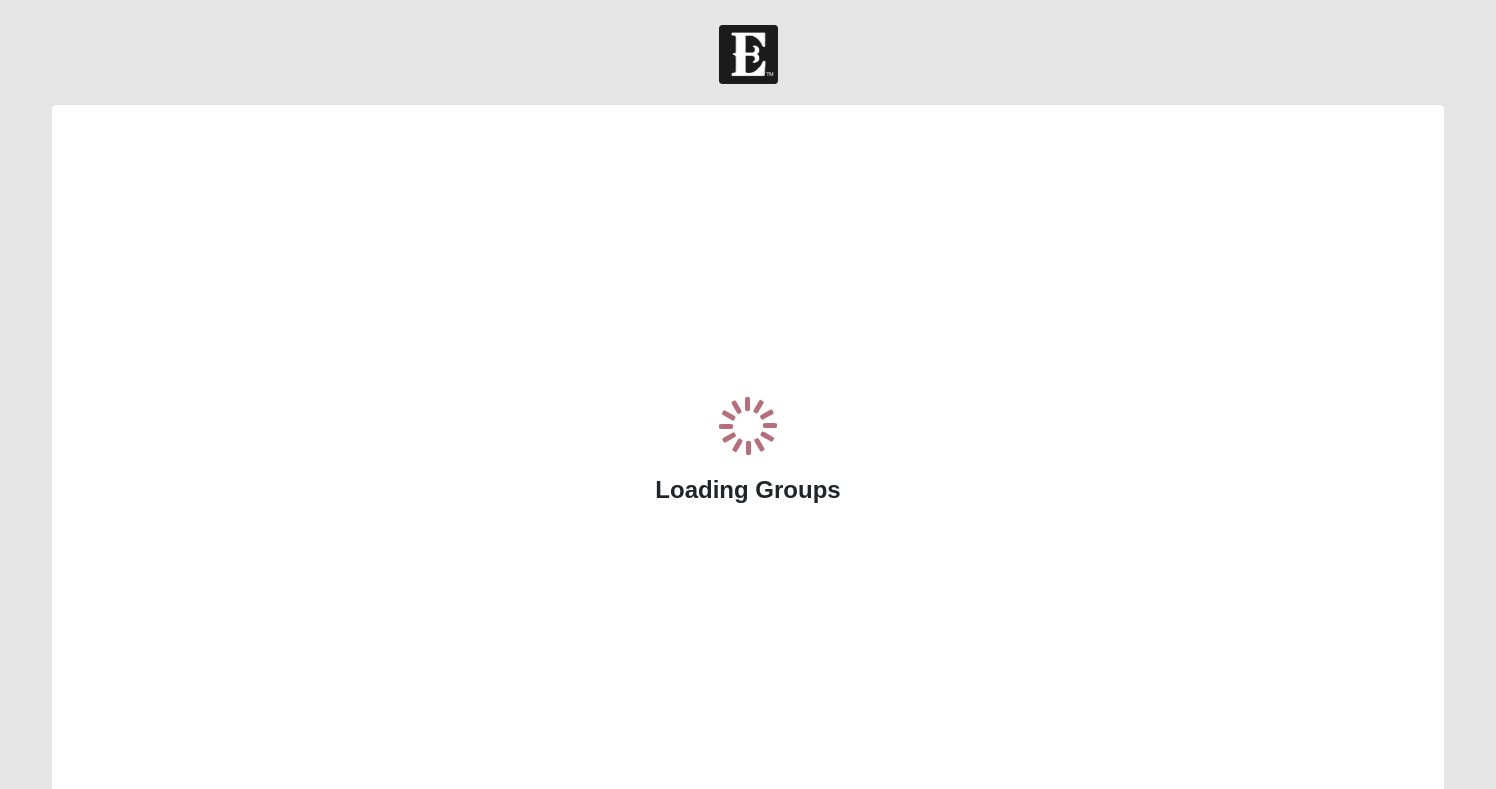 scroll, scrollTop: 0, scrollLeft: 0, axis: both 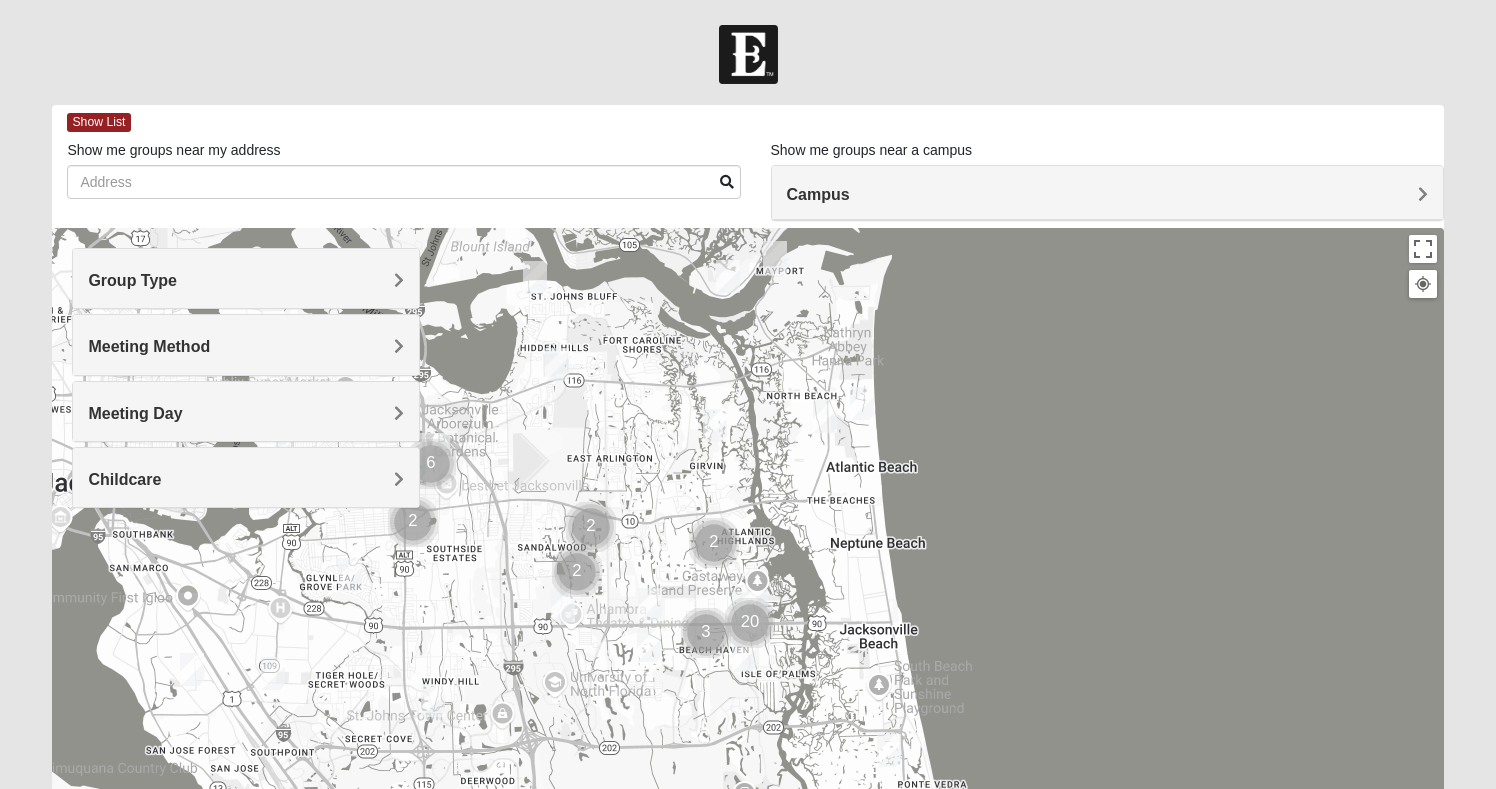 click on "Group Type" at bounding box center [246, 280] 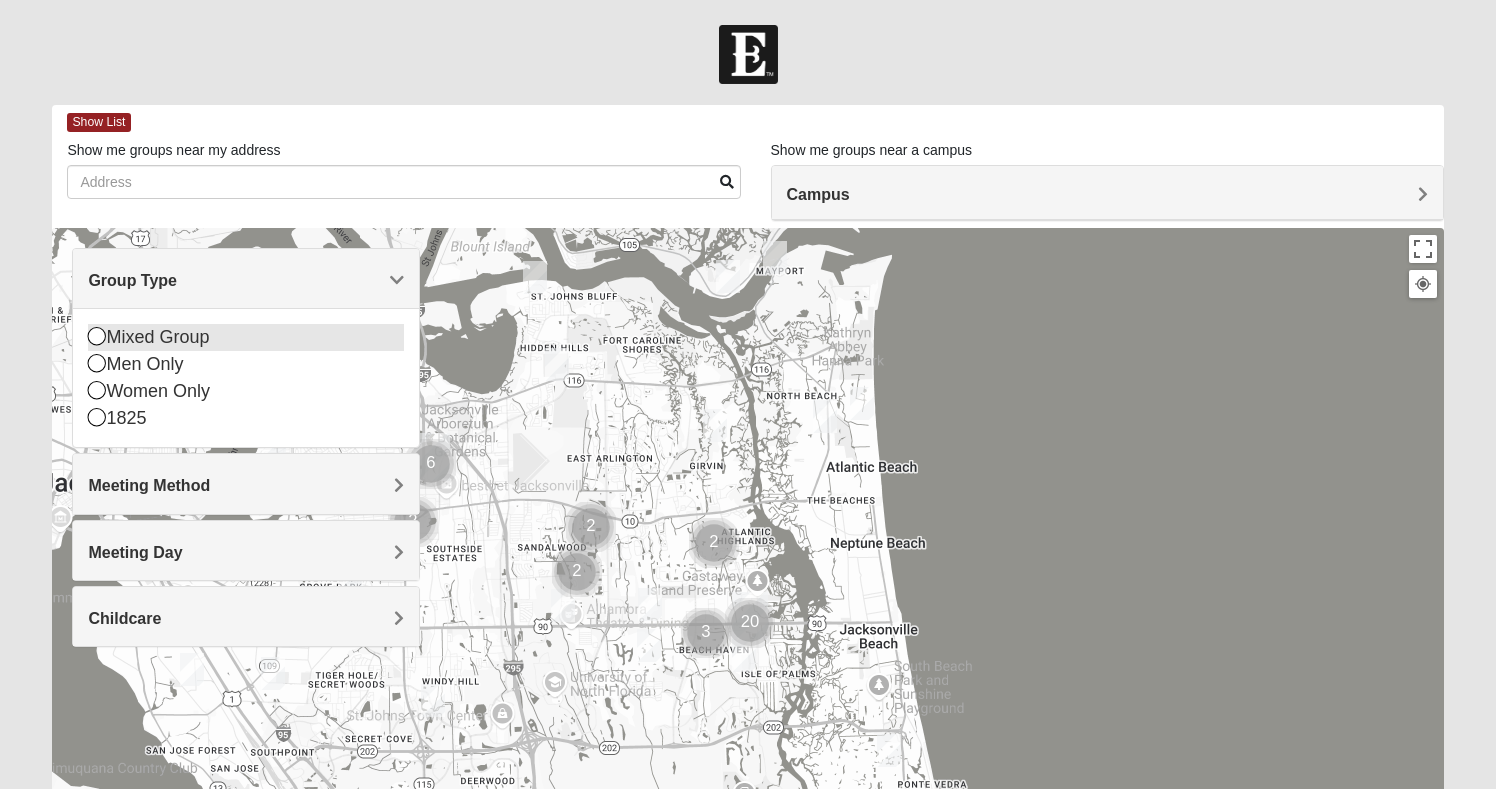 click on "Mixed Group" at bounding box center [246, 337] 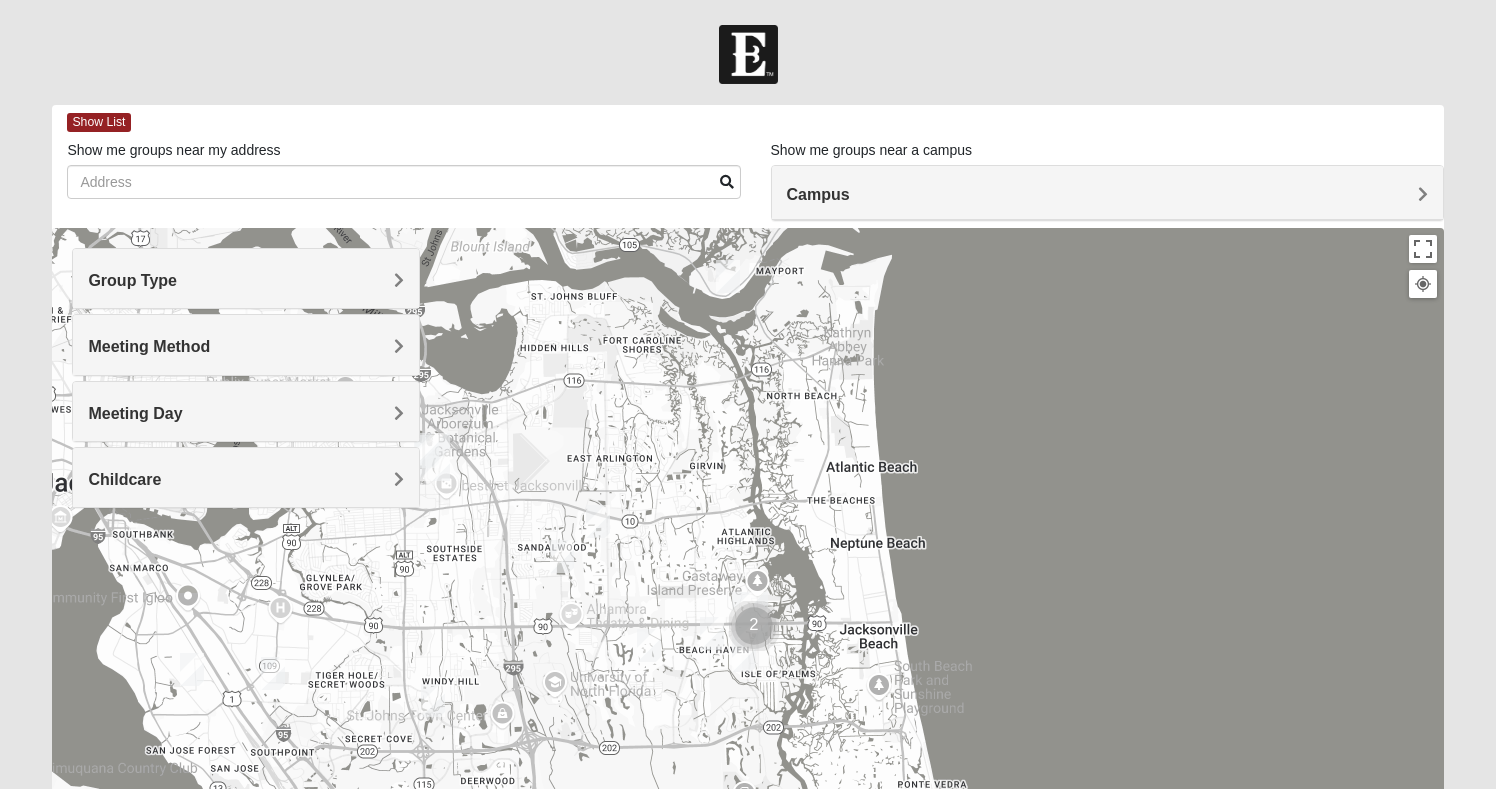 click on "Meeting Method" at bounding box center [246, 344] 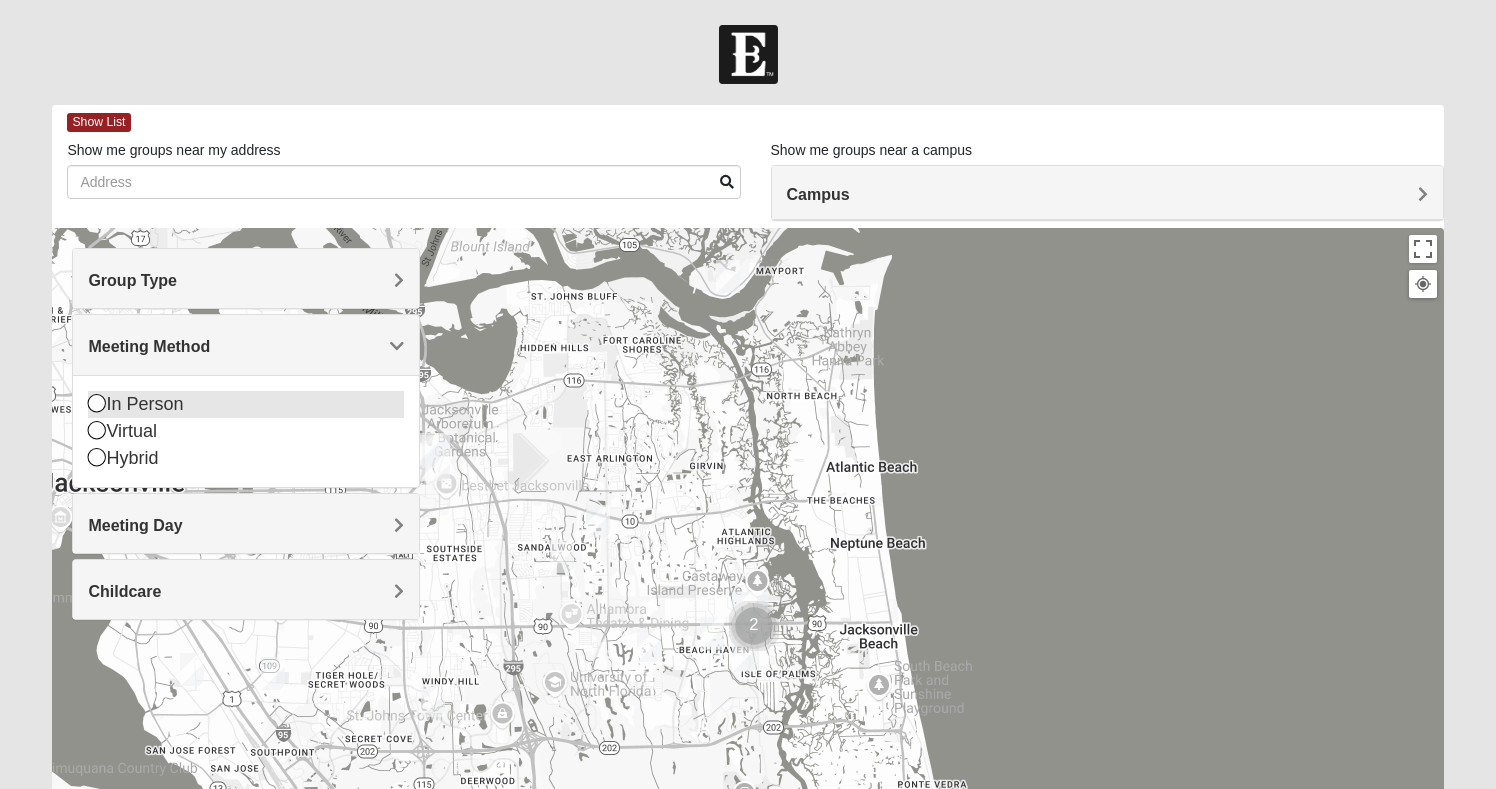 click on "In Person" at bounding box center [246, 404] 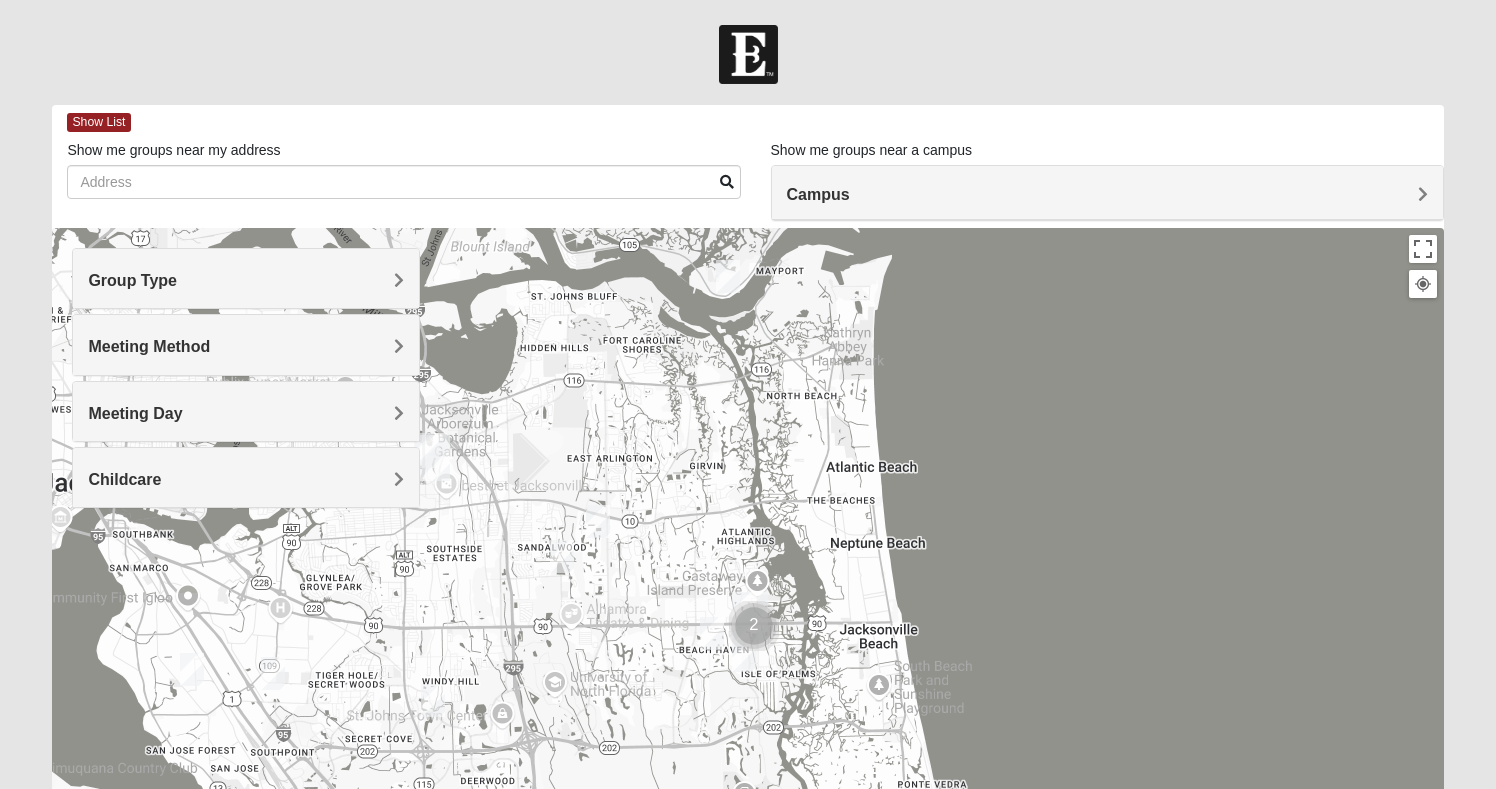 click on "Meeting Day" at bounding box center [135, 413] 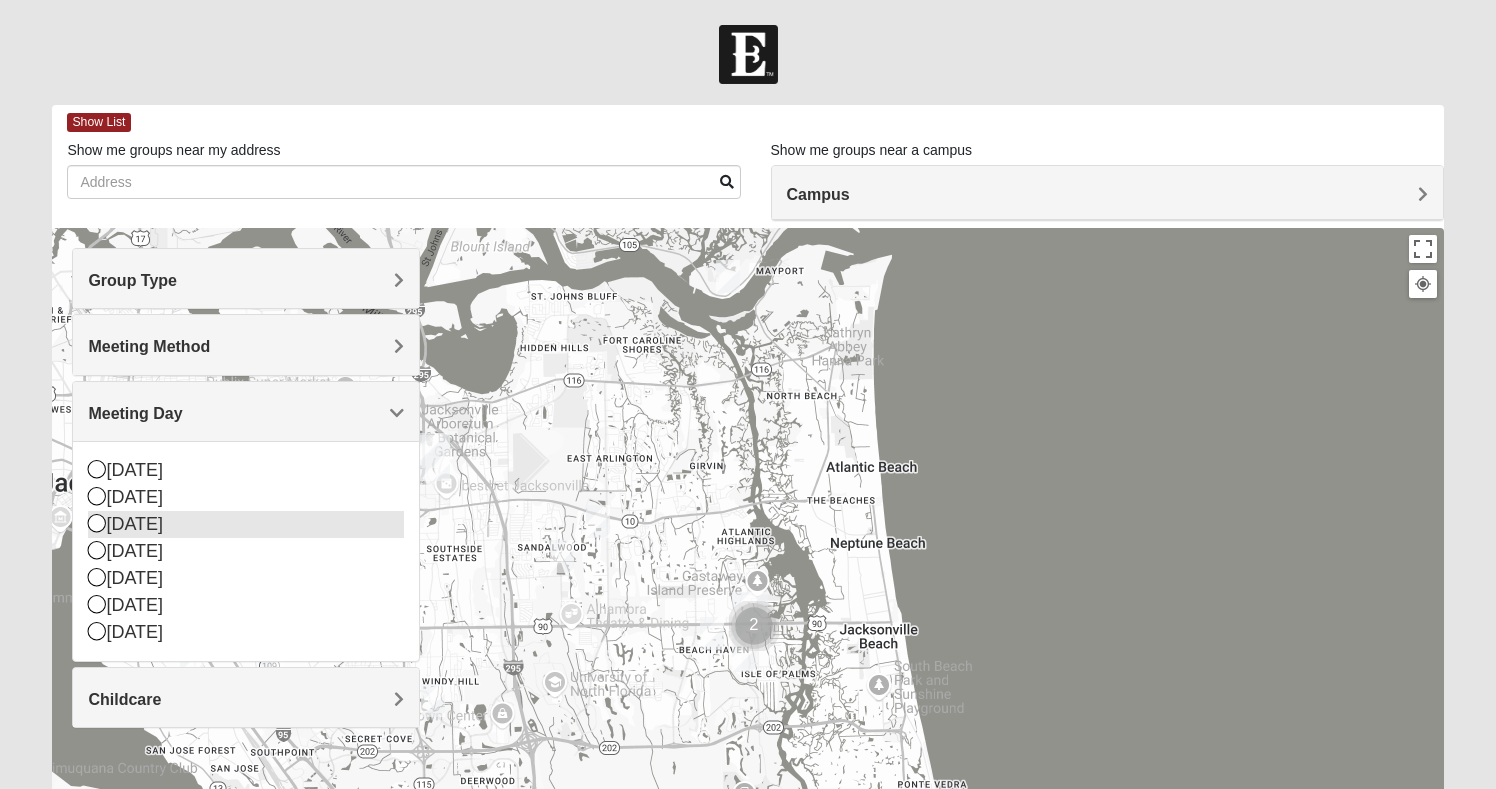 click at bounding box center [97, 523] 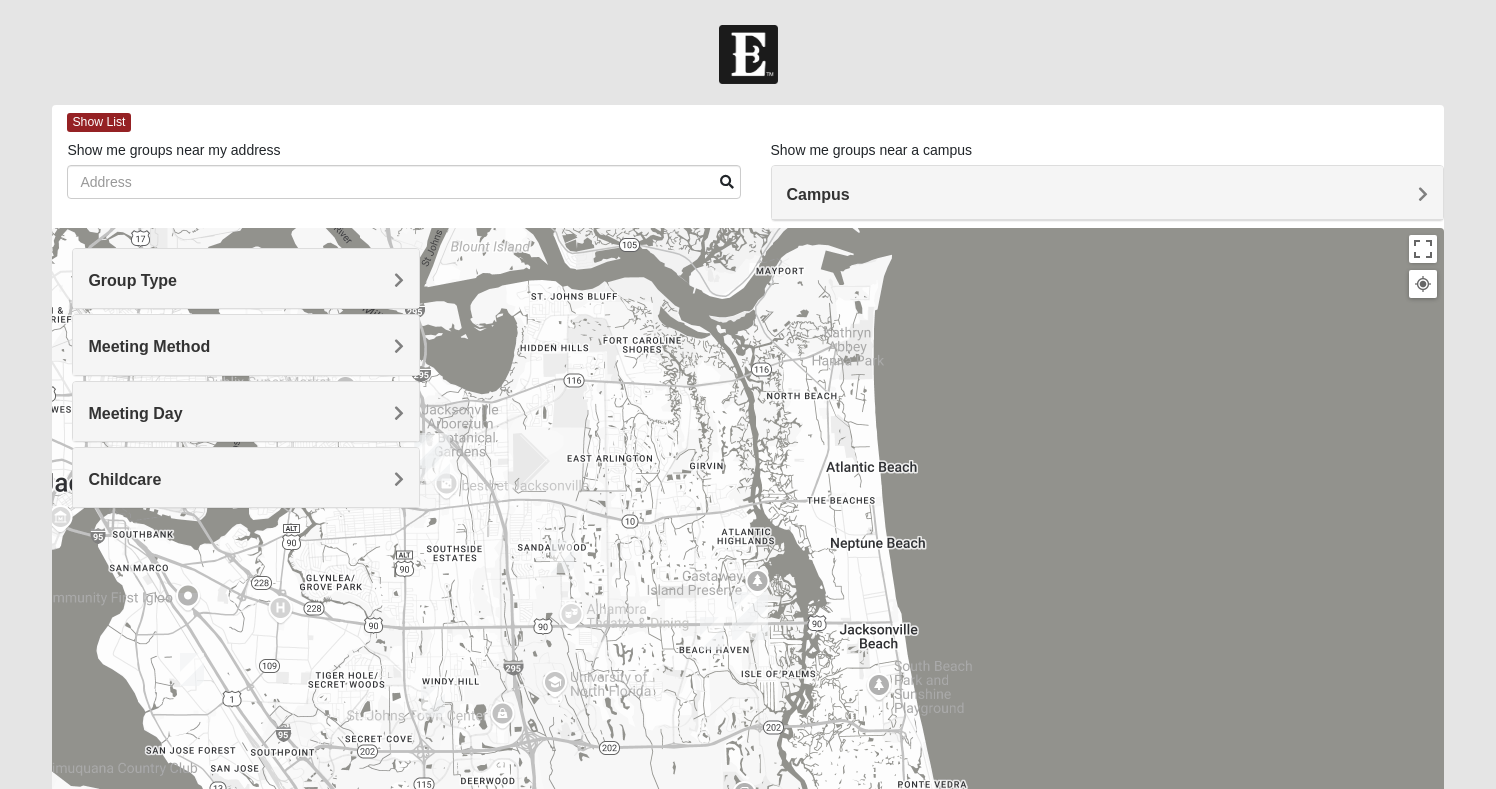 click on "Meeting Day" at bounding box center [135, 413] 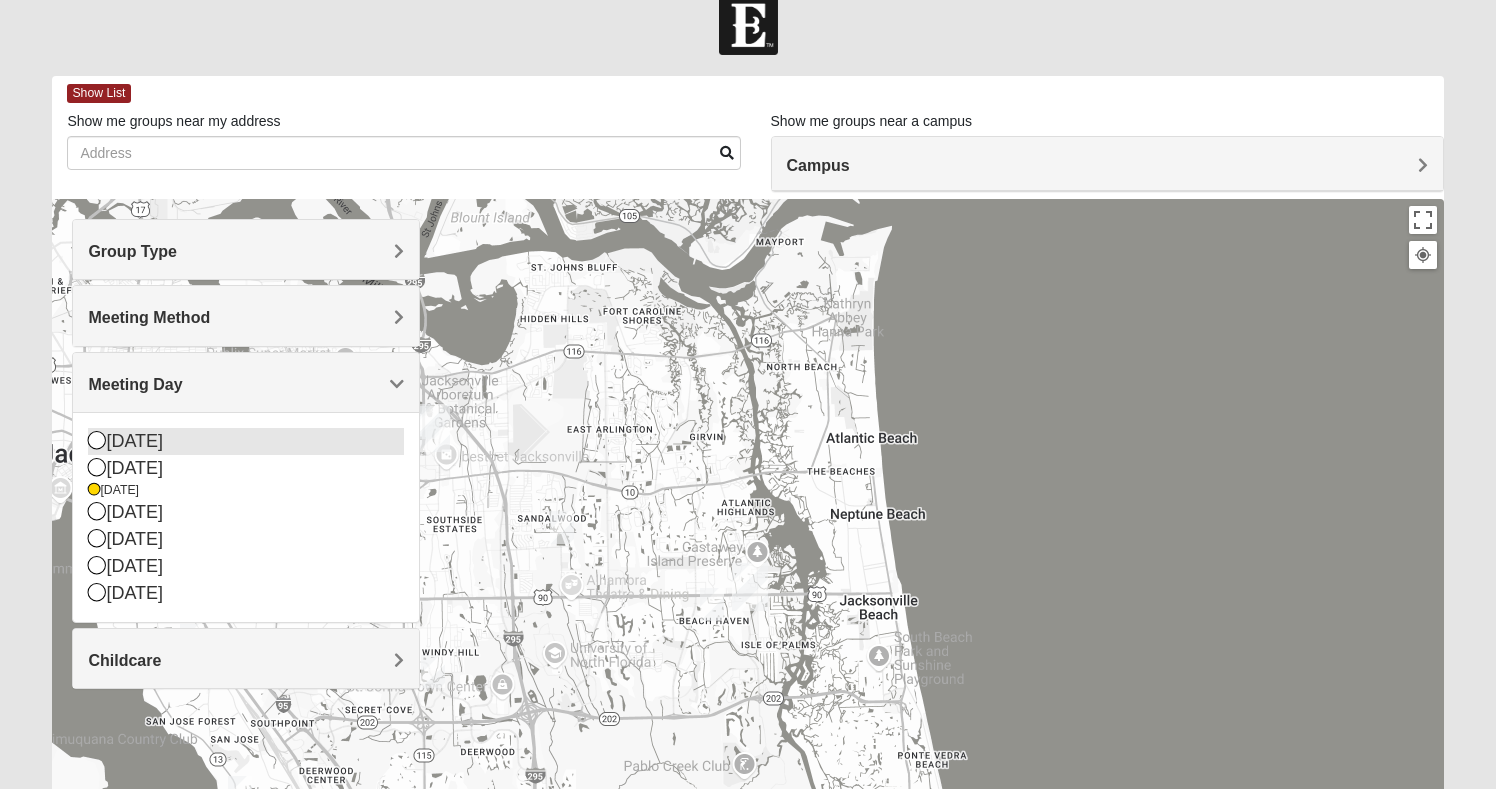 scroll, scrollTop: 32, scrollLeft: 0, axis: vertical 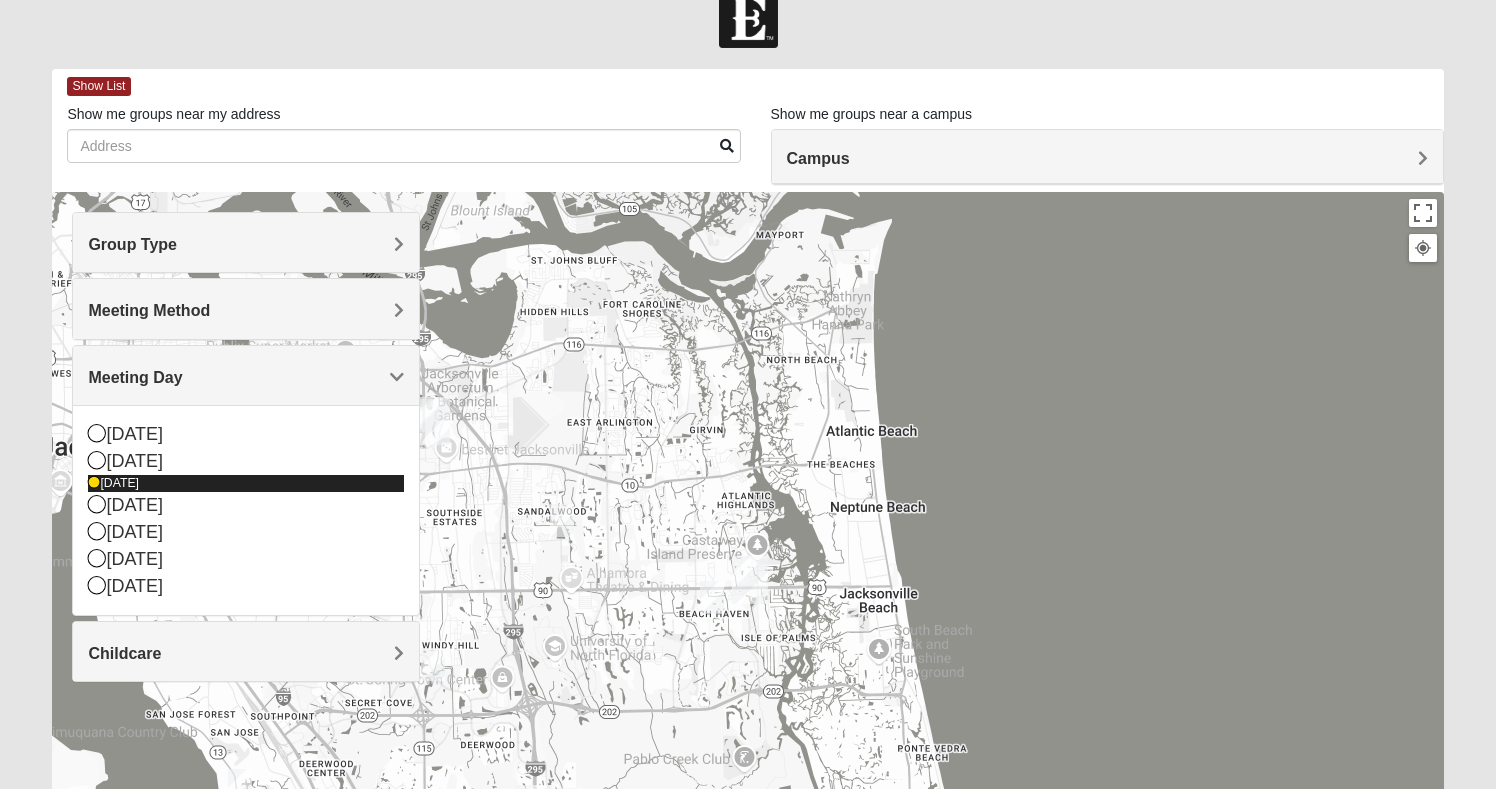 click at bounding box center [94, 483] 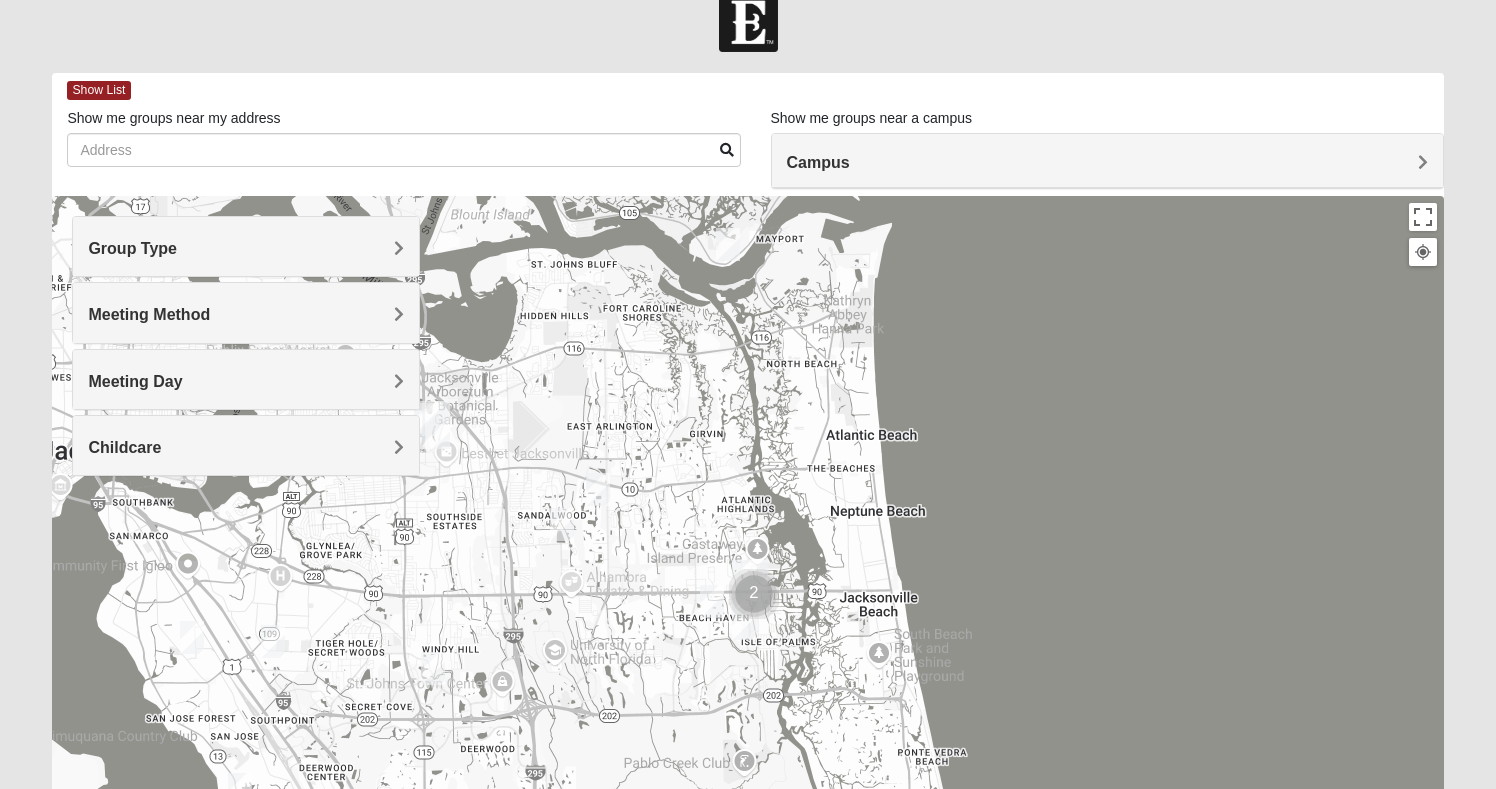 scroll, scrollTop: 34, scrollLeft: 0, axis: vertical 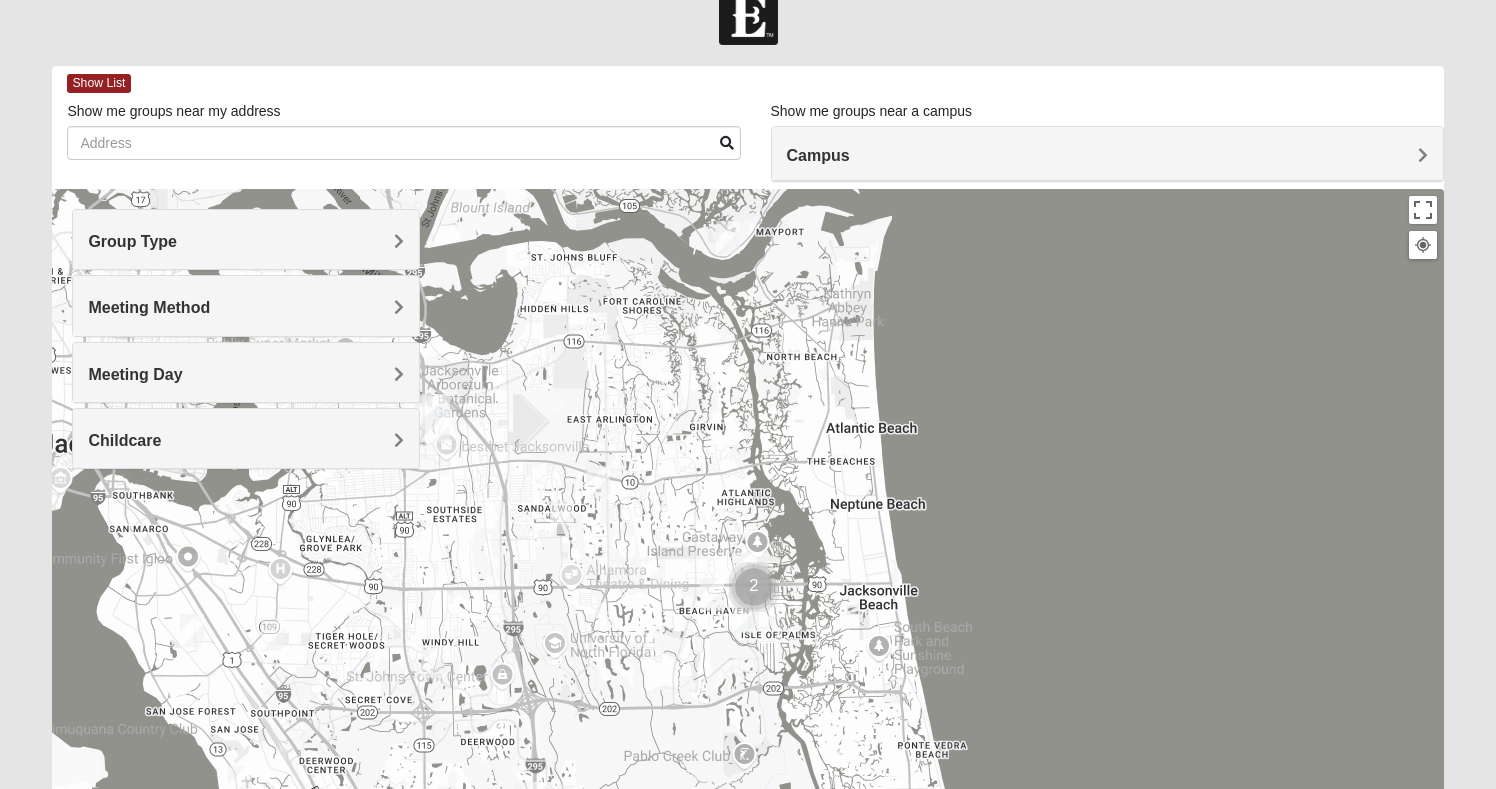 click on "Childcare" at bounding box center [124, 440] 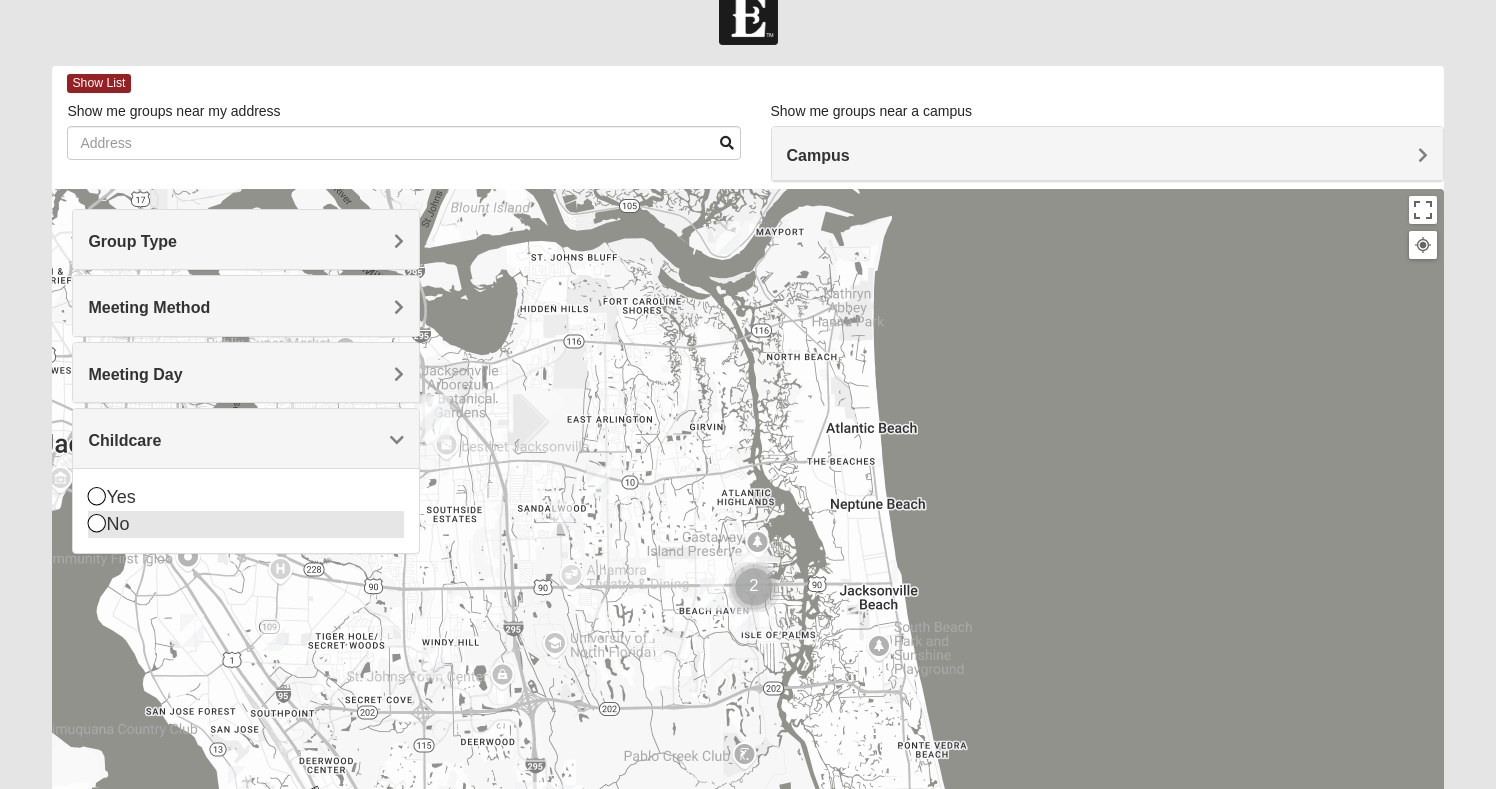 click at bounding box center (97, 523) 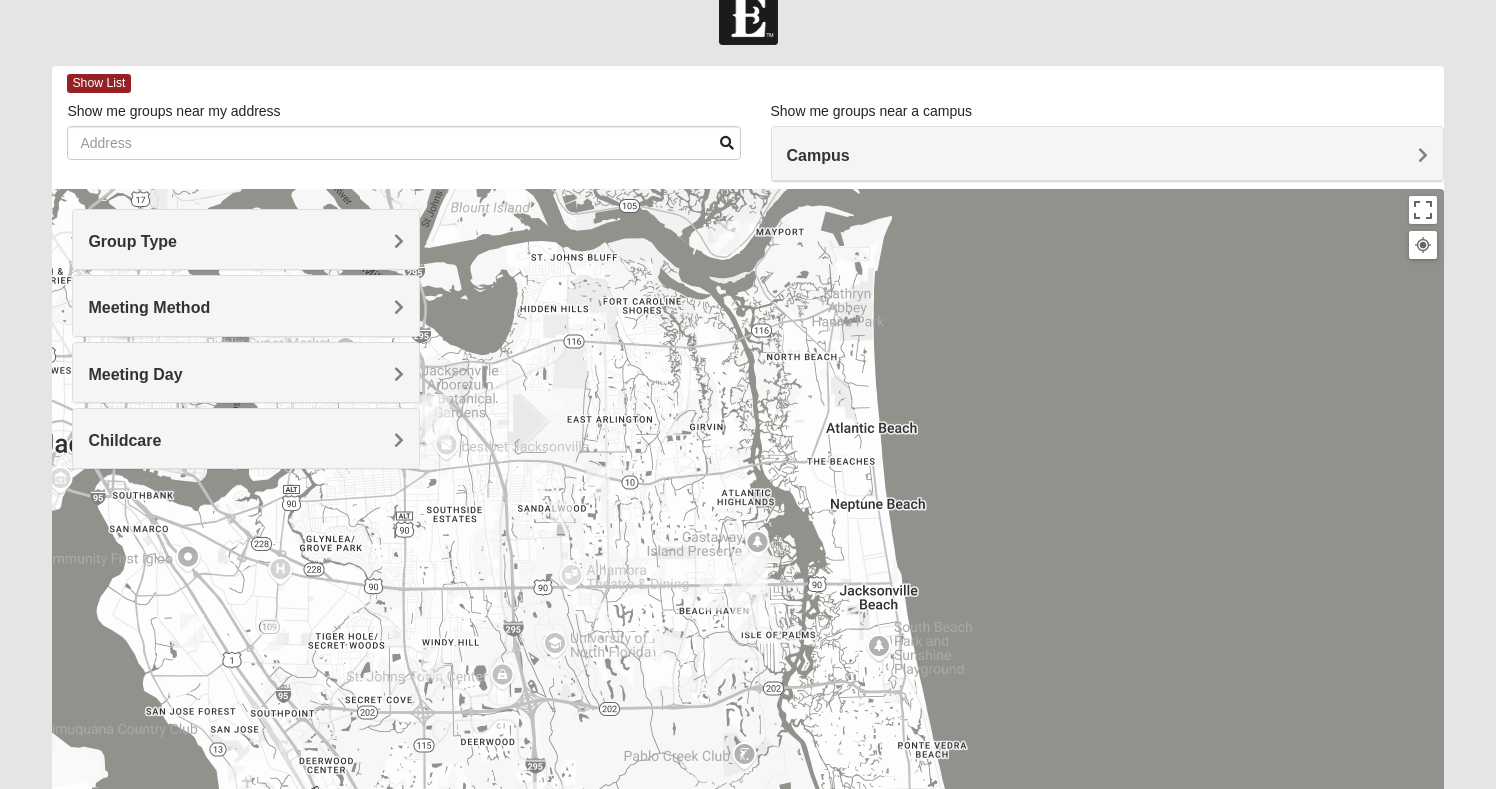 click on "Show me groups near my address" at bounding box center [403, 130] 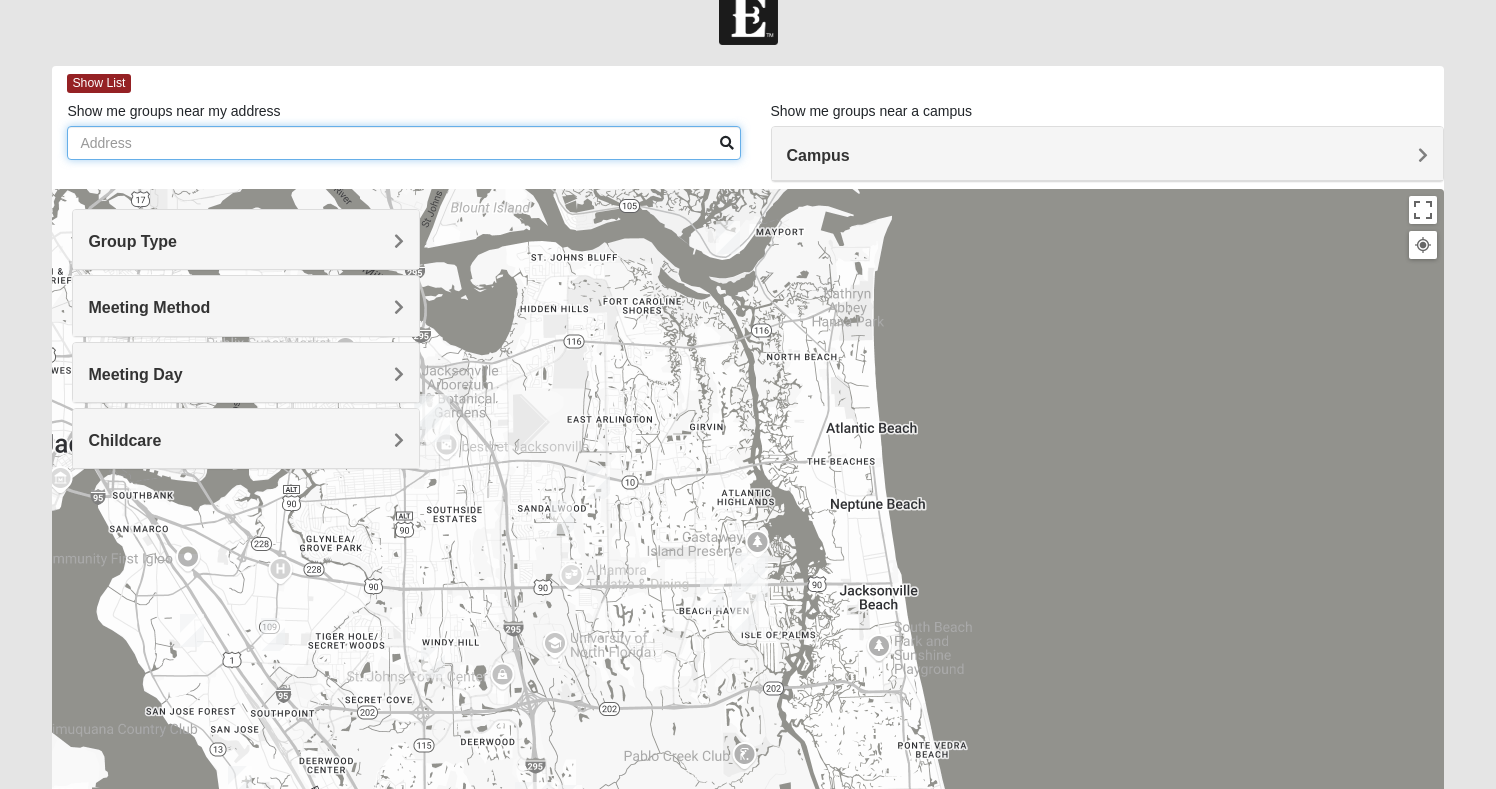 click on "Show me groups near my address" at bounding box center (403, 143) 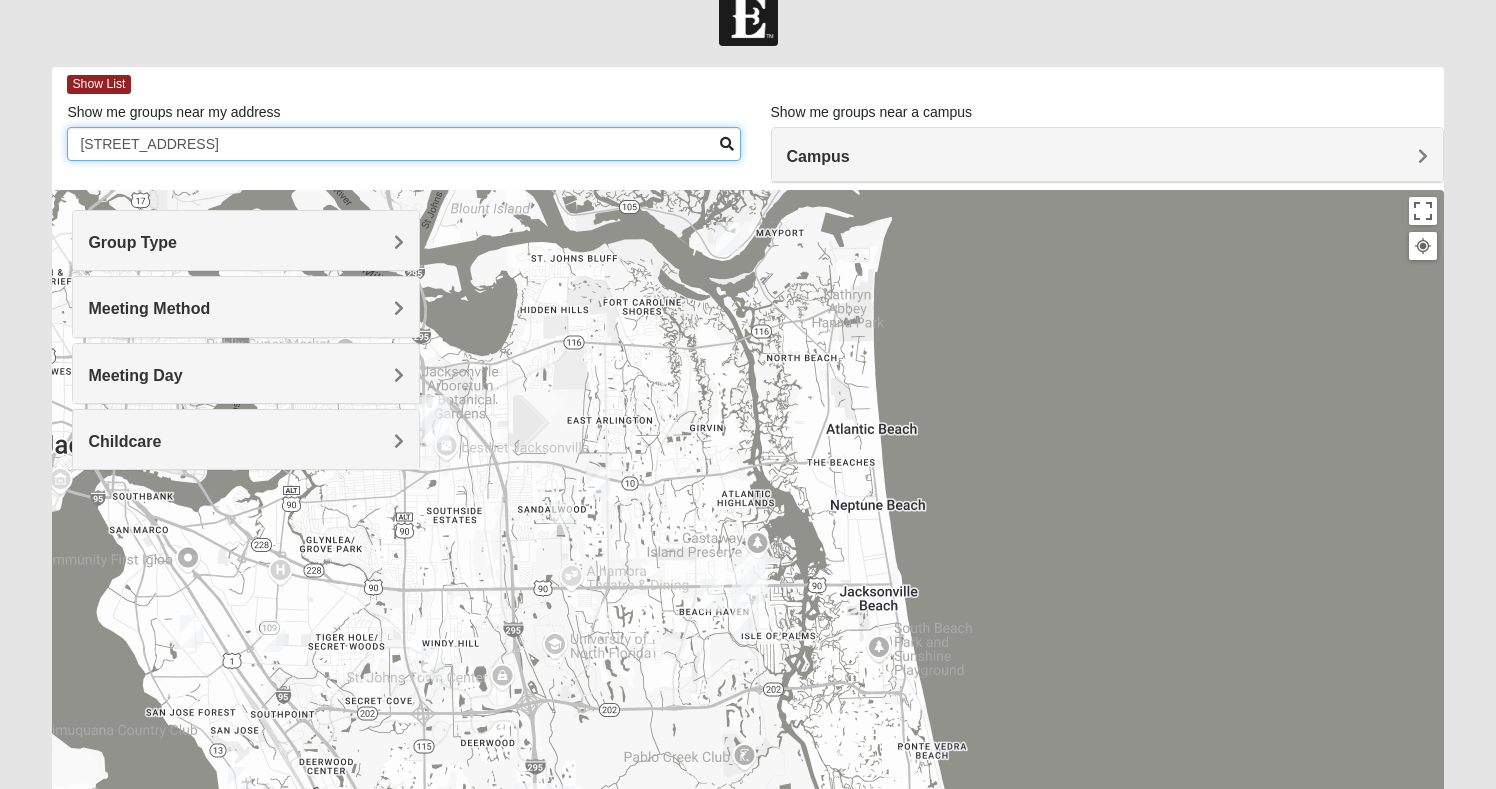 click on "86 ember Street" at bounding box center (403, 144) 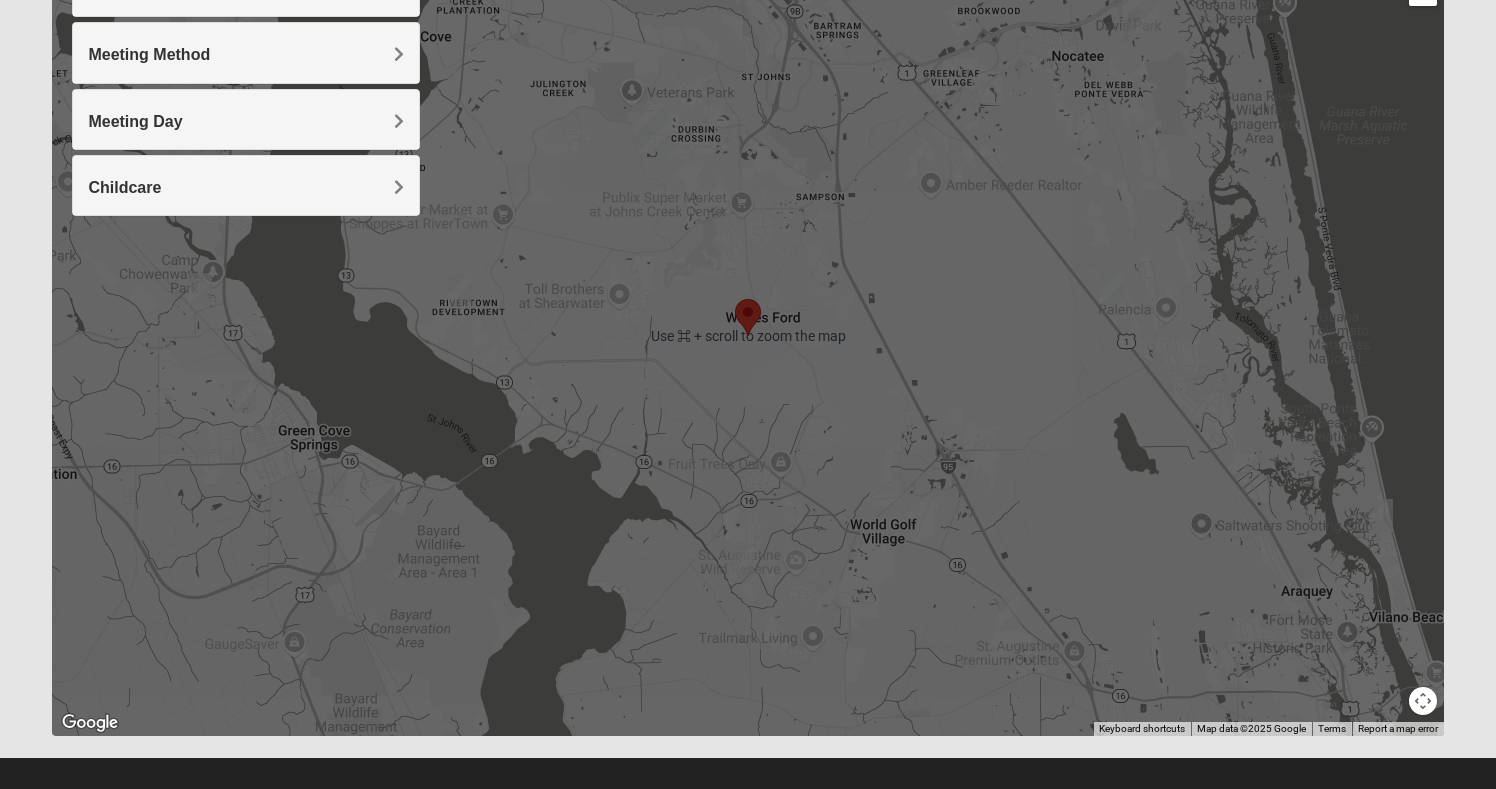 scroll, scrollTop: 285, scrollLeft: 0, axis: vertical 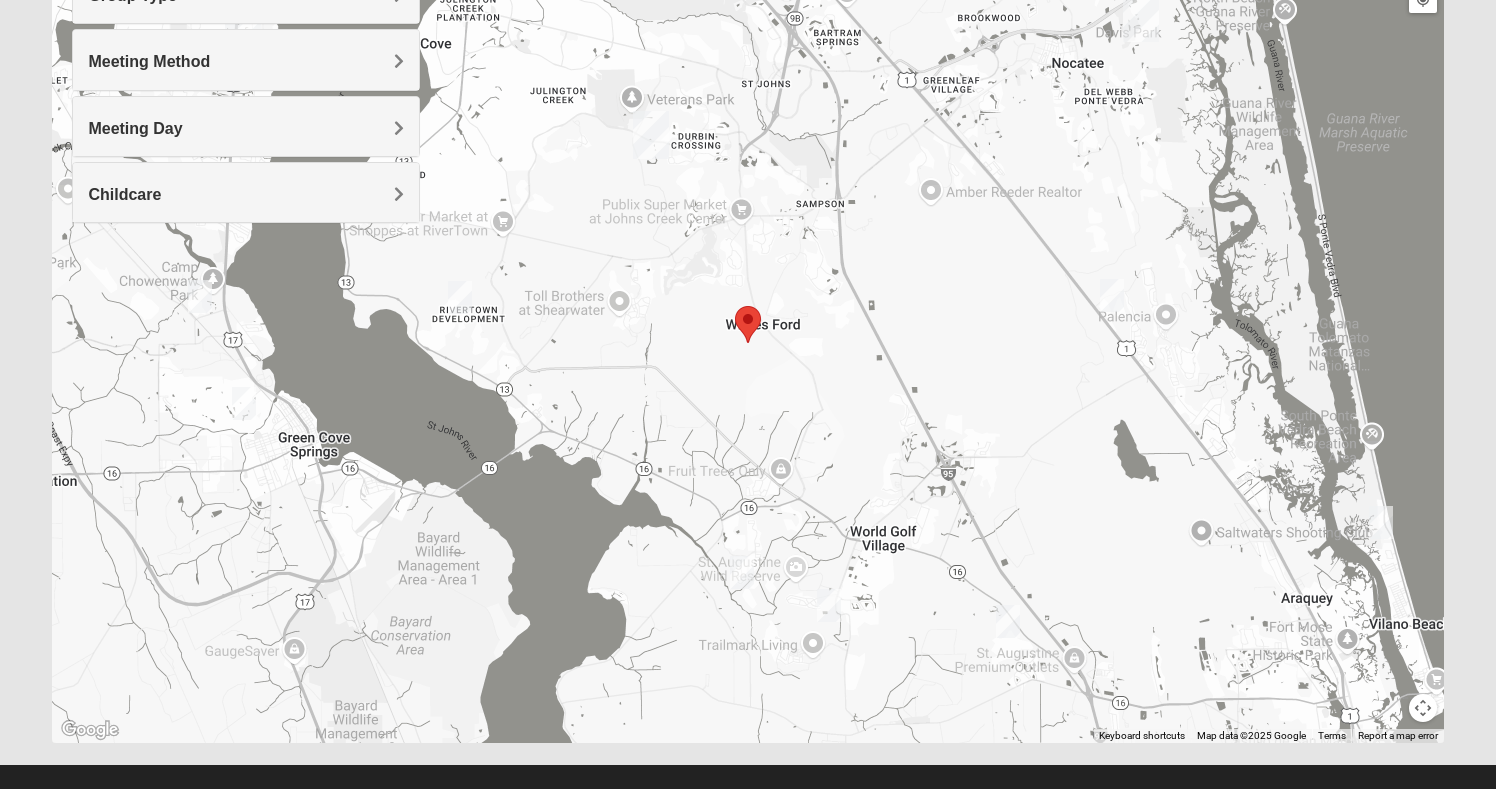 type on "86 Ember Street St. Augustine, Fl 32092" 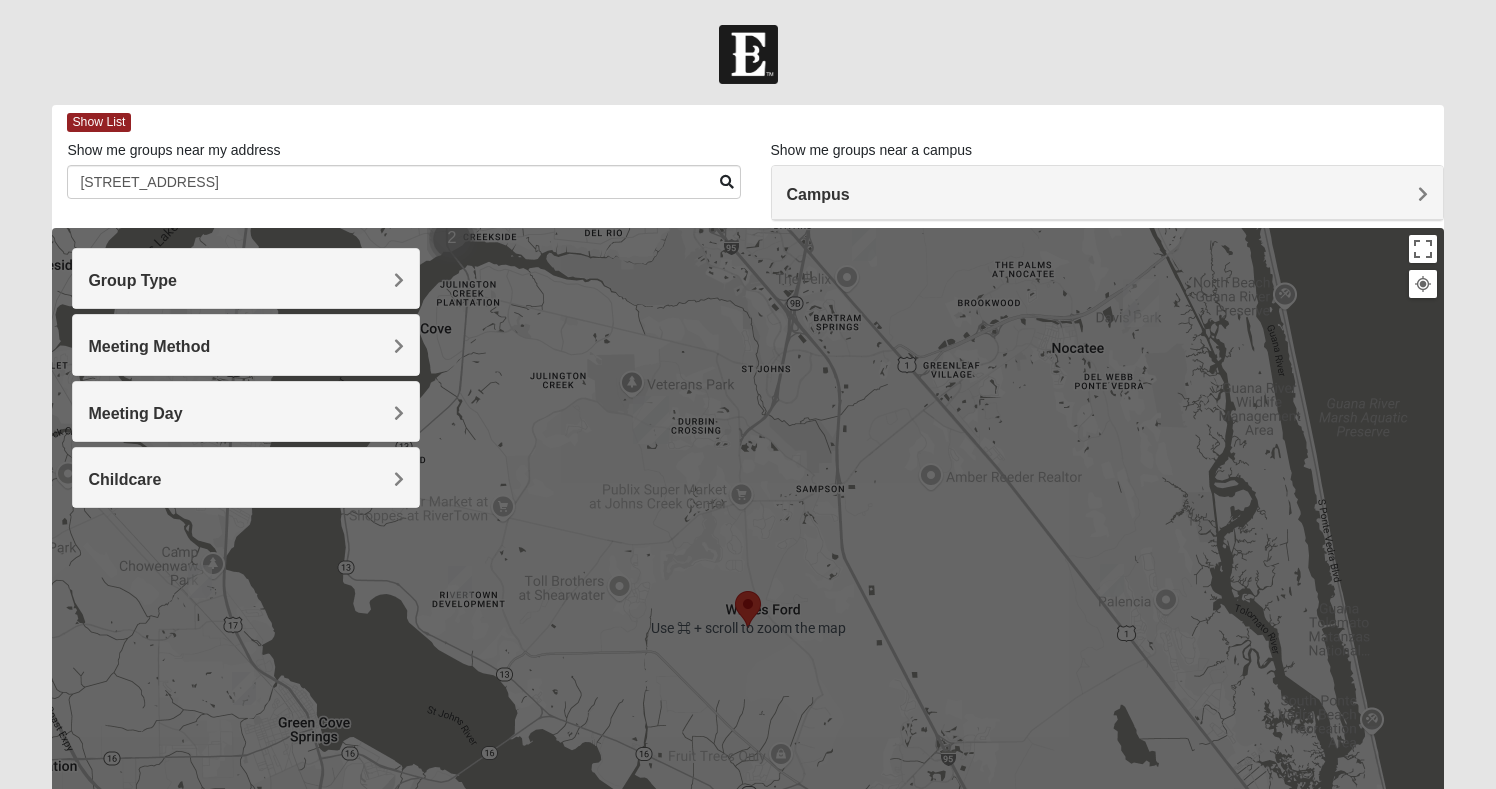 scroll, scrollTop: 0, scrollLeft: 0, axis: both 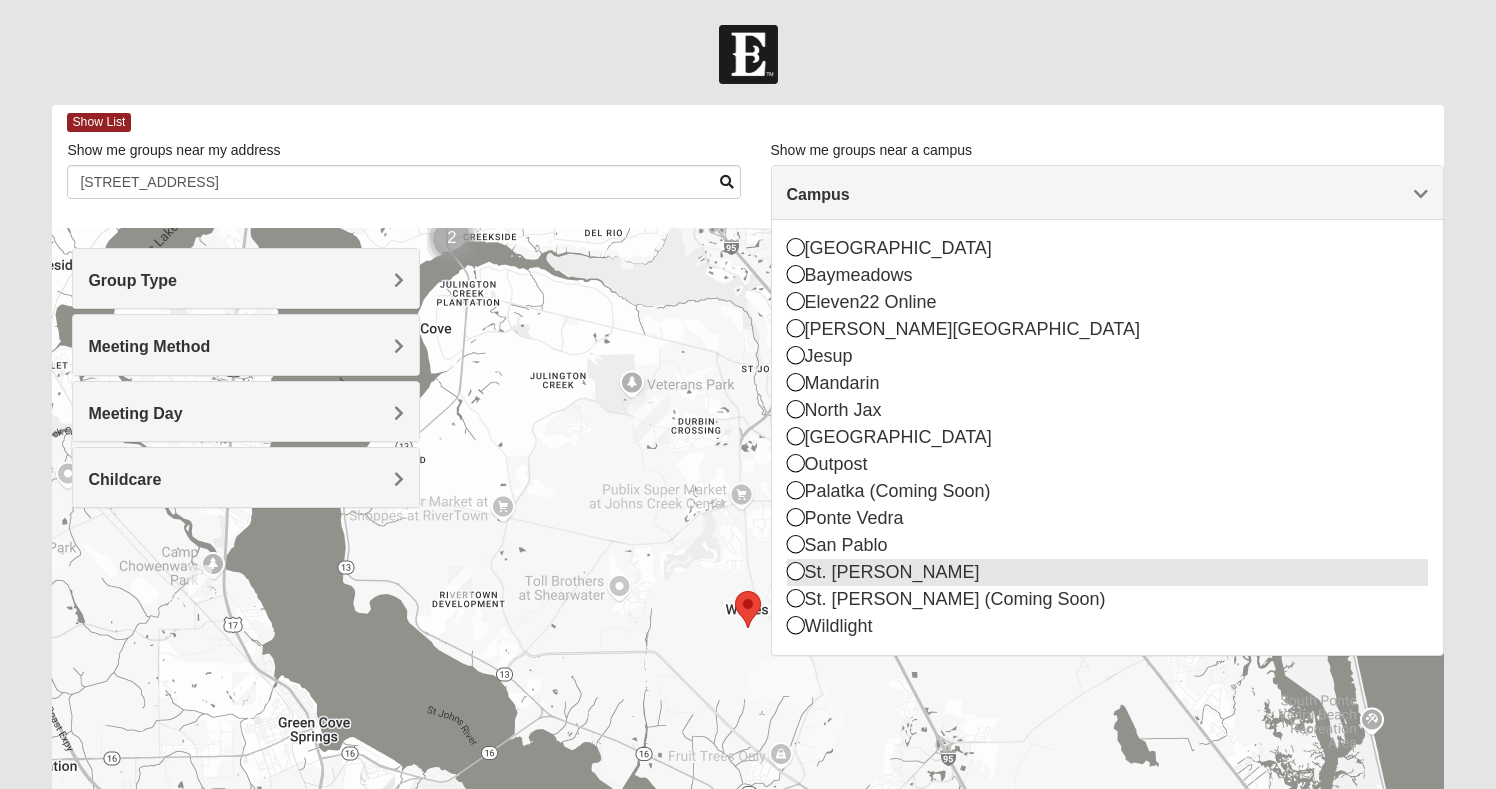 click on "St. [PERSON_NAME]" at bounding box center [1107, 572] 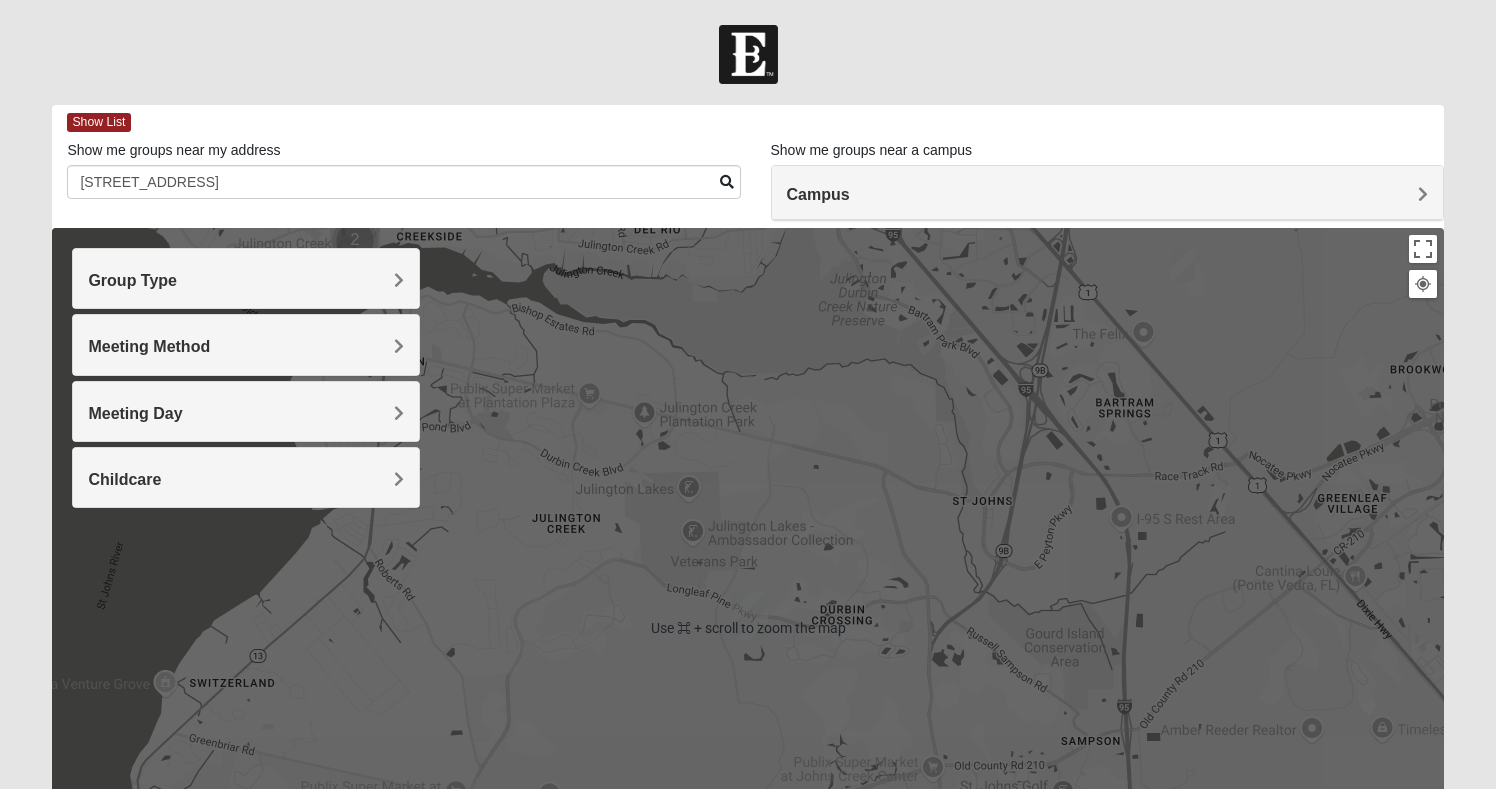 scroll, scrollTop: 0, scrollLeft: 0, axis: both 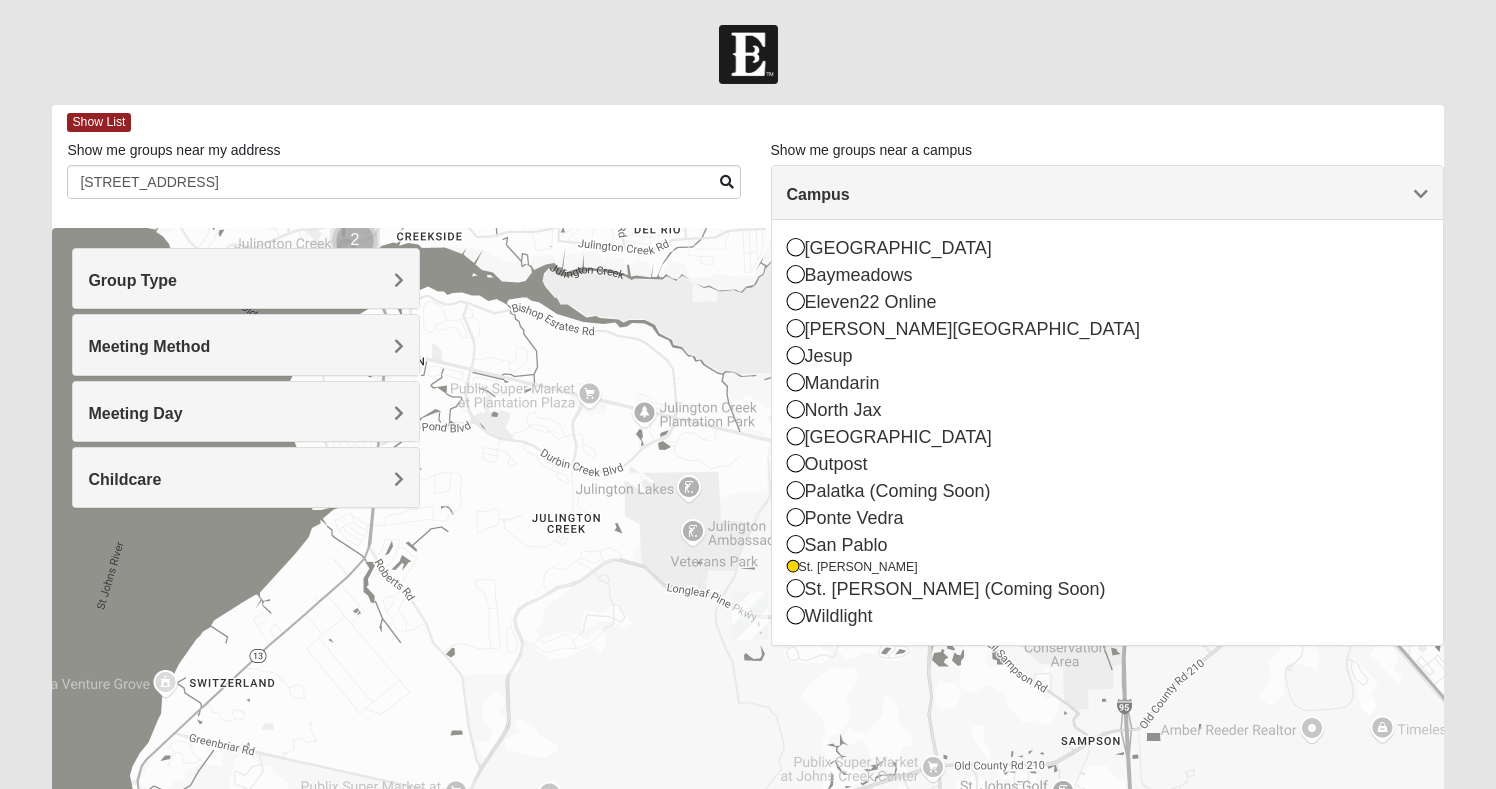 click at bounding box center (748, 54) 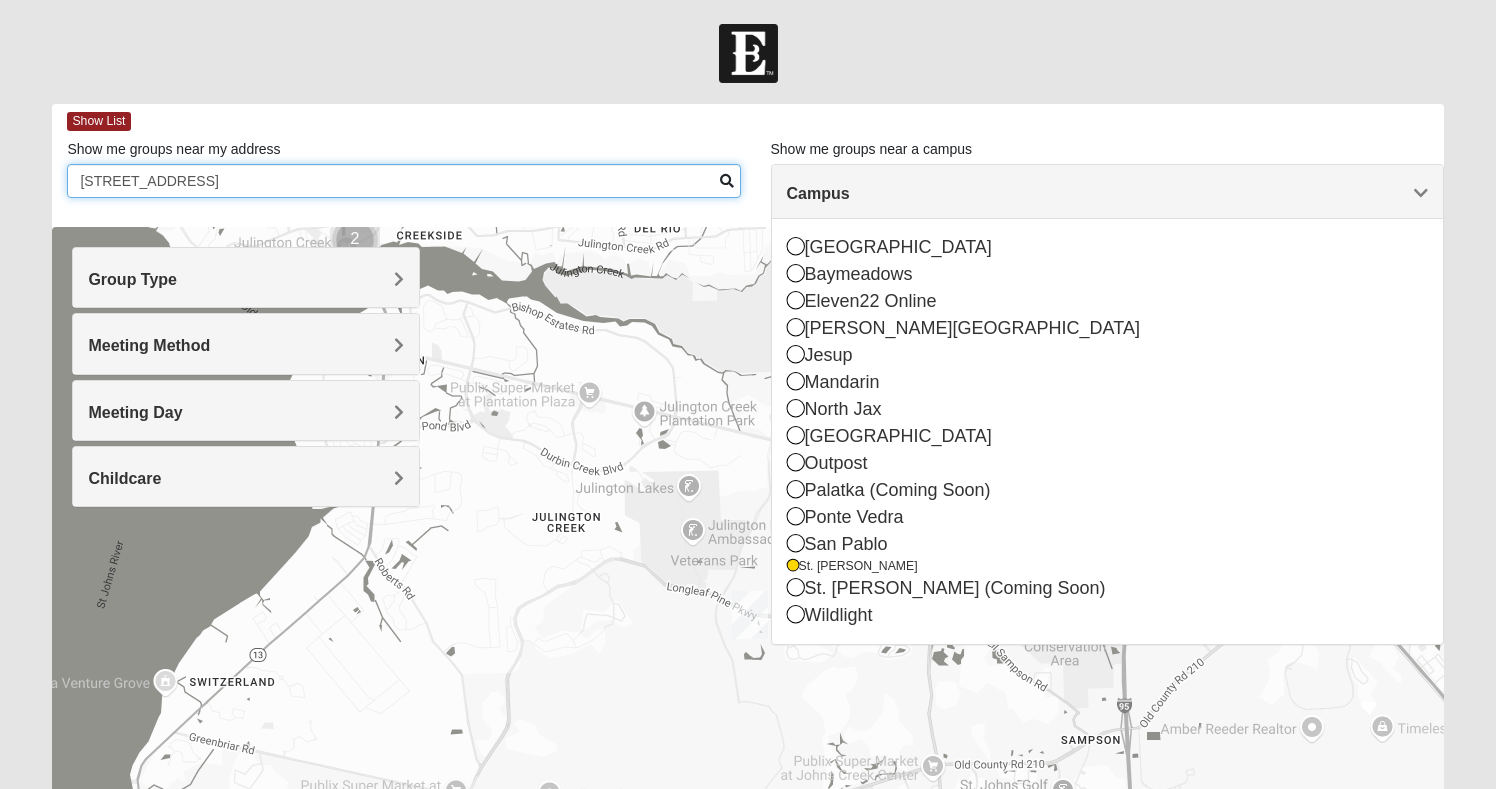 click on "86 Ember Street St. Augustine, Fl 32092" at bounding box center (403, 181) 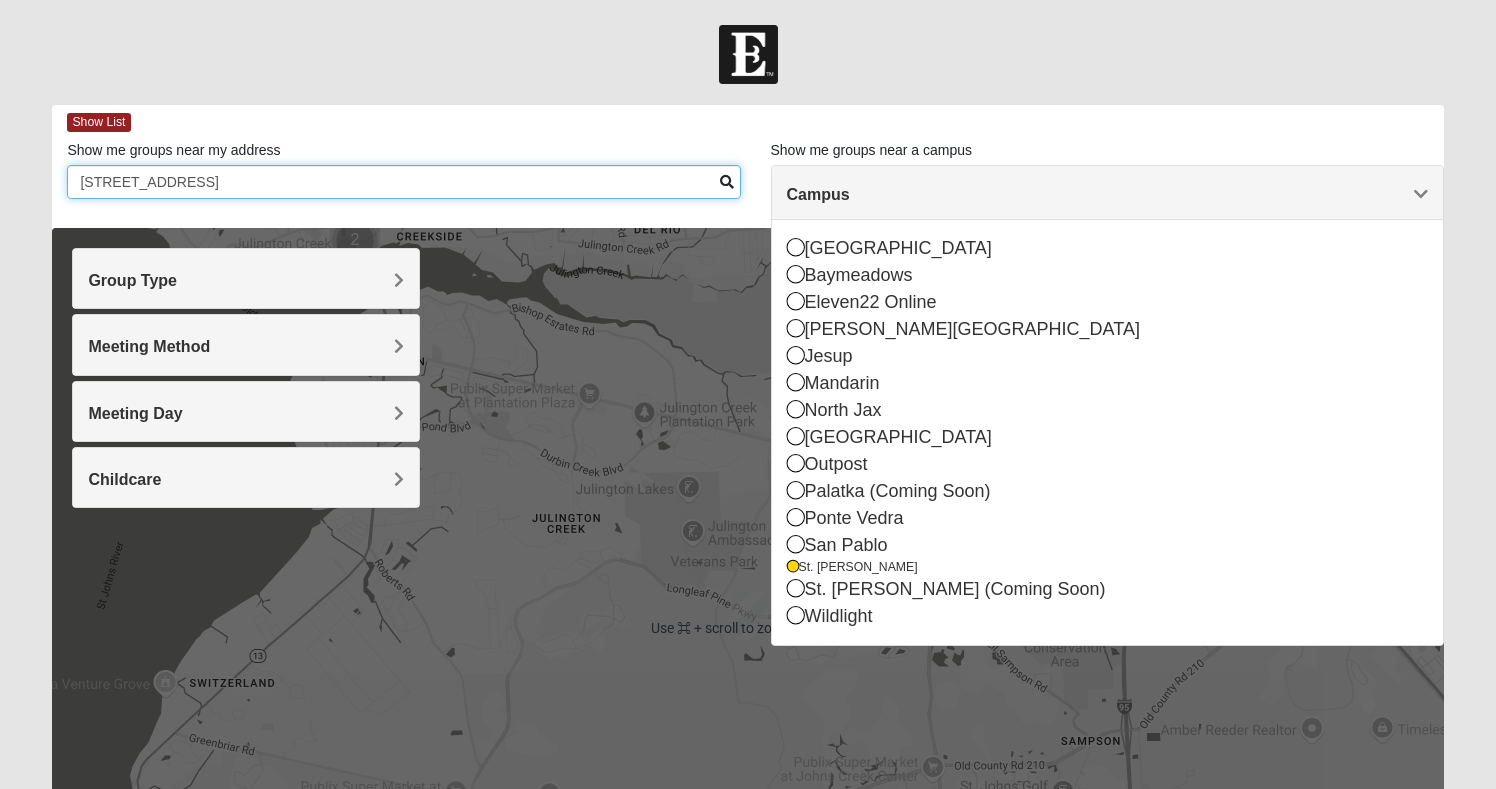 scroll, scrollTop: 0, scrollLeft: 0, axis: both 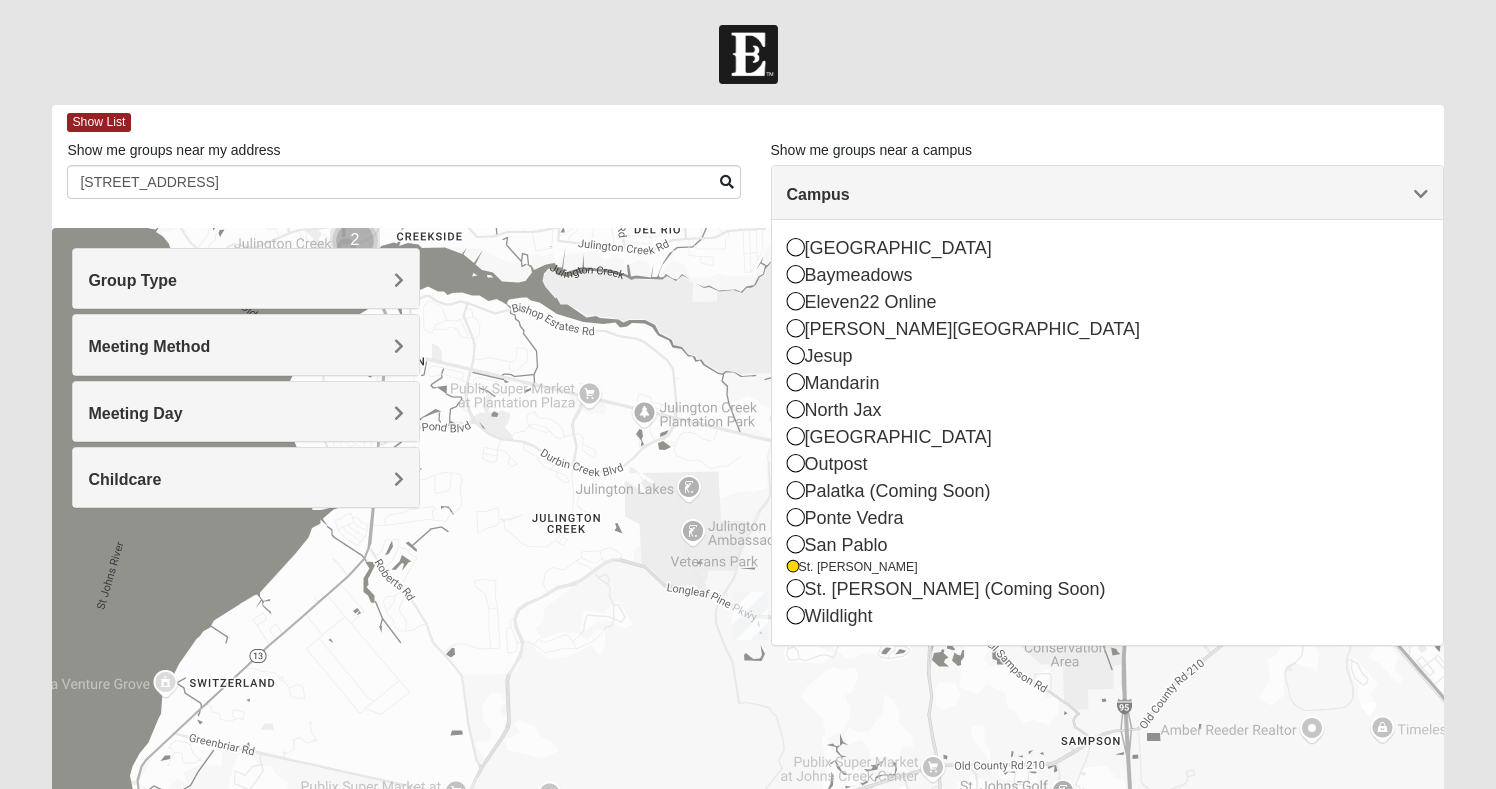 click on "Group Type" at bounding box center (246, 280) 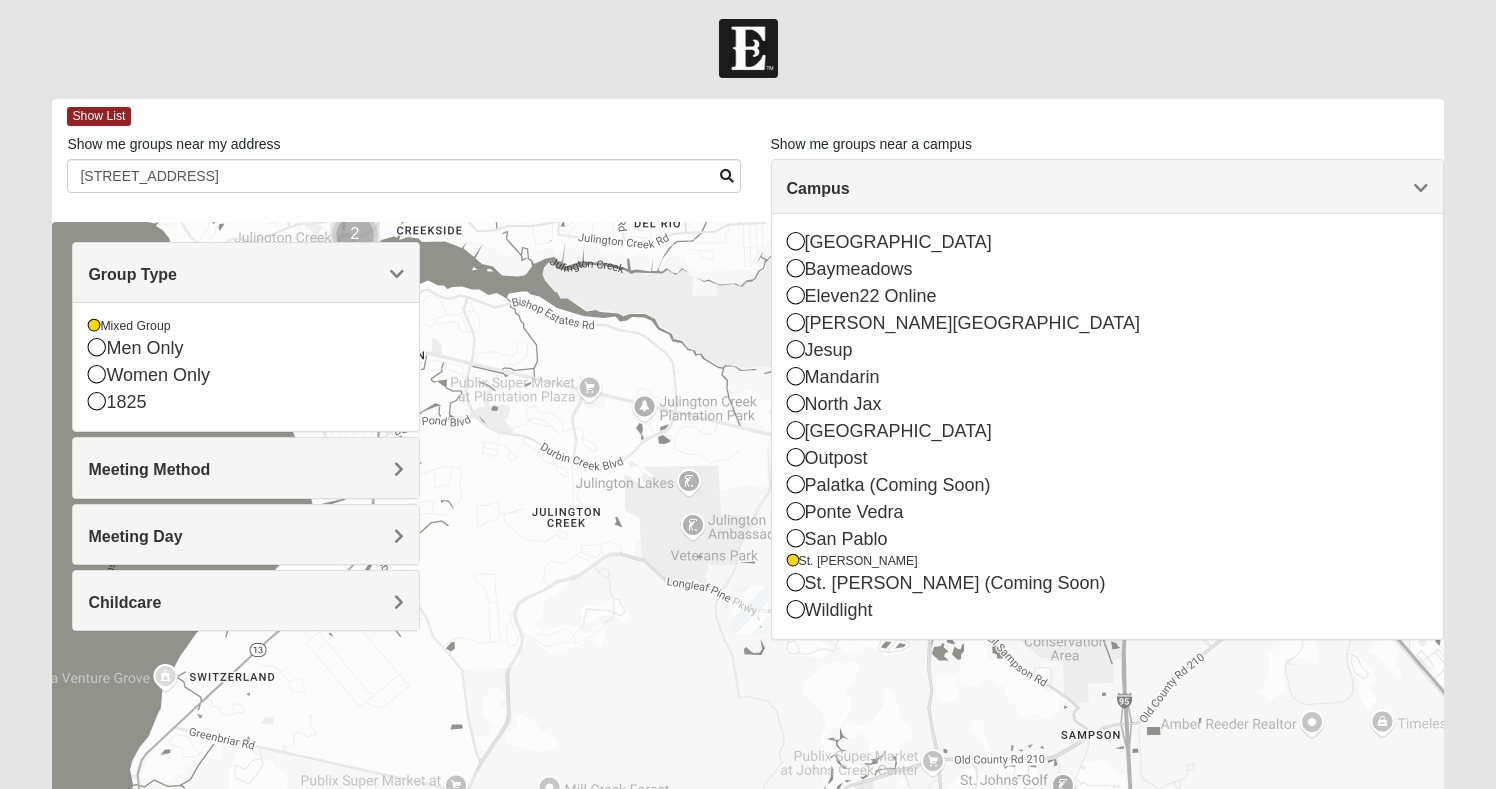 scroll, scrollTop: 8, scrollLeft: 0, axis: vertical 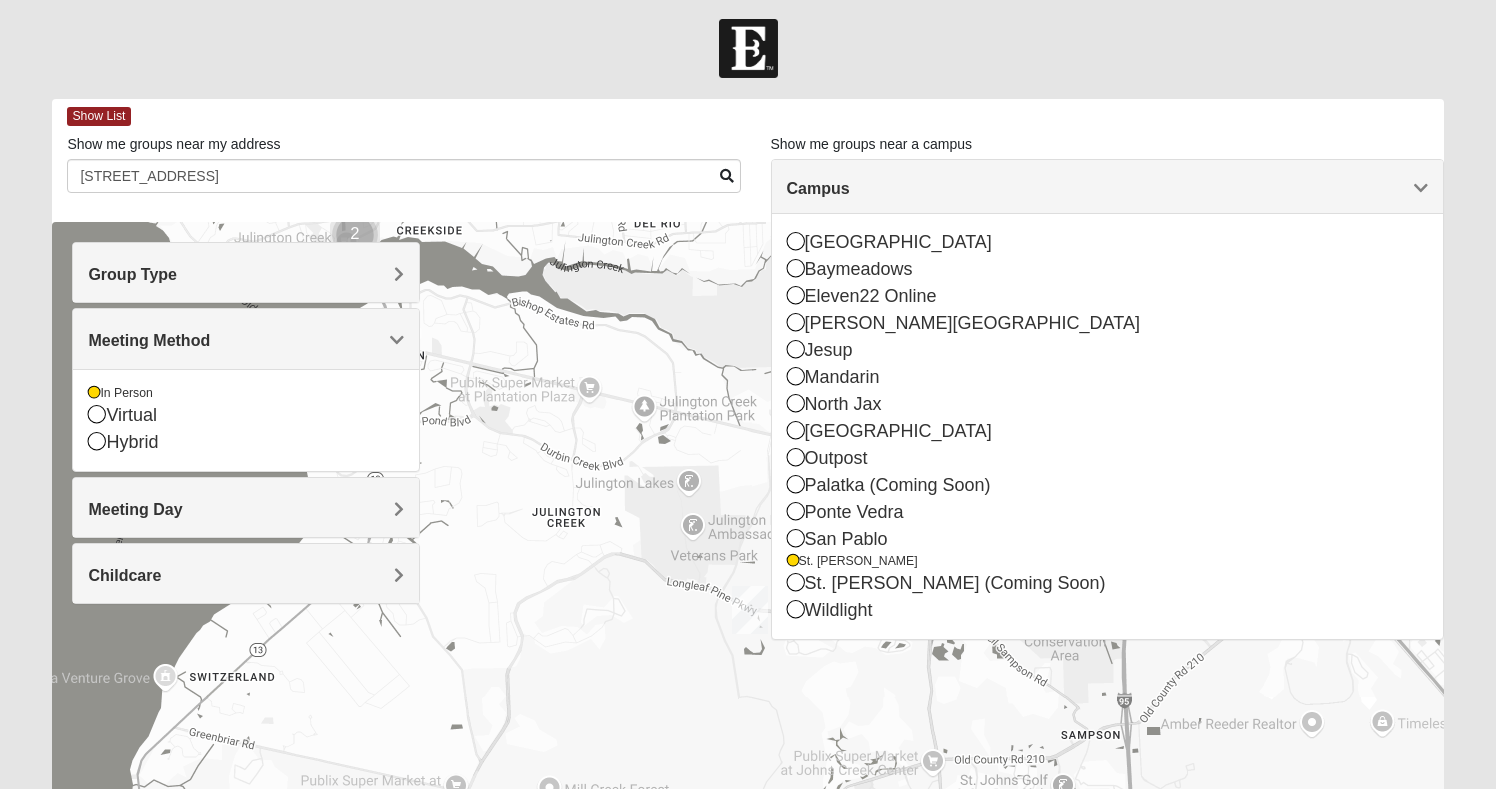click on "Meeting Day" at bounding box center [246, 507] 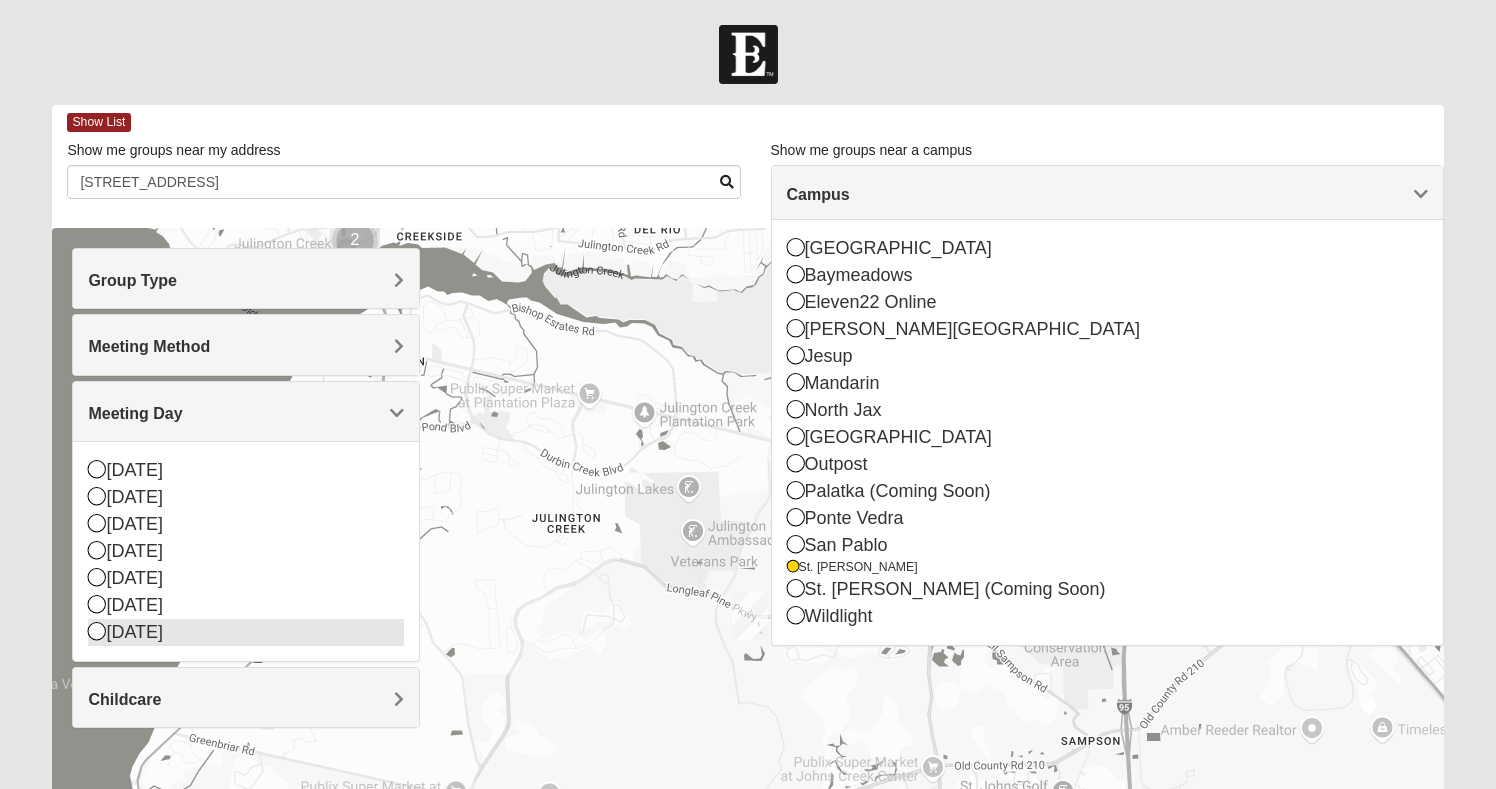 scroll, scrollTop: 0, scrollLeft: 0, axis: both 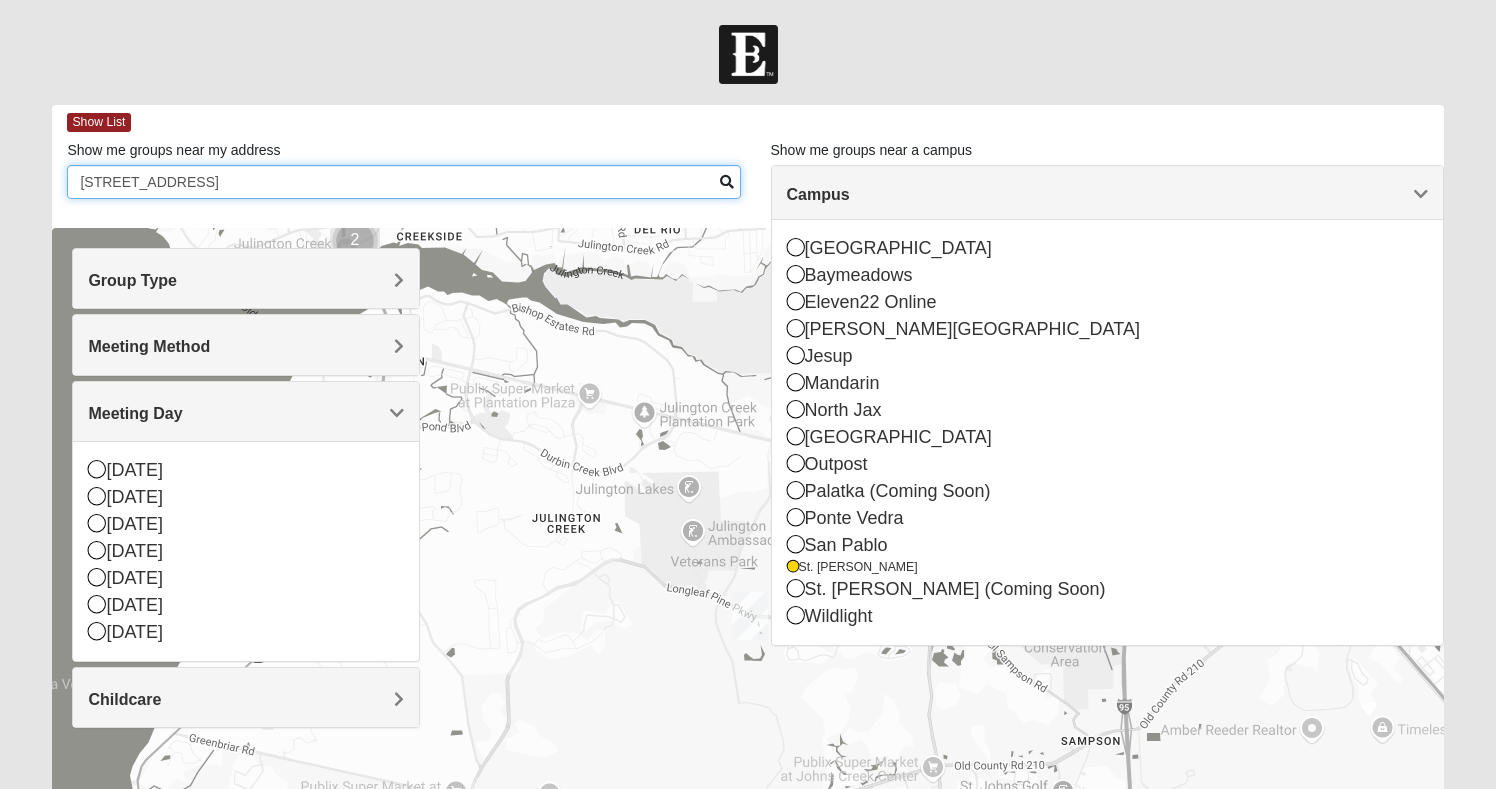click on "86 Ember Street St. Augustine, Fl 32092" at bounding box center (403, 182) 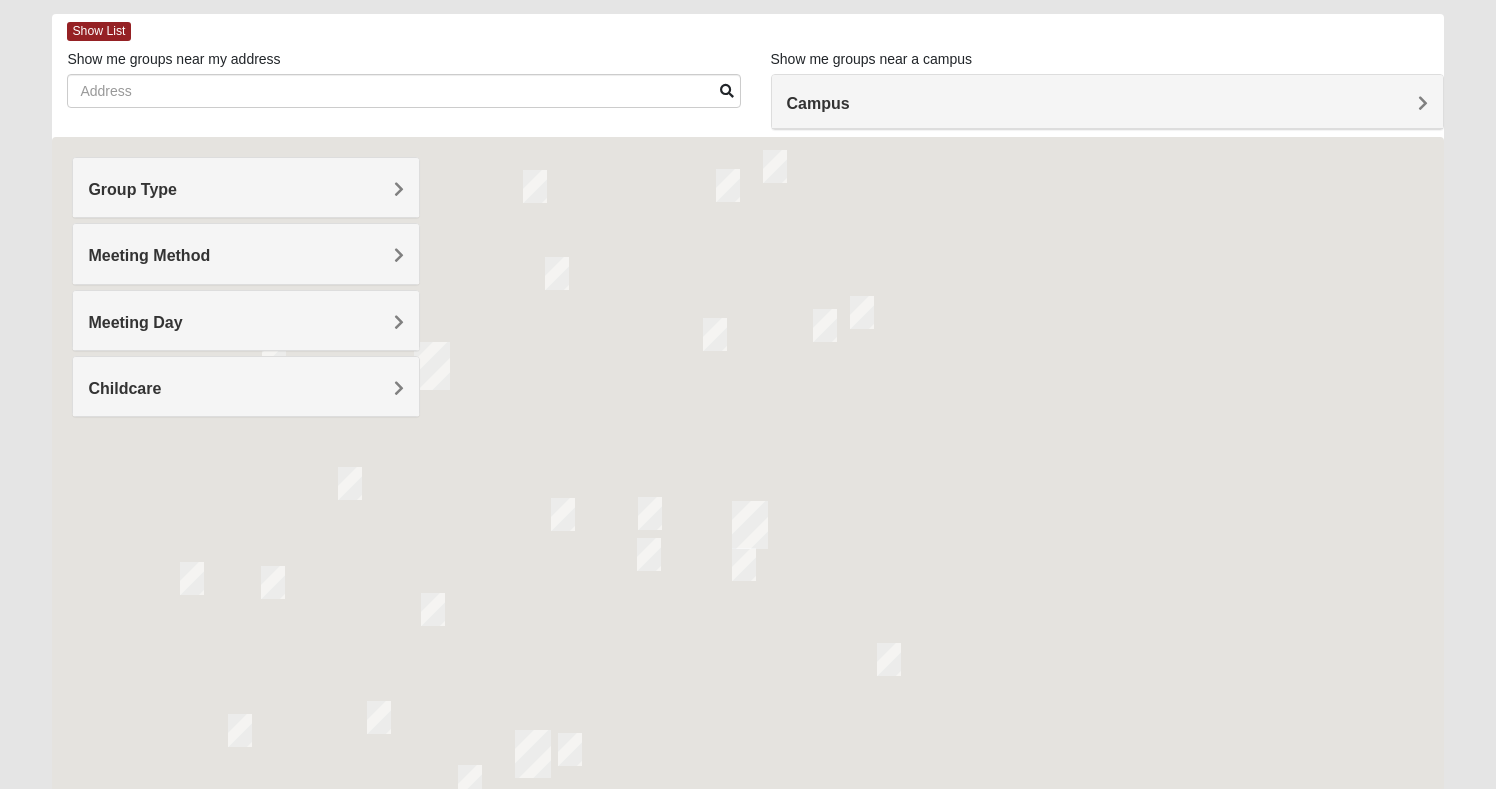 scroll, scrollTop: 89, scrollLeft: 0, axis: vertical 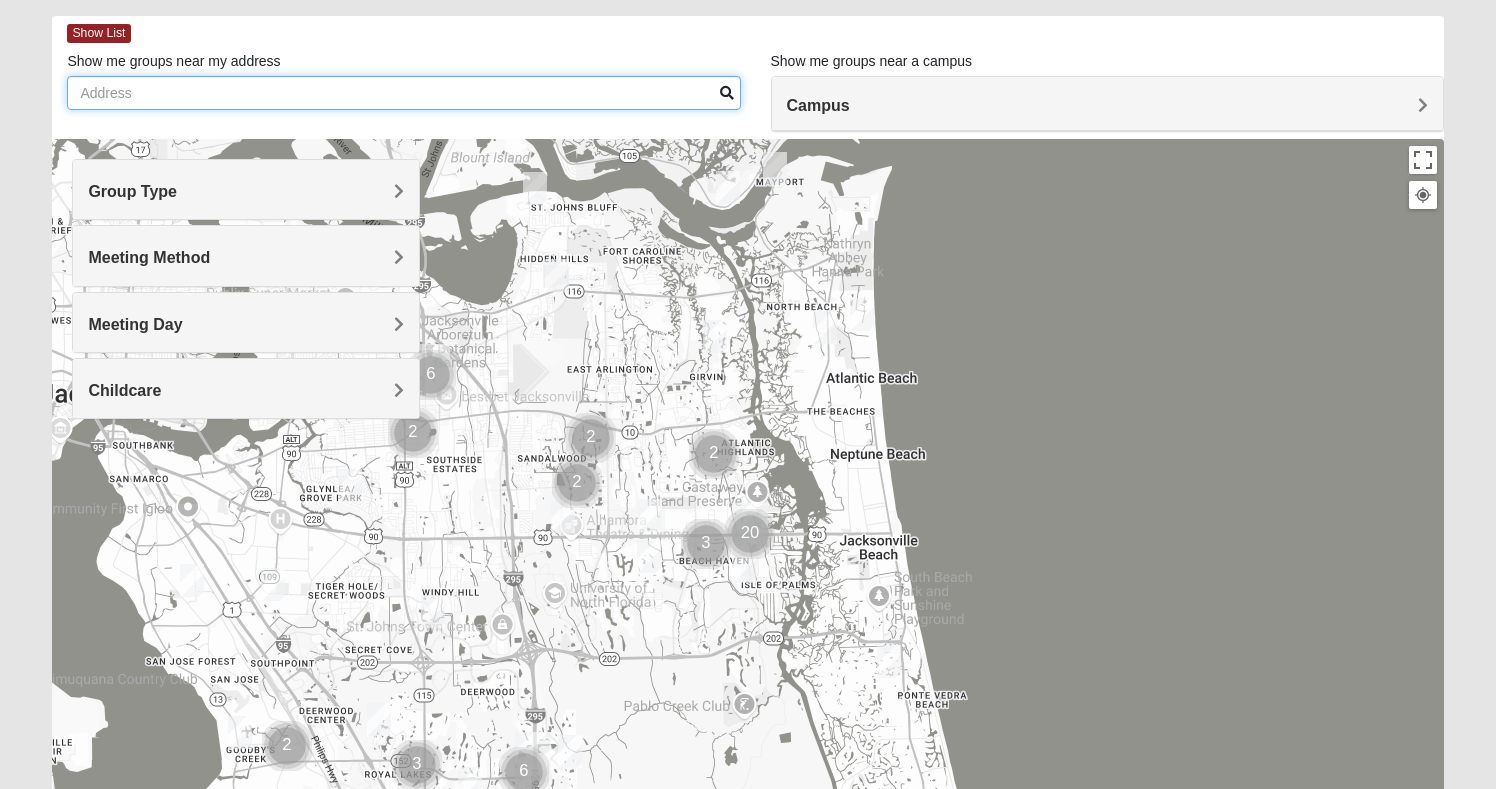 click on "Show me groups near my address" at bounding box center (403, 93) 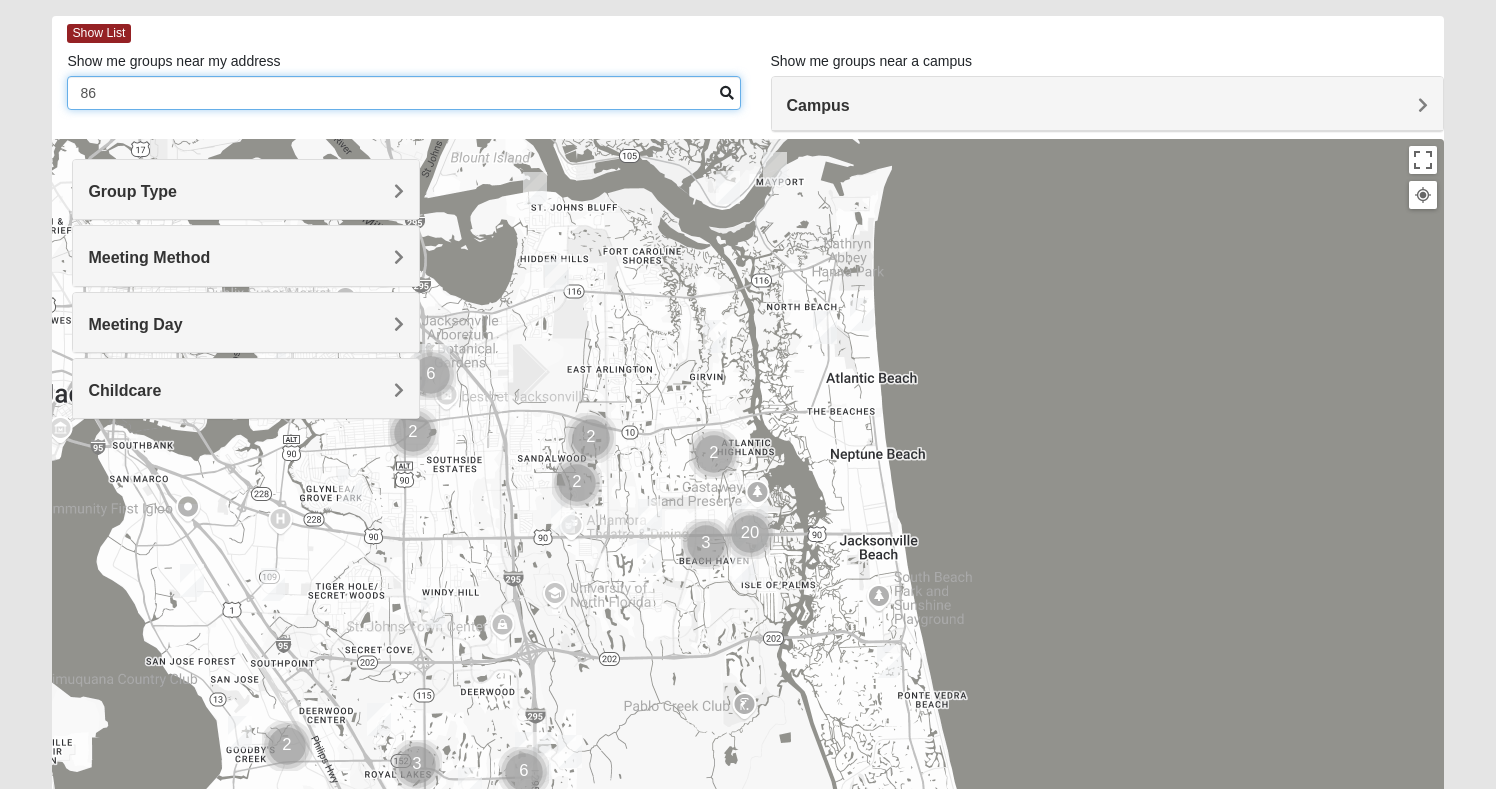 type on "8" 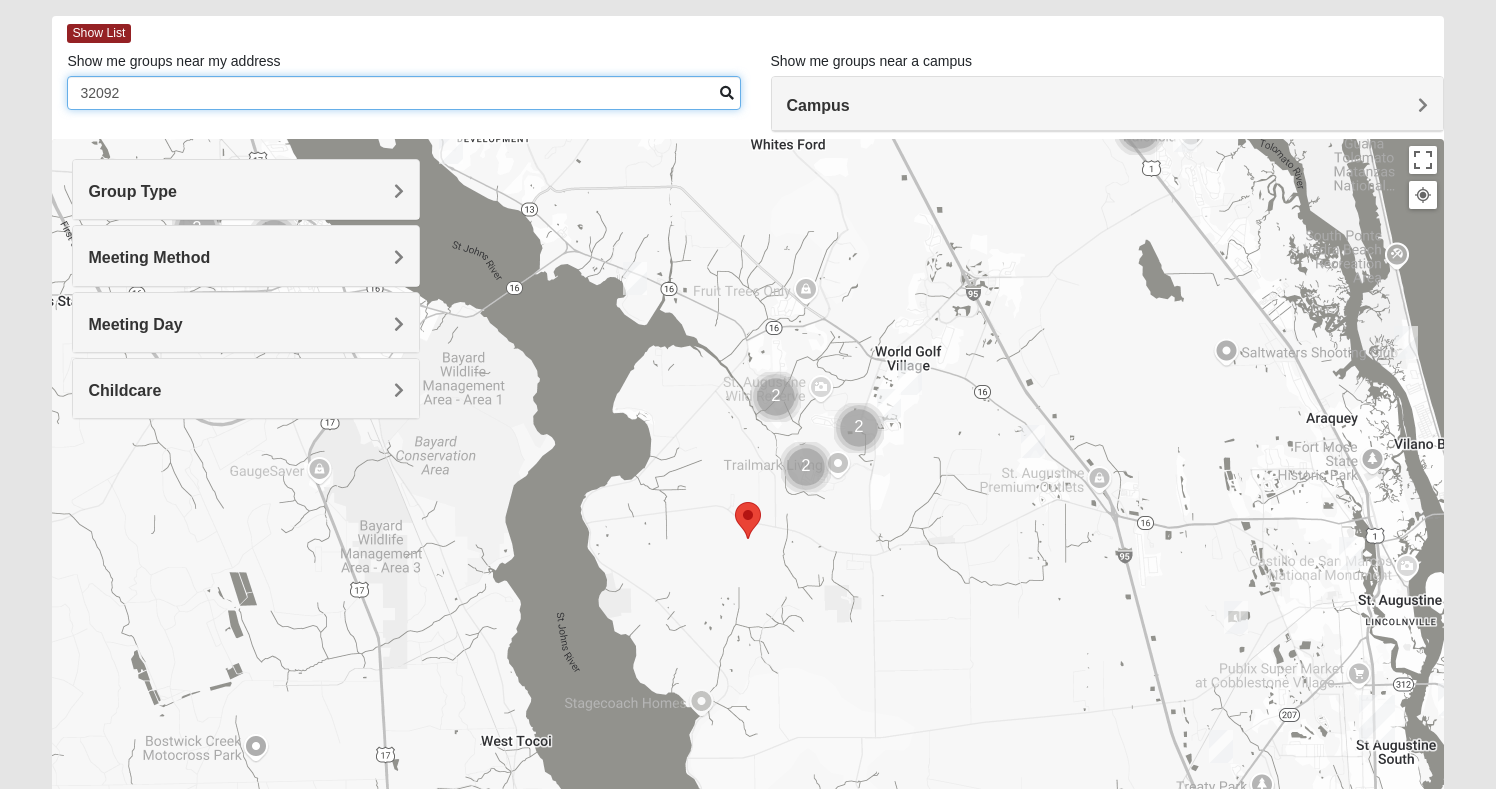 type on "32092" 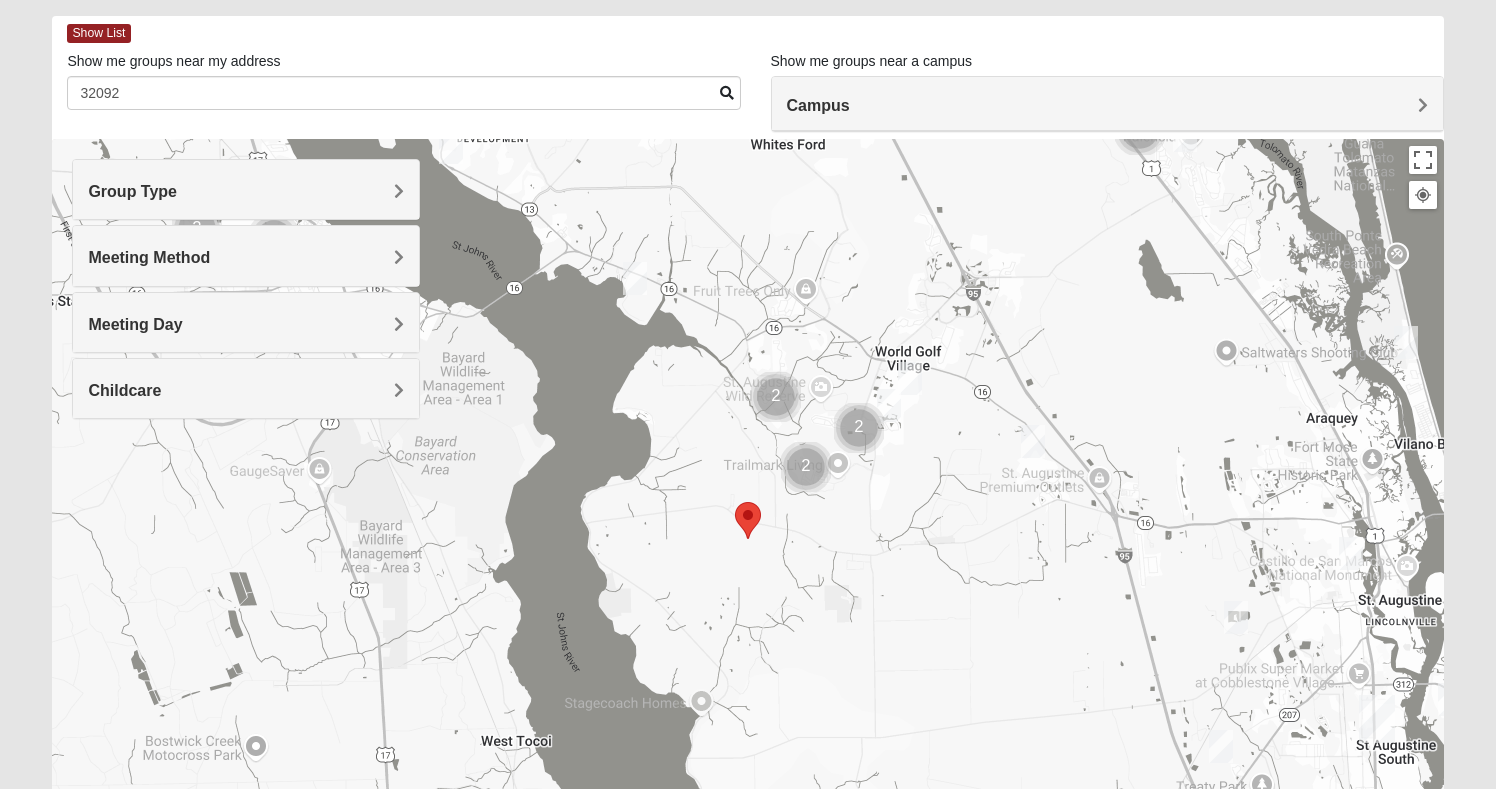 click at bounding box center (806, 467) 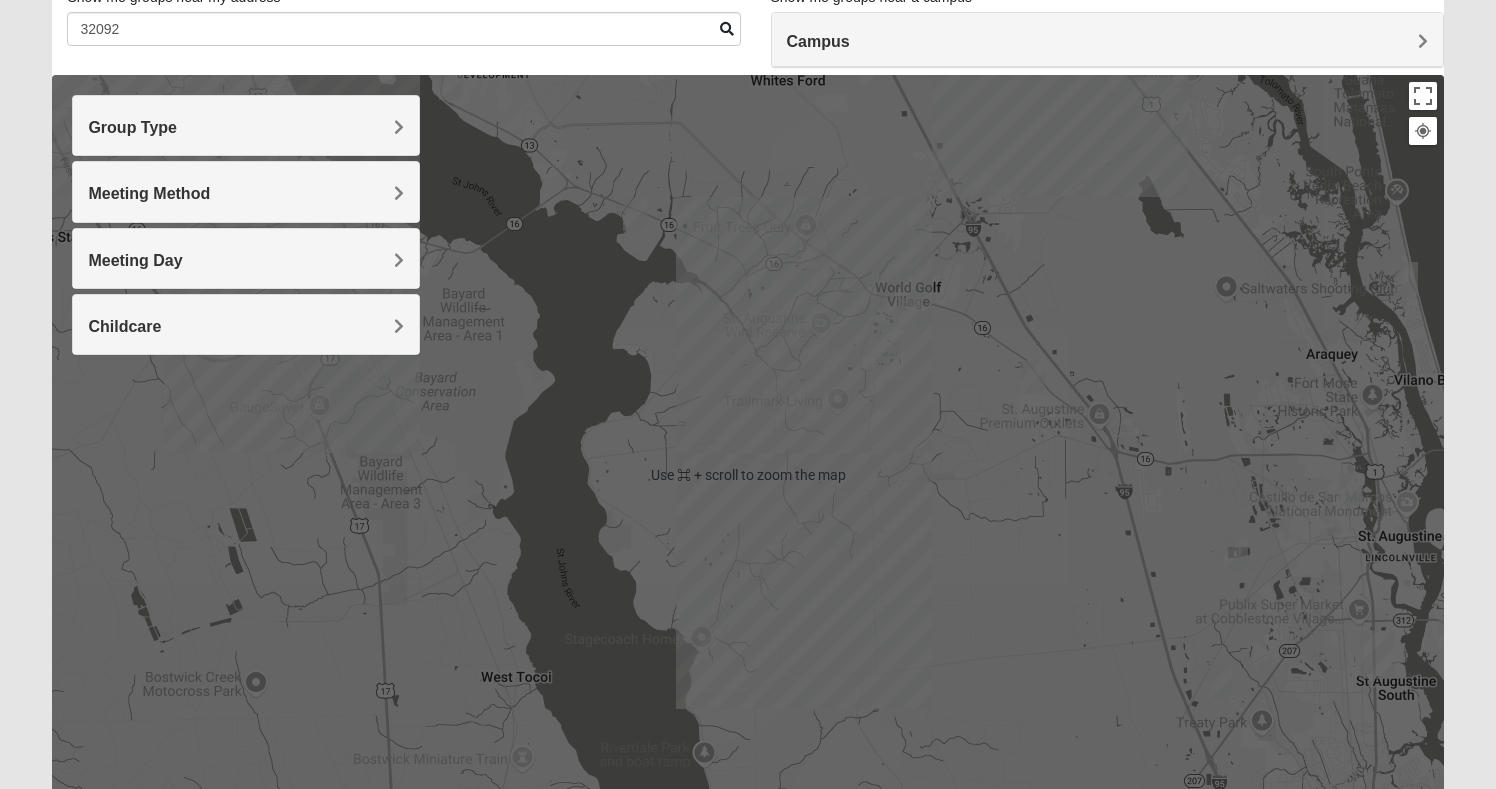 scroll, scrollTop: 125, scrollLeft: 0, axis: vertical 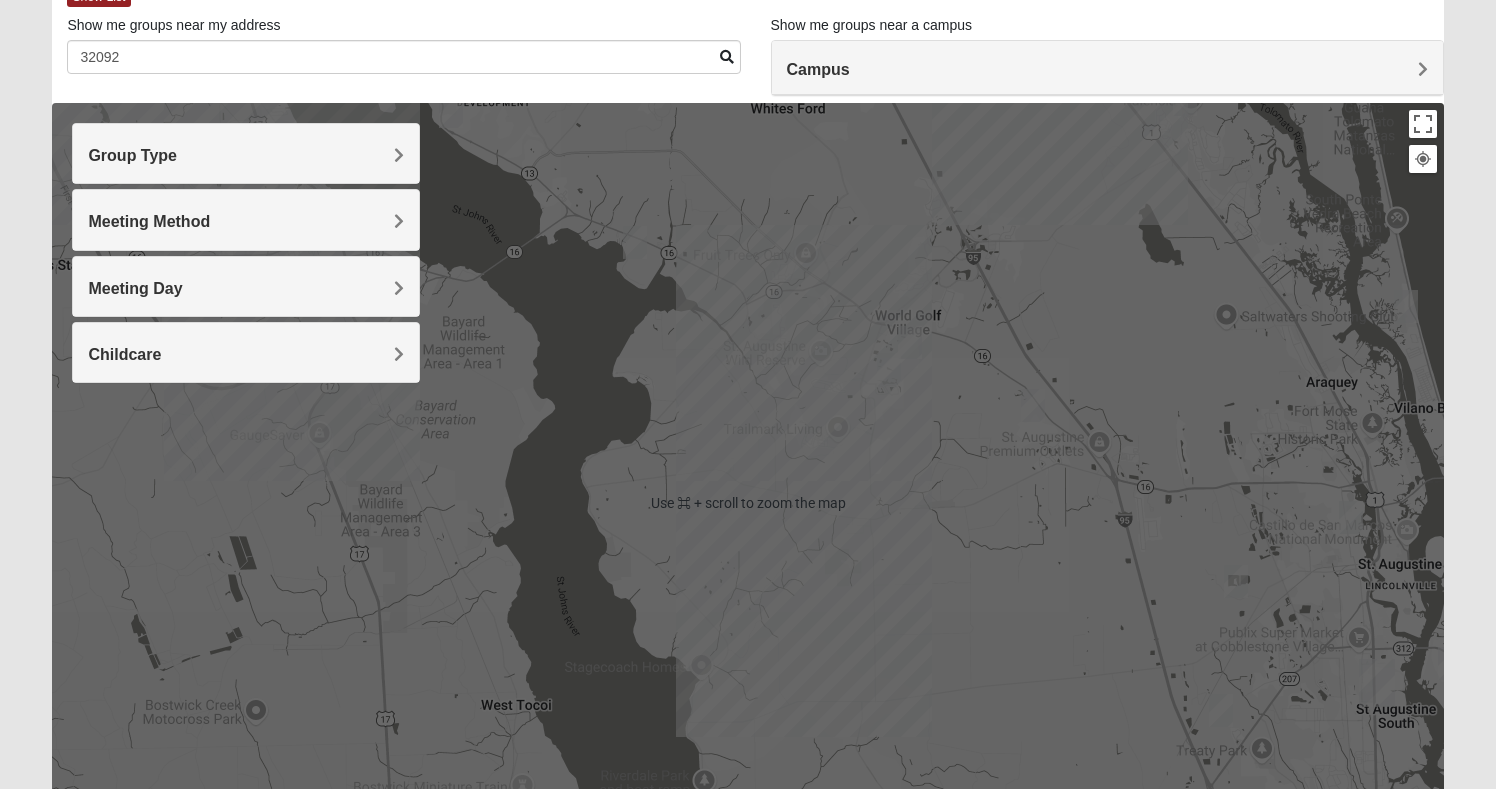 click on "To navigate, press the arrow keys." at bounding box center (747, 503) 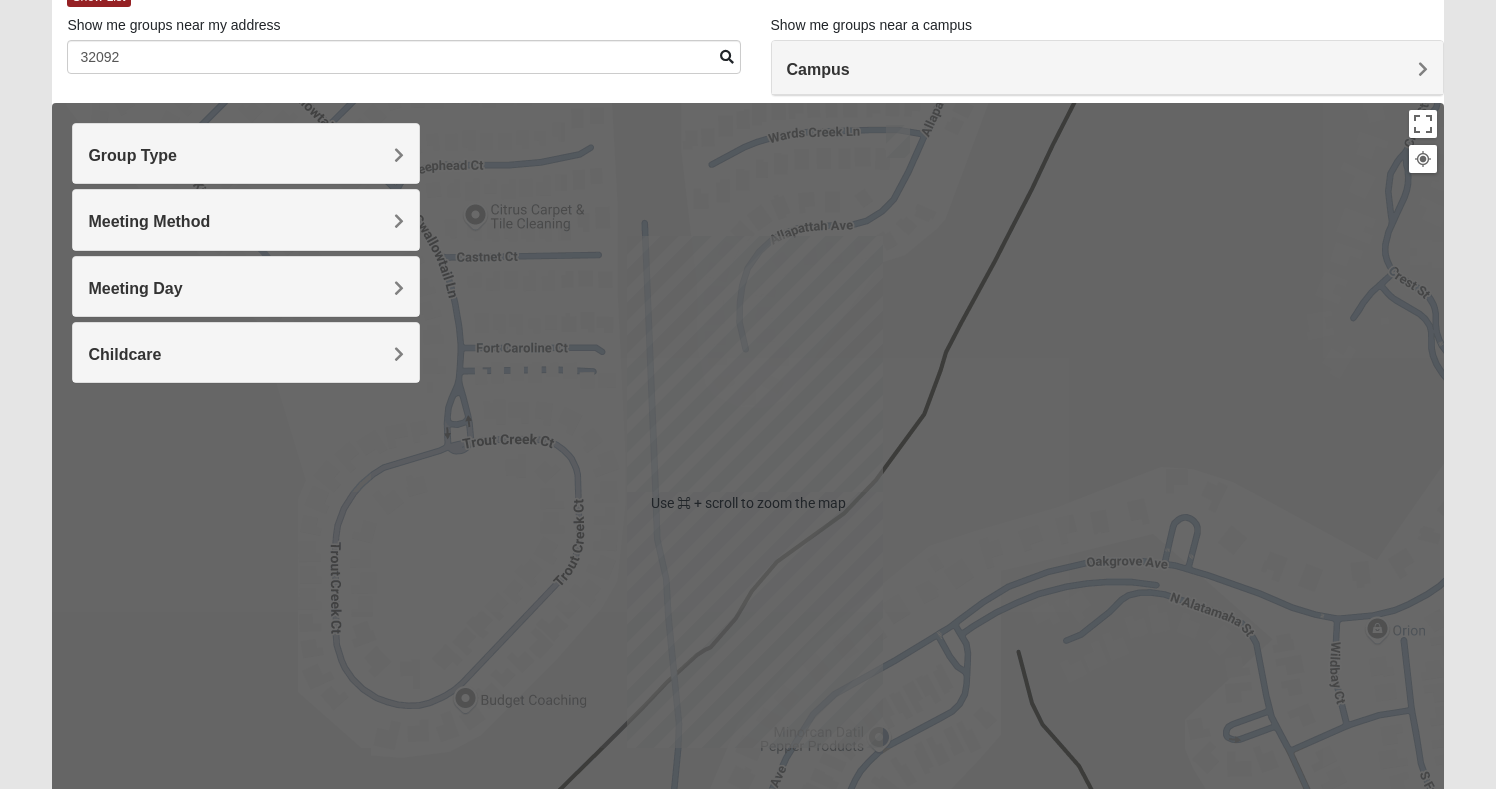 scroll, scrollTop: 125, scrollLeft: 1, axis: both 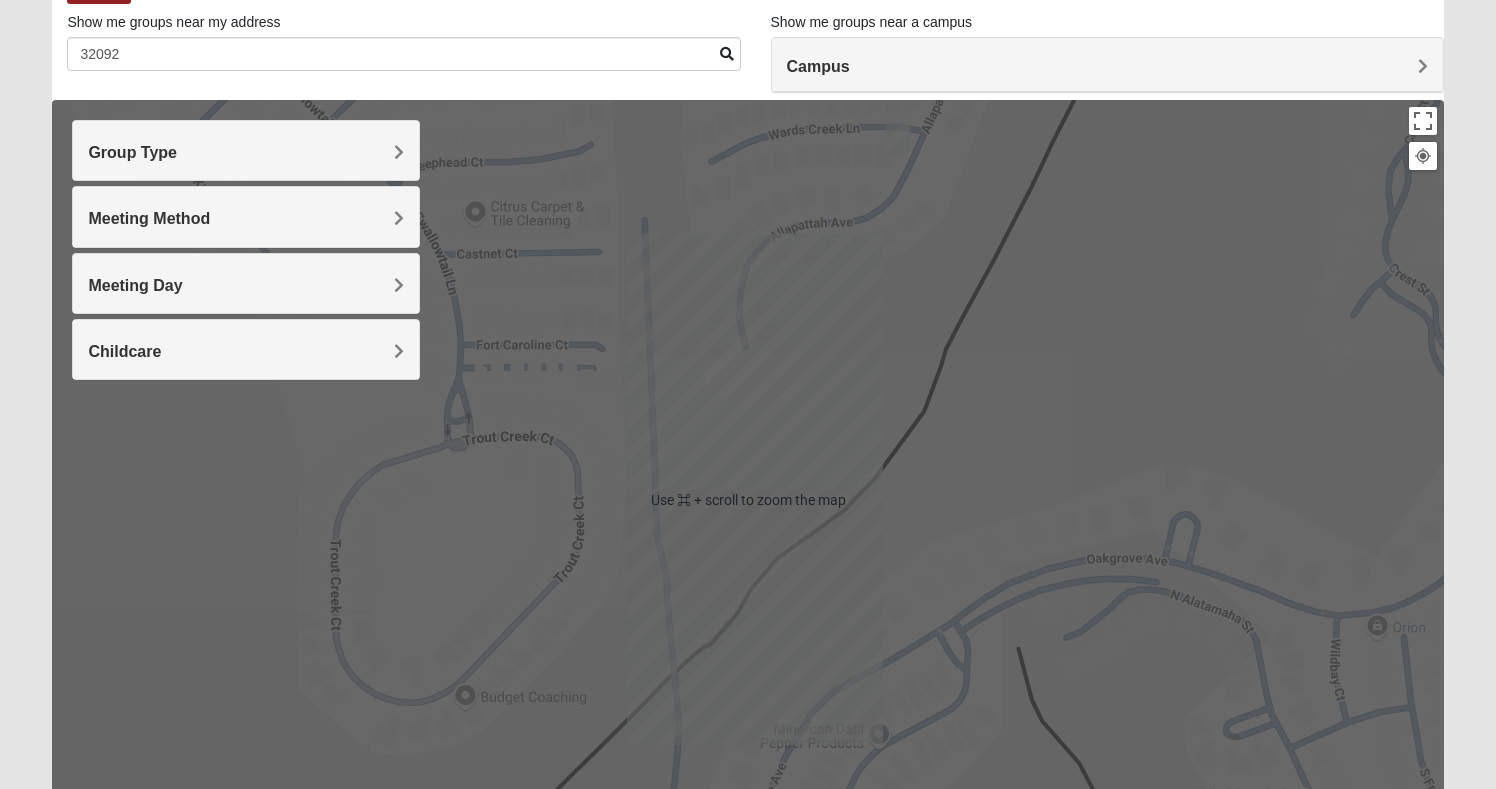 click on "Group Type" at bounding box center [246, 152] 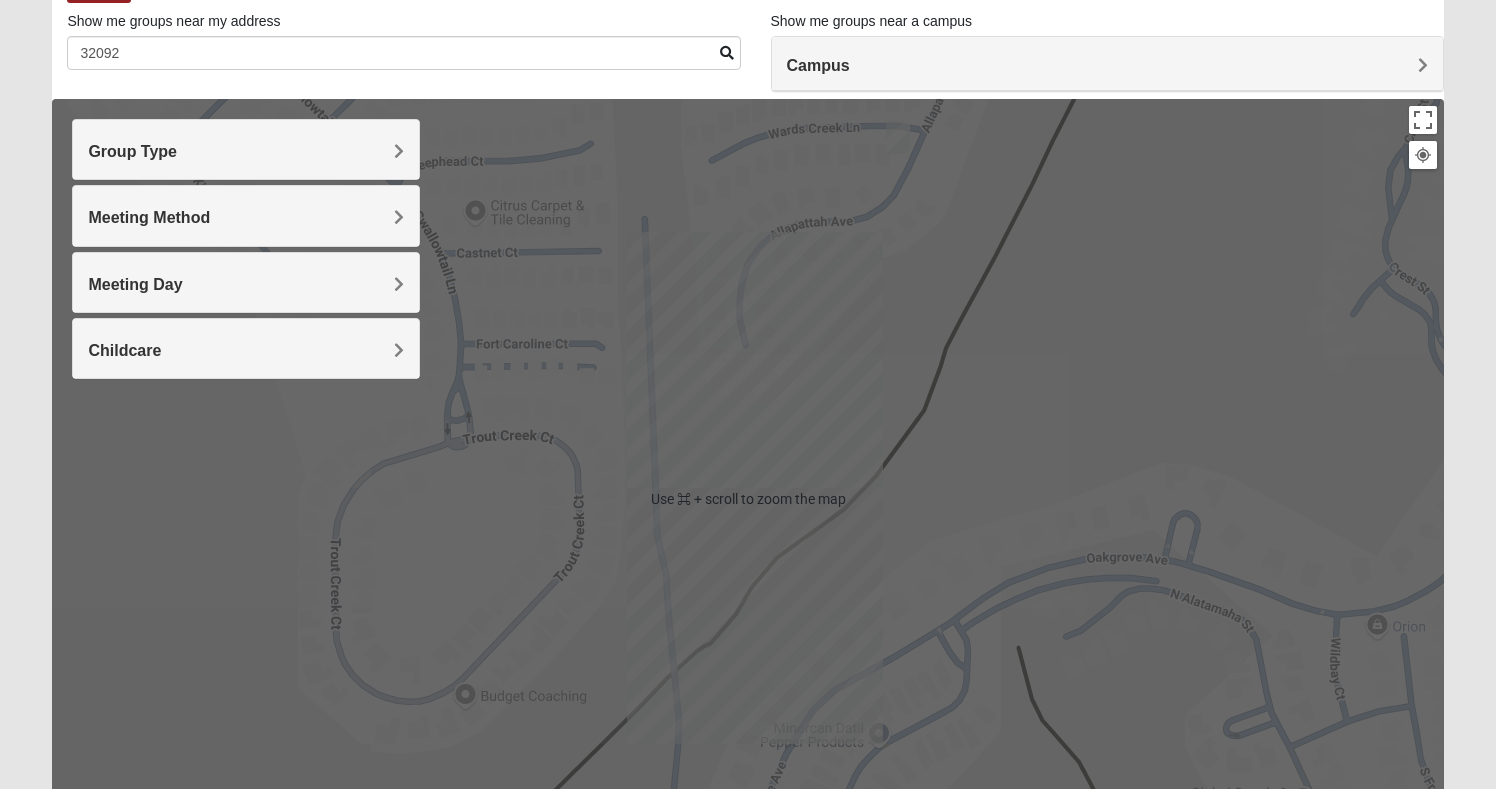 scroll, scrollTop: 114, scrollLeft: 0, axis: vertical 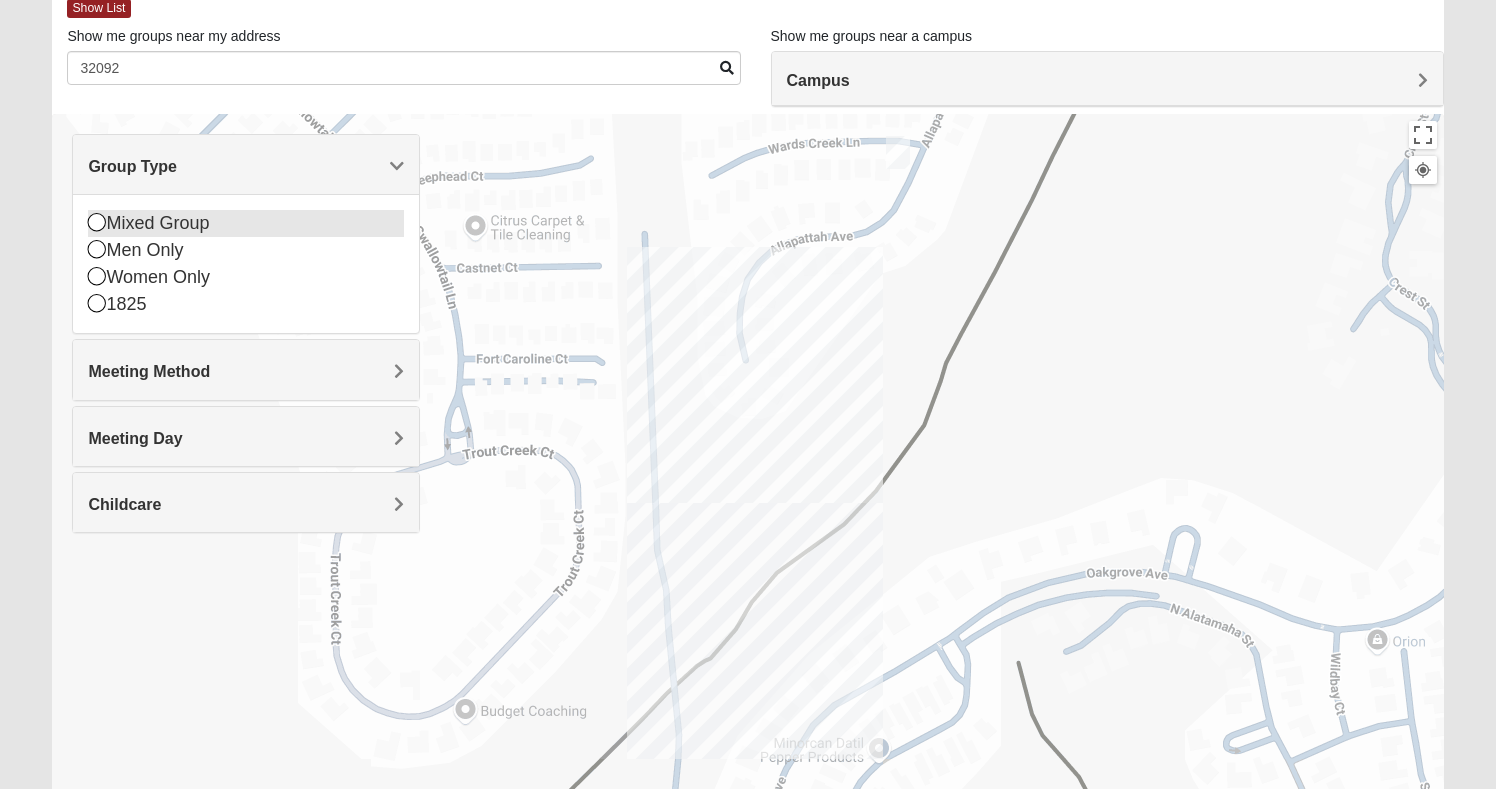 click at bounding box center [97, 222] 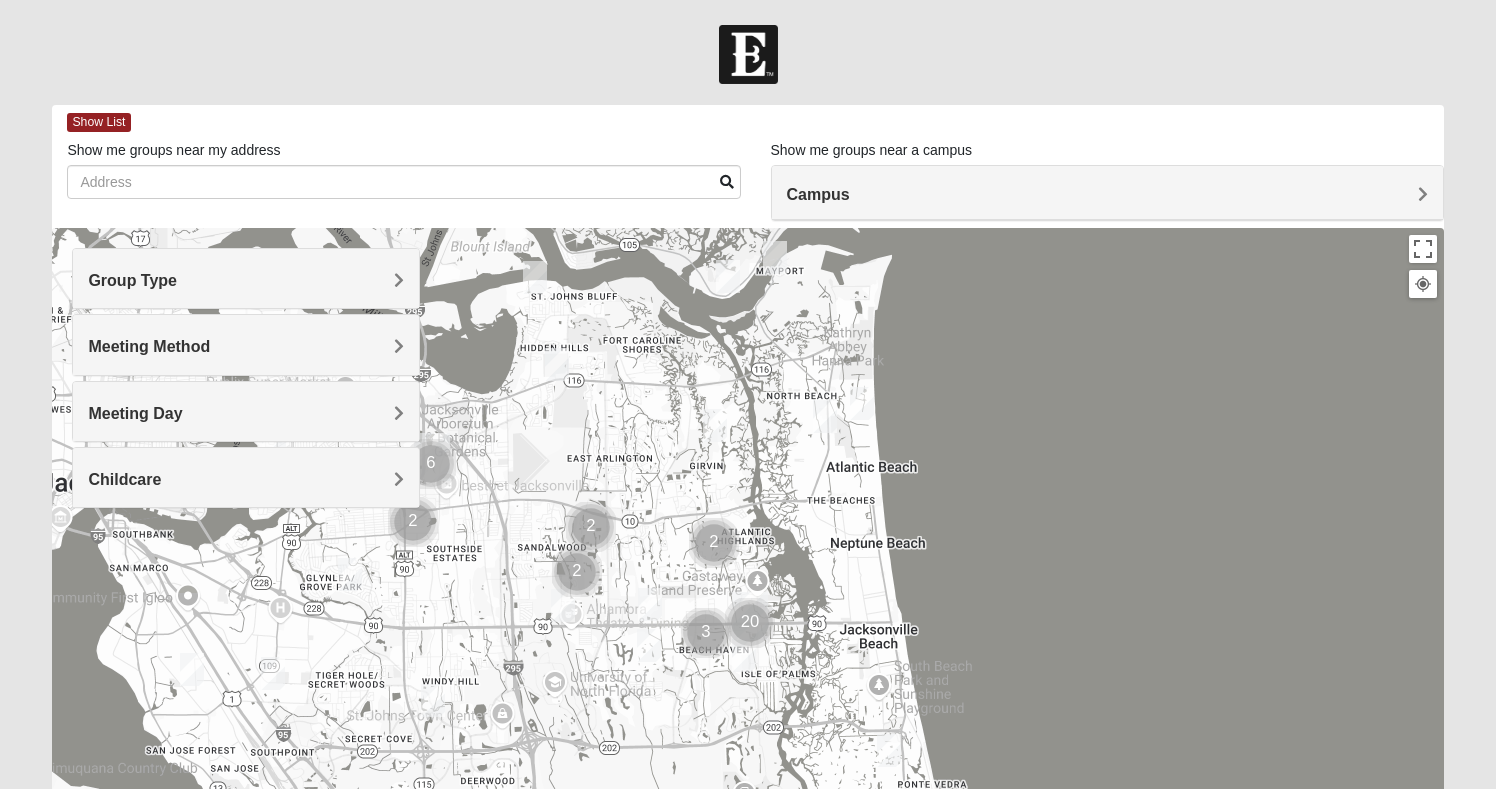scroll, scrollTop: 1, scrollLeft: 0, axis: vertical 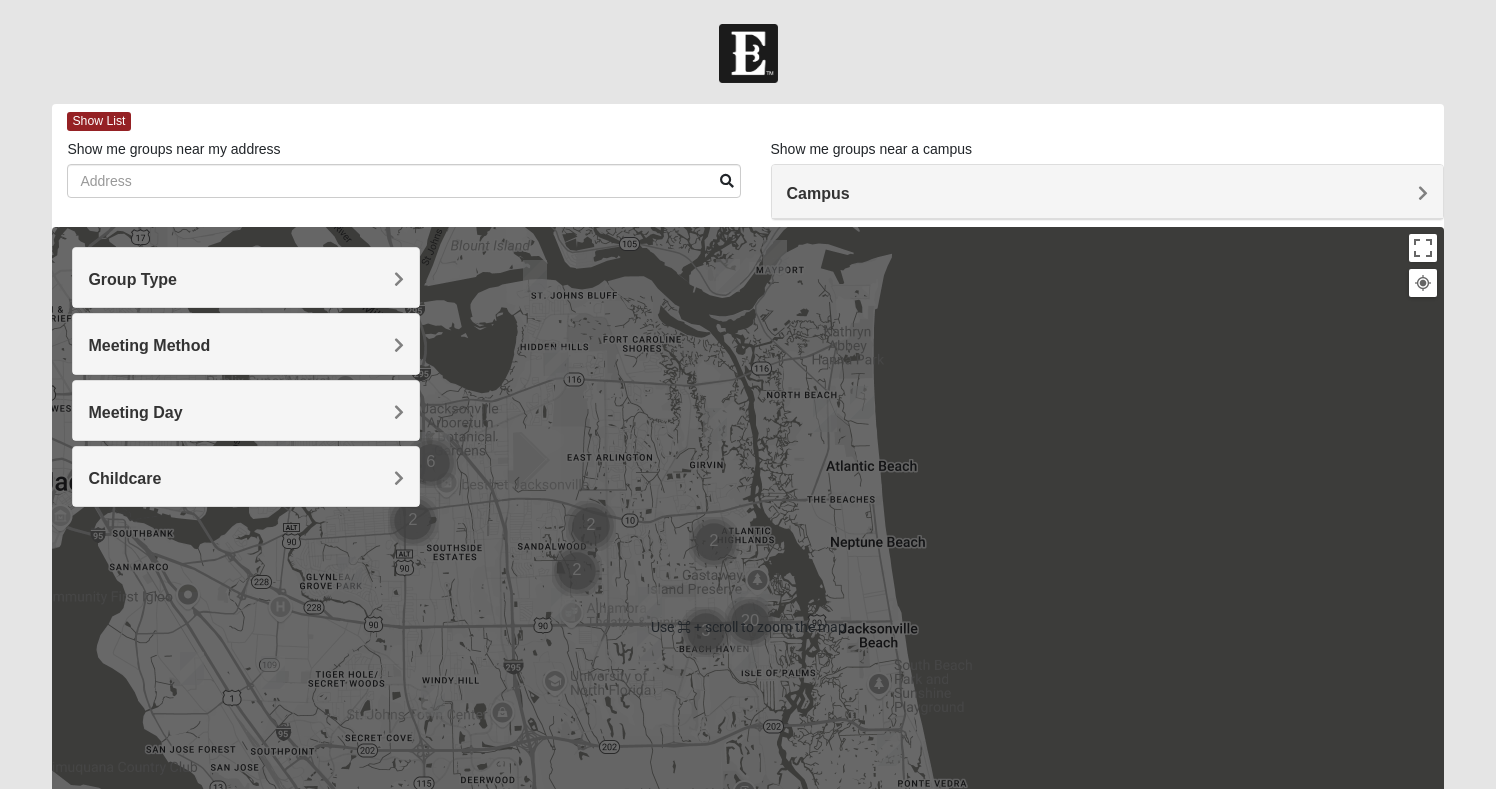 click on "Group Type" at bounding box center [132, 279] 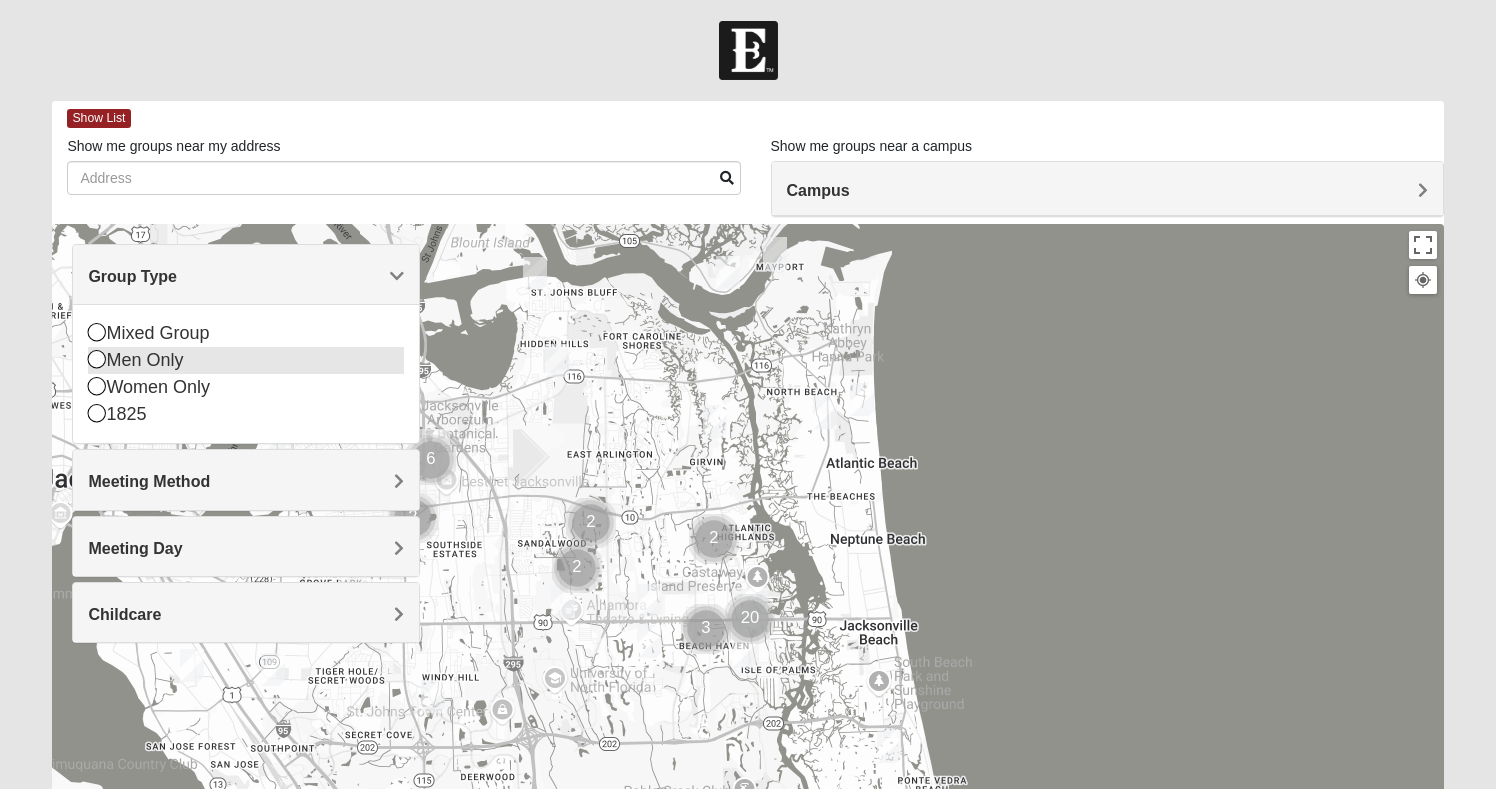 click on "Mixed Group" at bounding box center [246, 333] 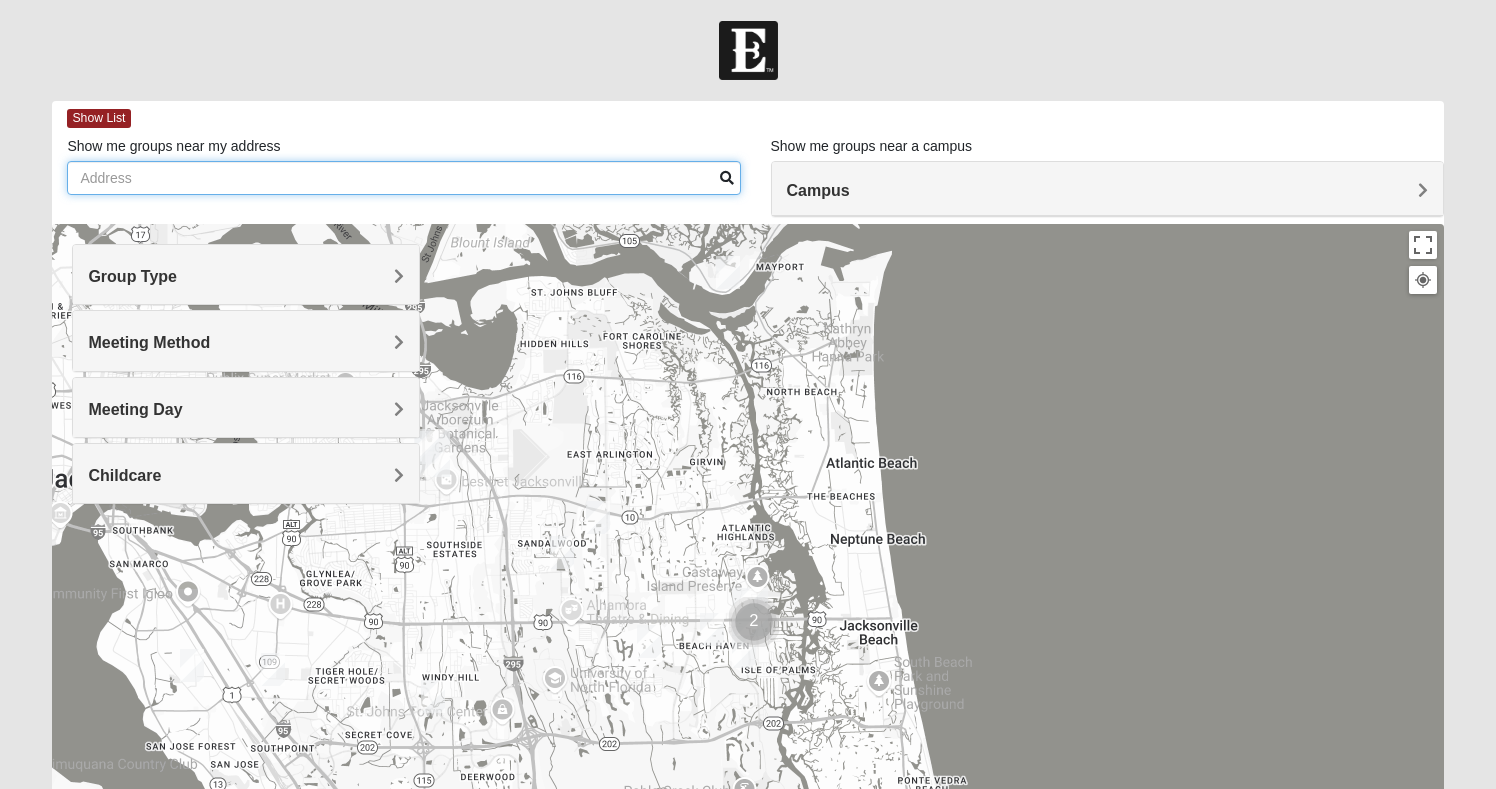 click on "Show me groups near my address" at bounding box center [403, 178] 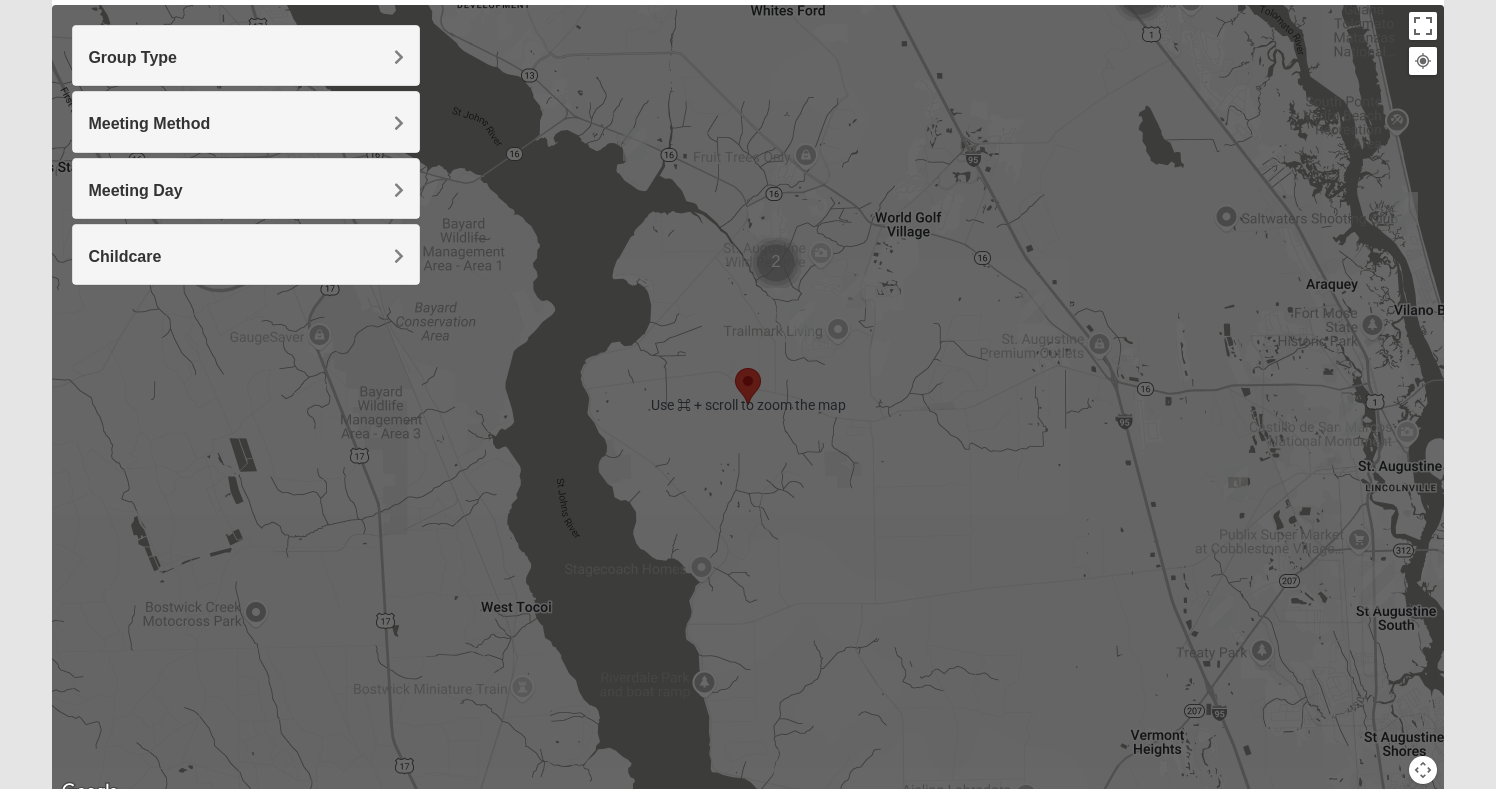 scroll, scrollTop: 225, scrollLeft: 0, axis: vertical 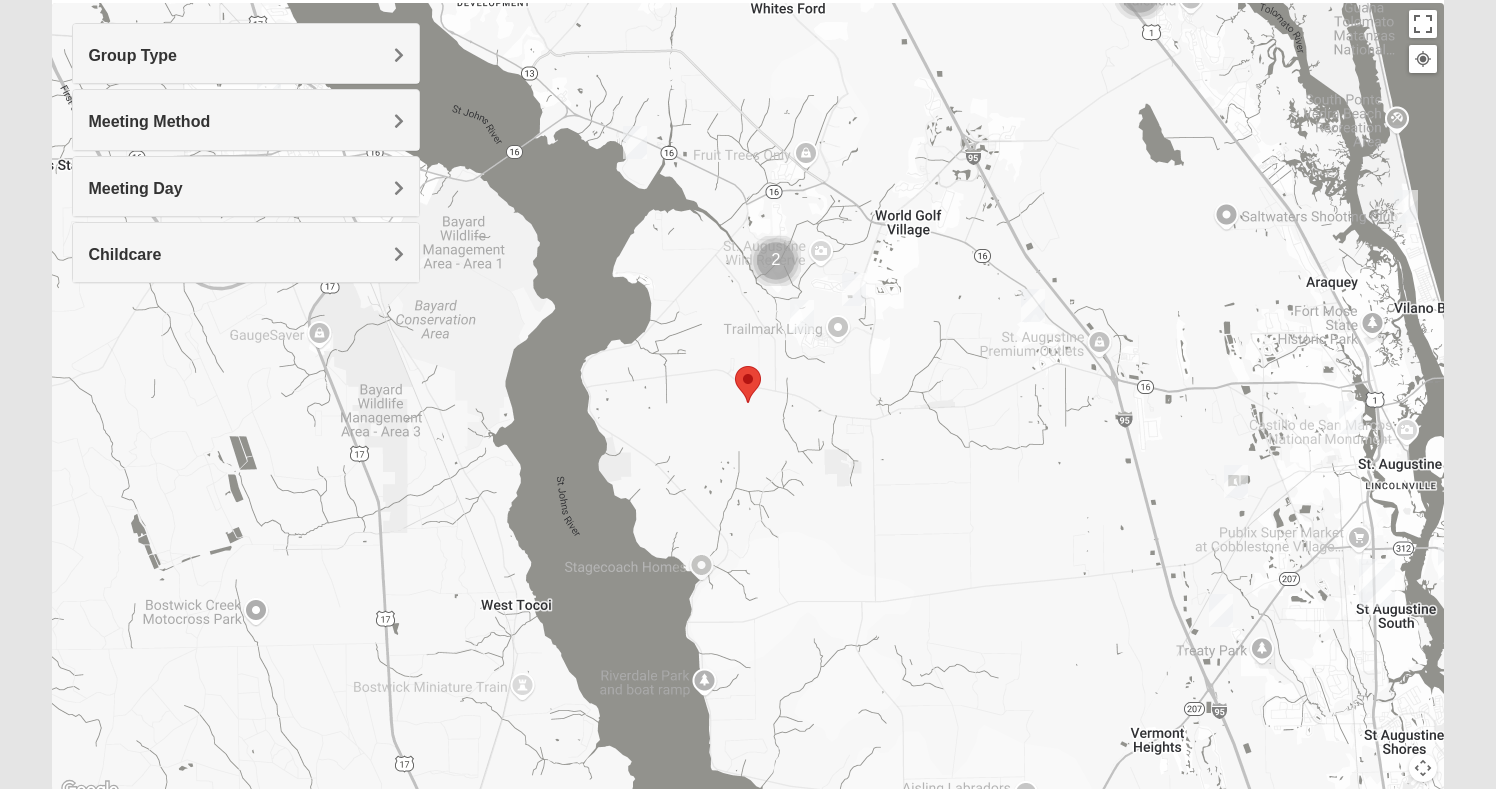 type on "32092" 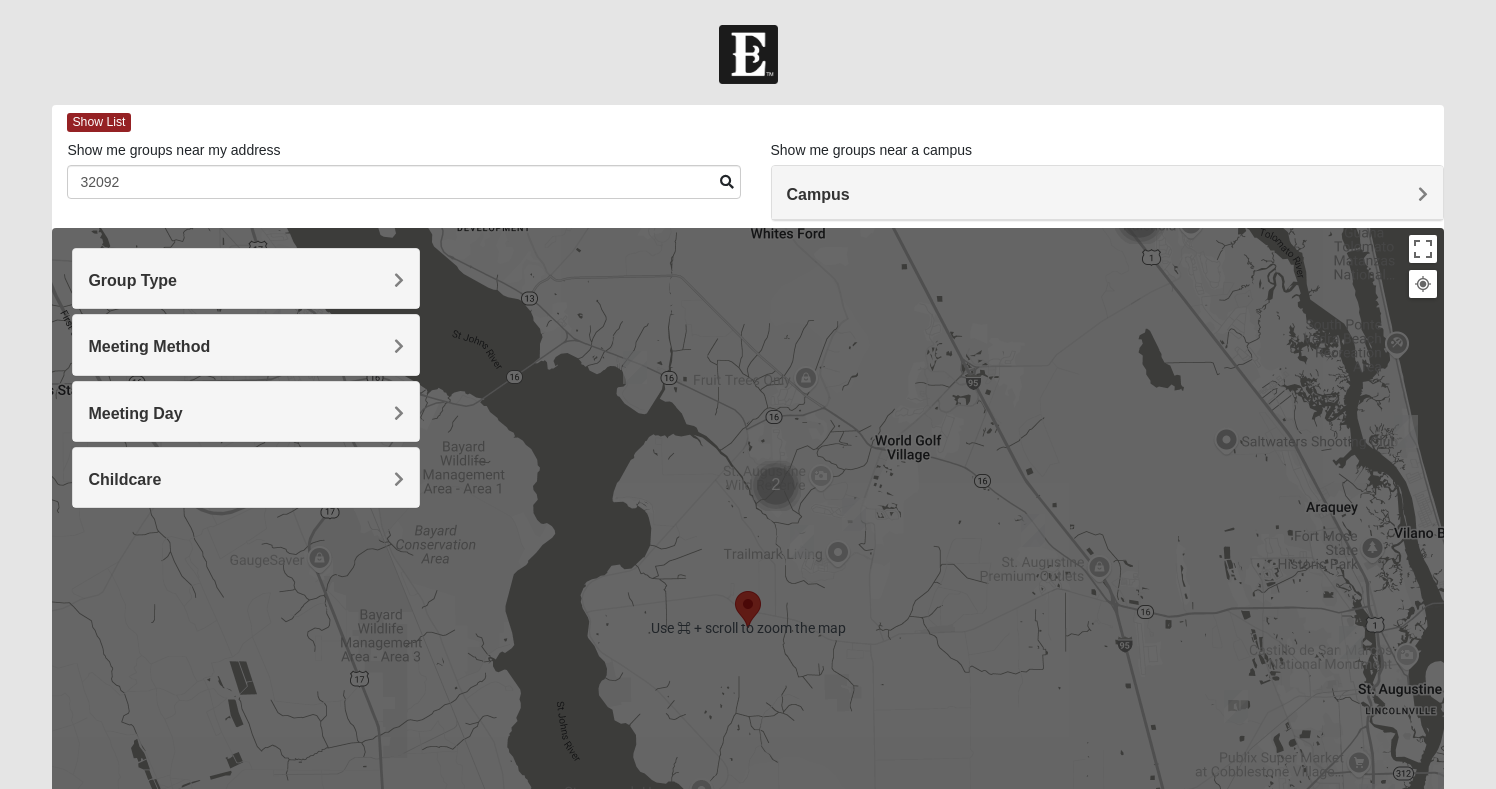 scroll, scrollTop: 0, scrollLeft: 0, axis: both 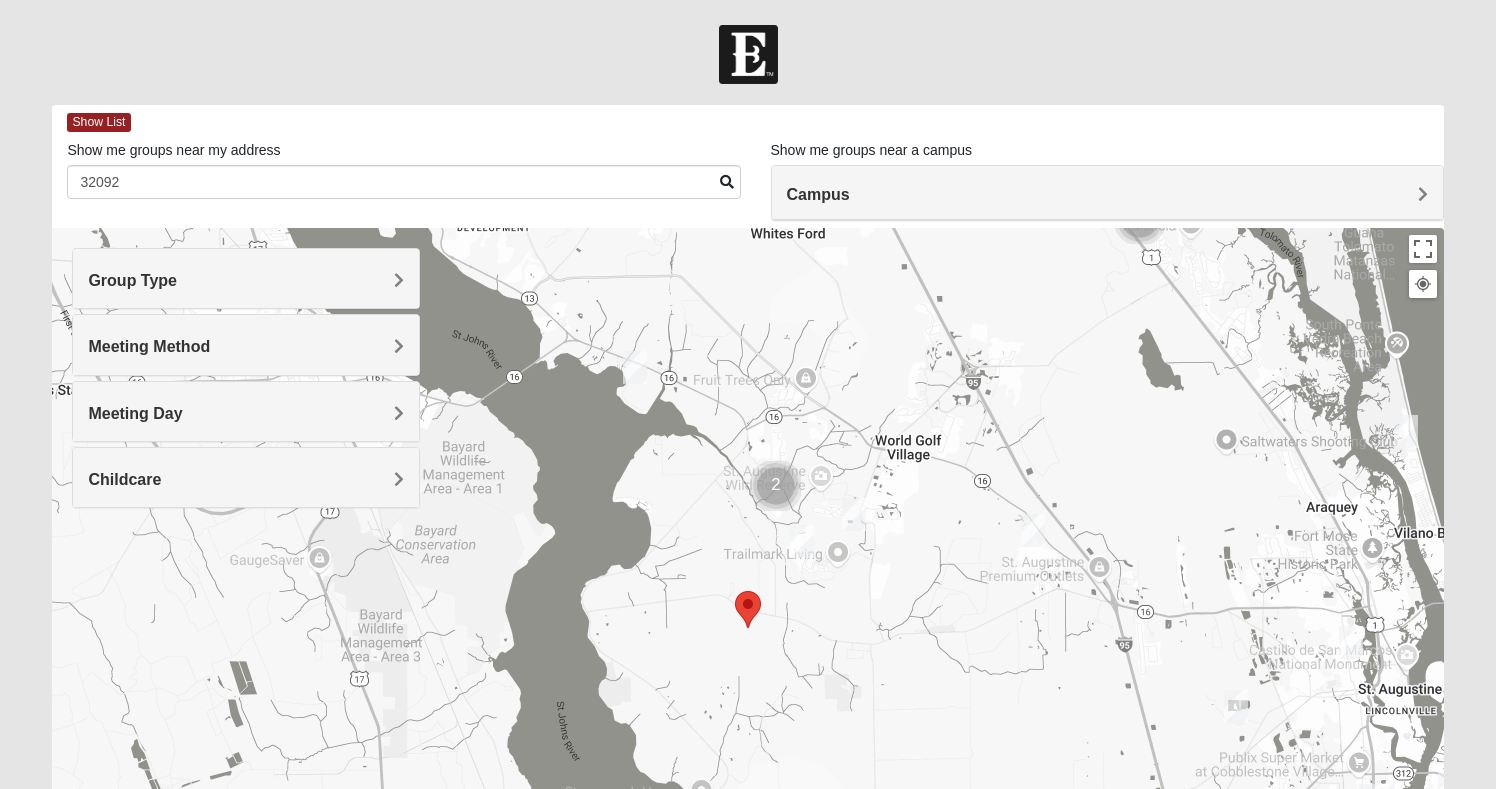 click at bounding box center [635, 367] 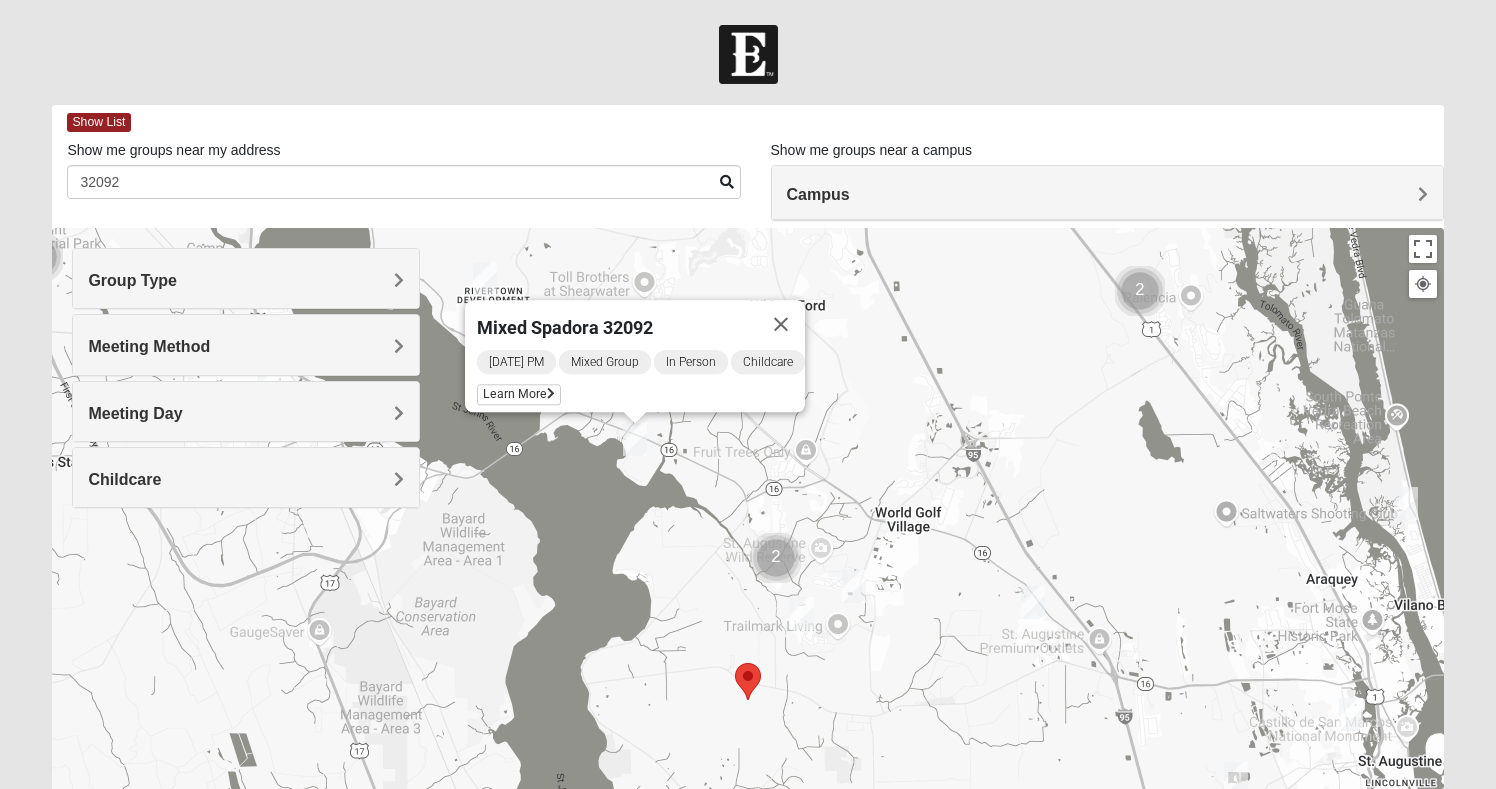 click at bounding box center (802, 613) 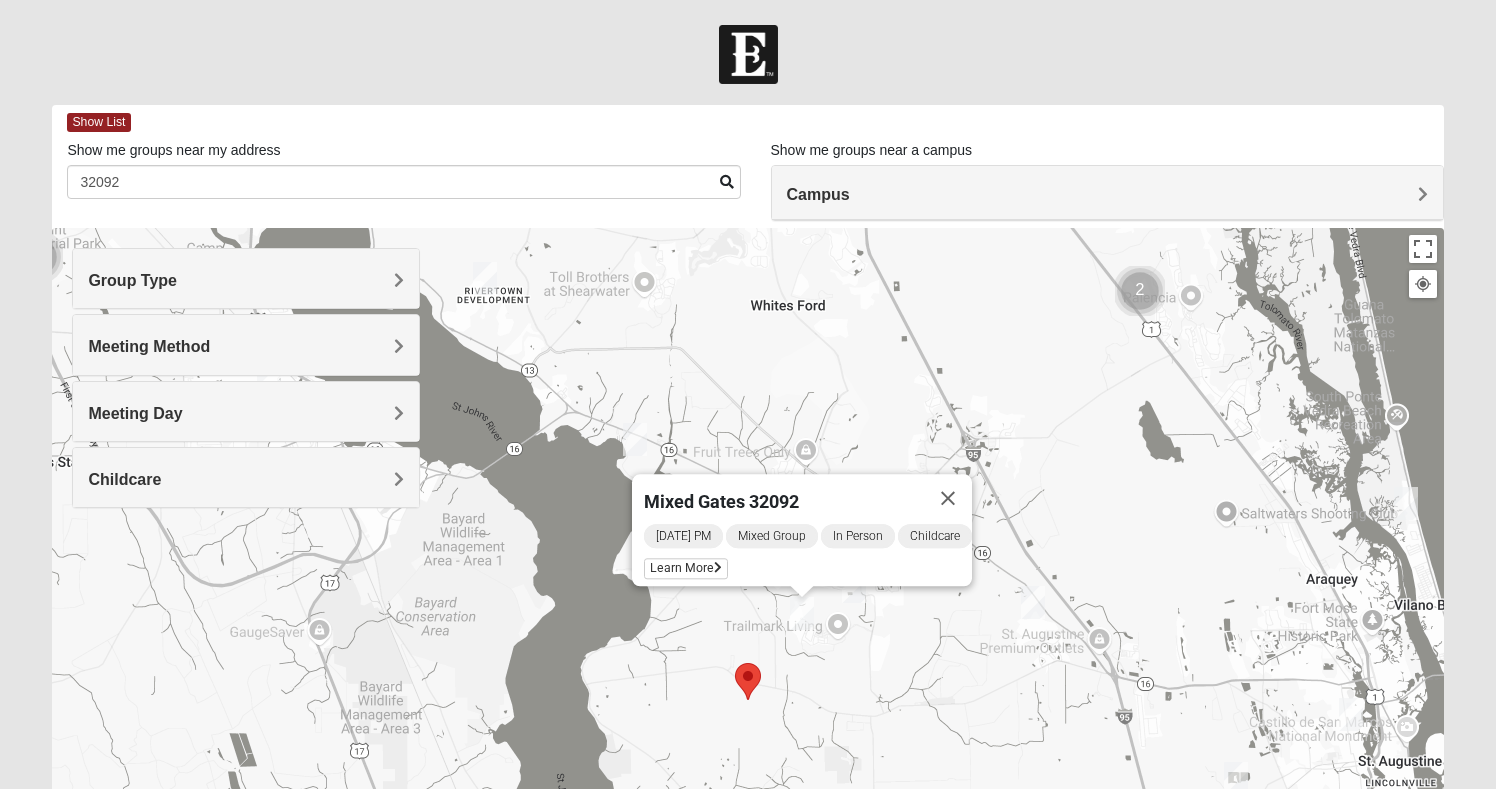 click at bounding box center [1033, 602] 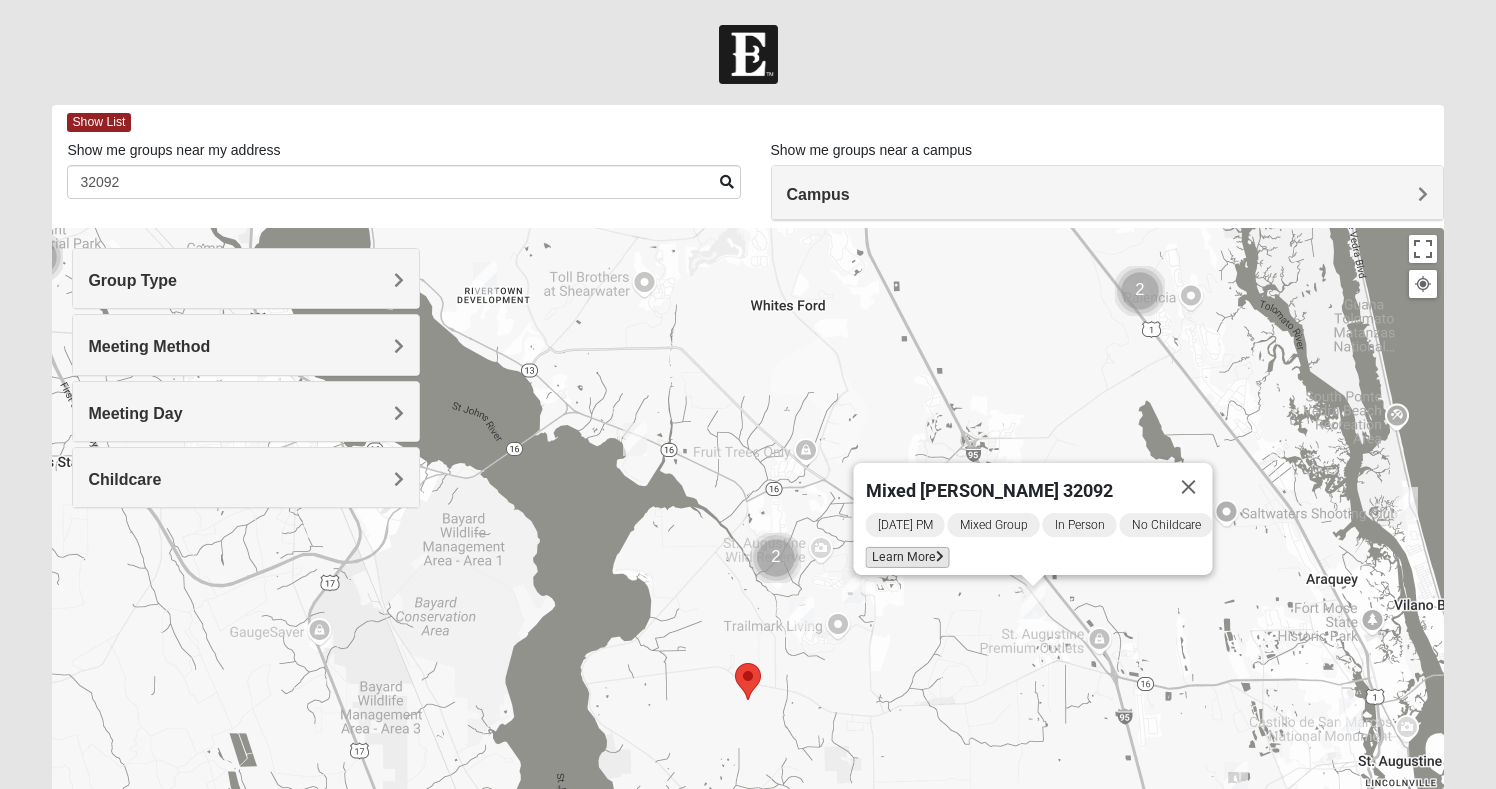 click on "Learn More" at bounding box center [908, 557] 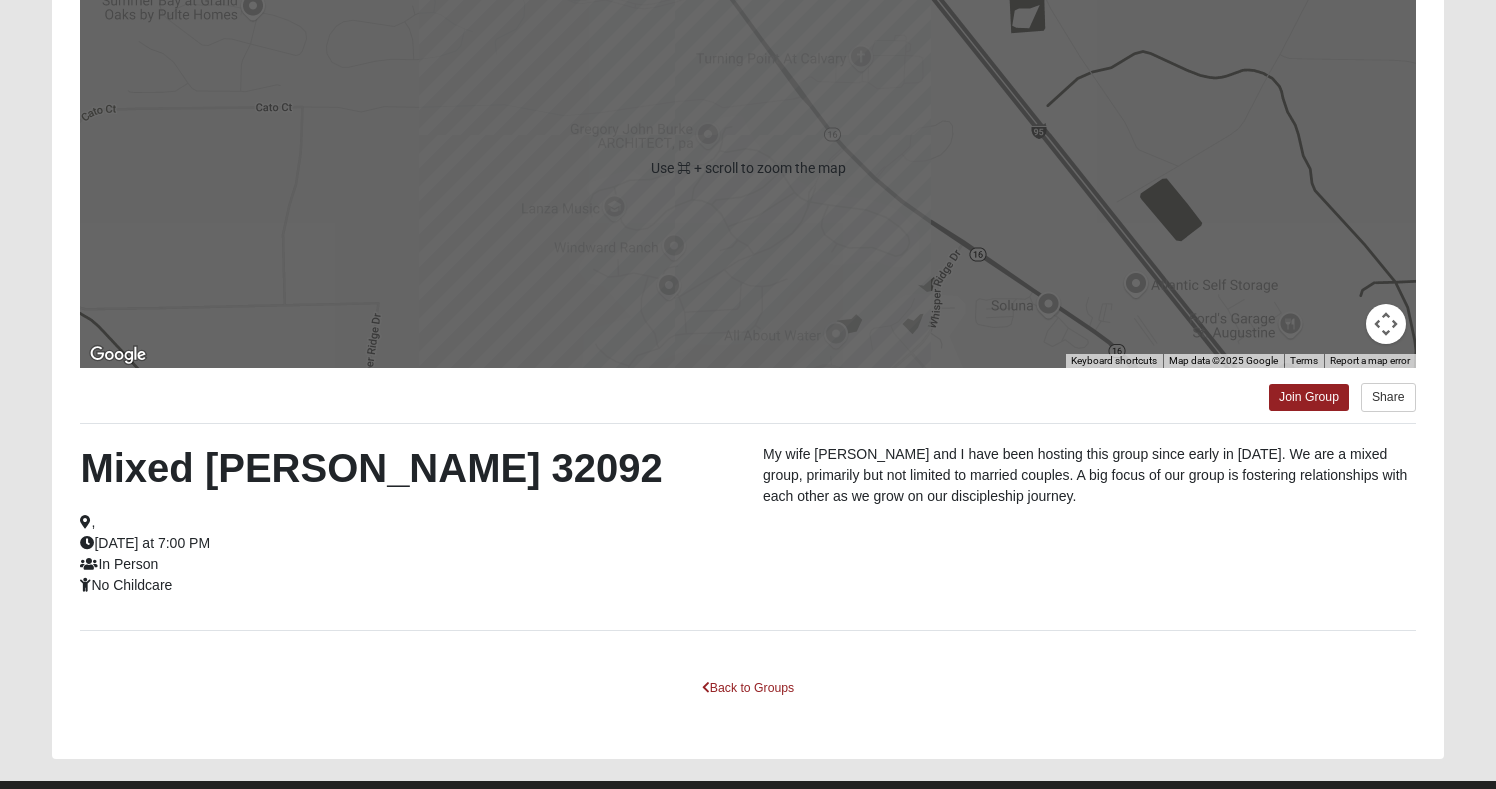 scroll, scrollTop: 255, scrollLeft: 0, axis: vertical 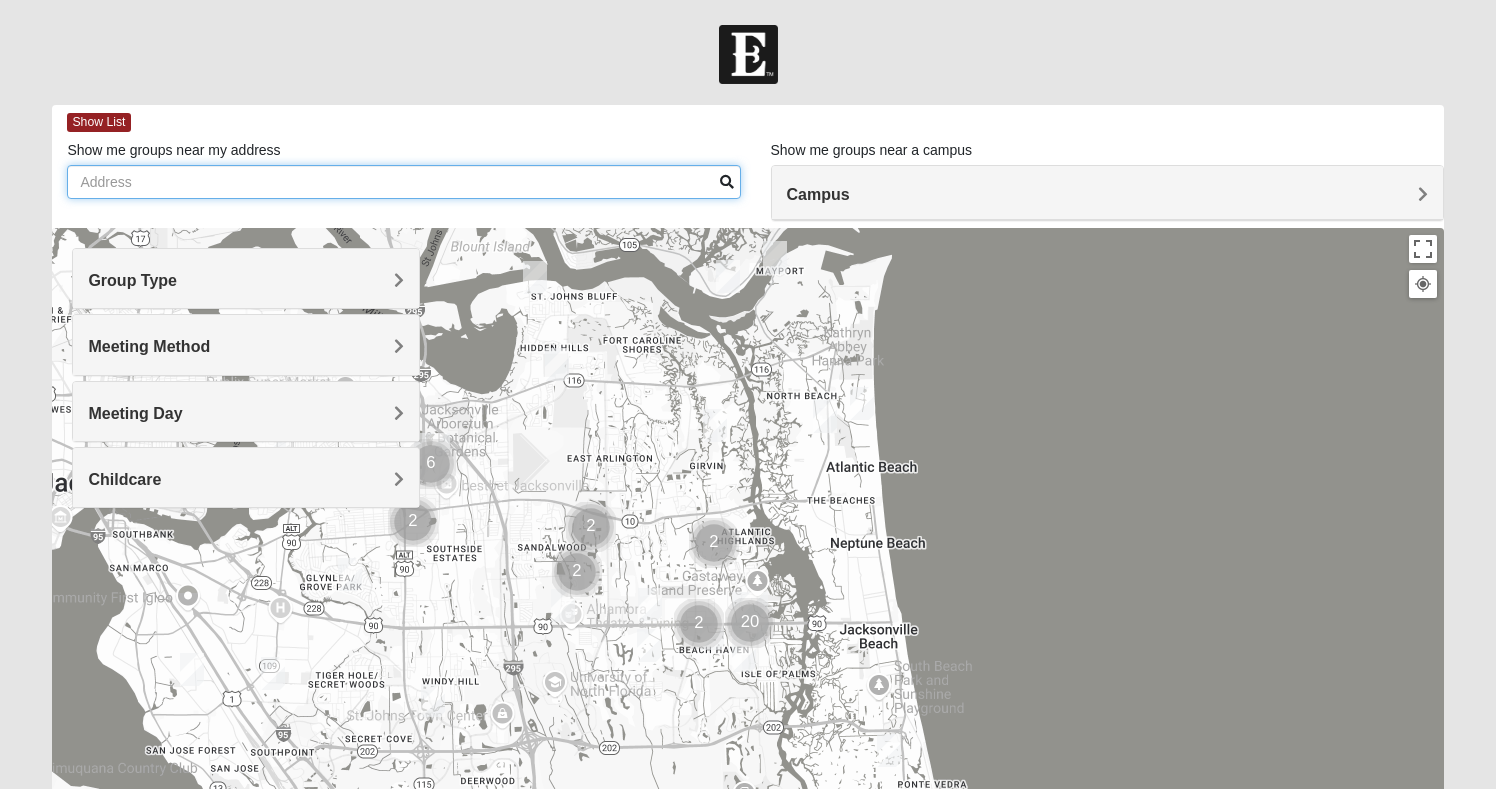 click on "Show me groups near my address" at bounding box center (403, 182) 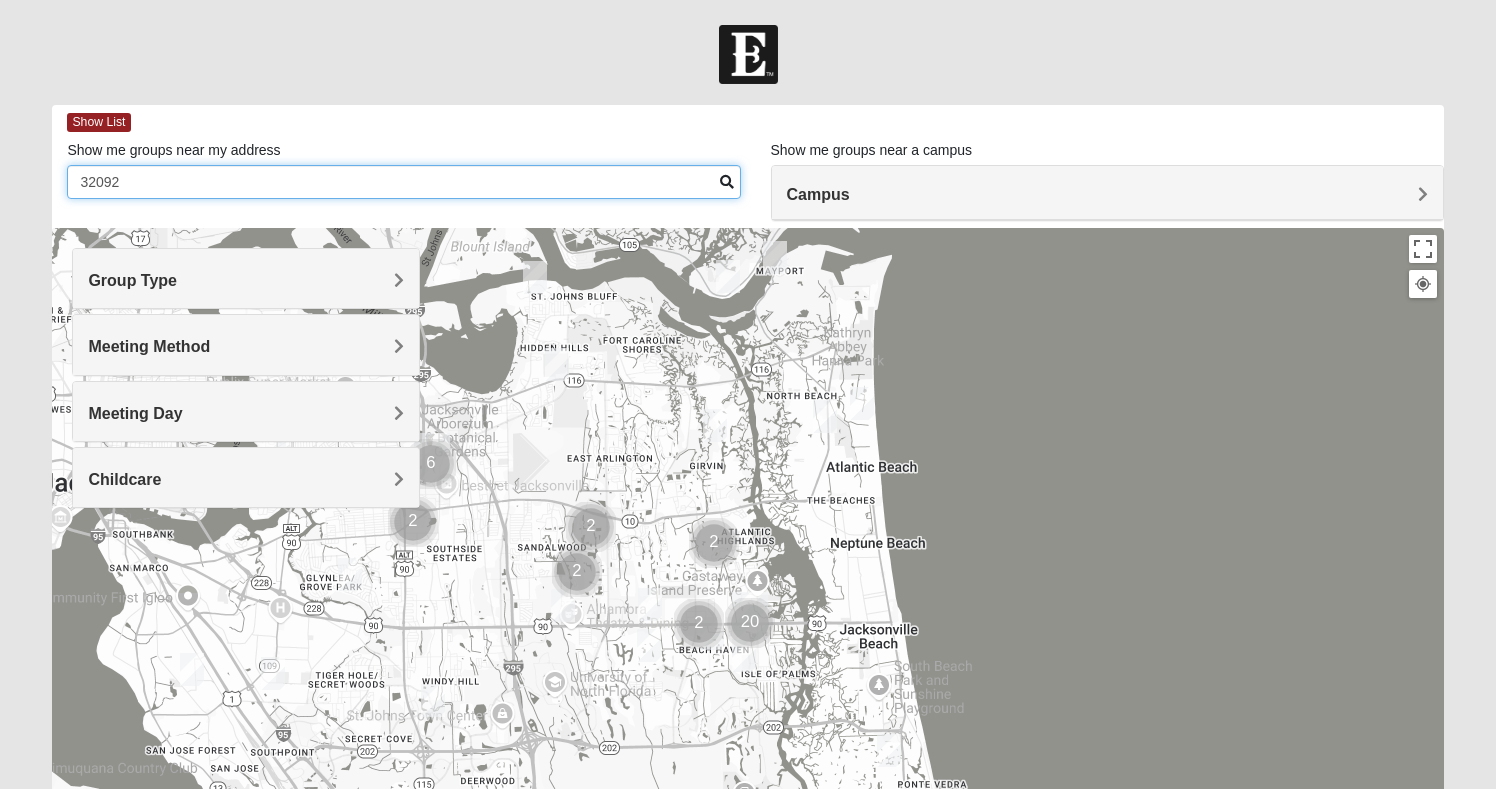 scroll, scrollTop: 0, scrollLeft: 0, axis: both 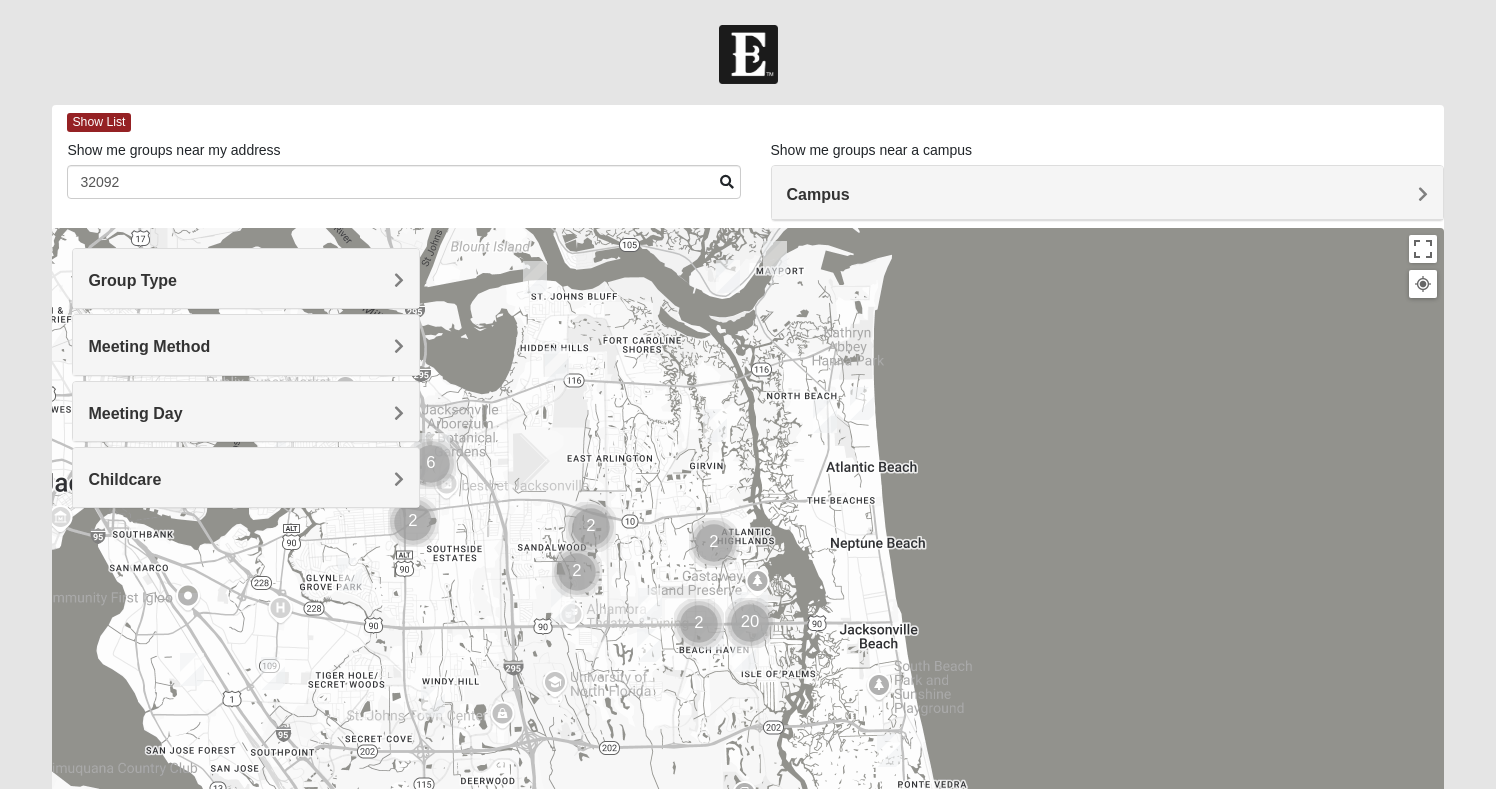 click on "Group Type" at bounding box center (246, 278) 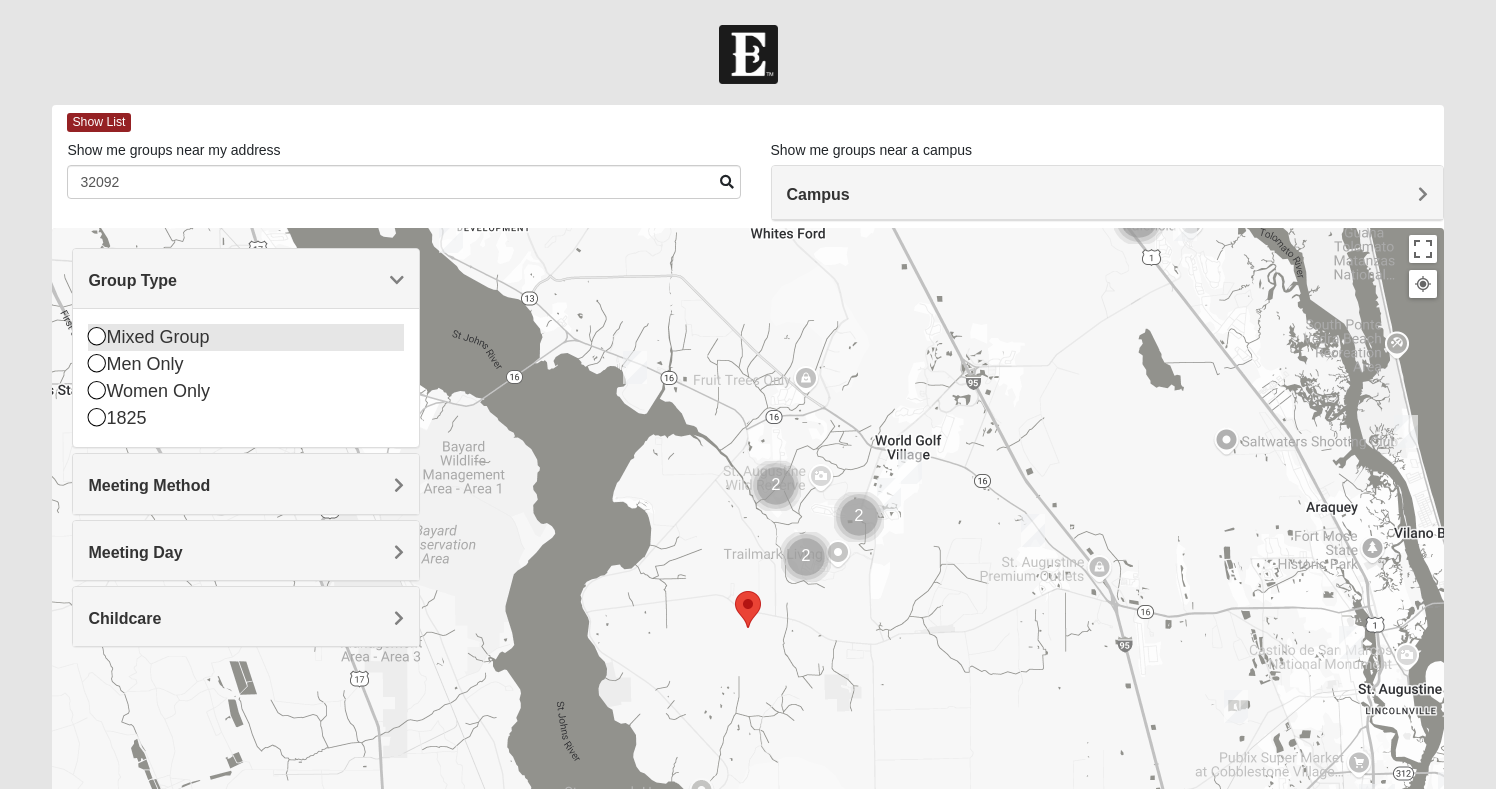 click on "Mixed Group" at bounding box center [246, 337] 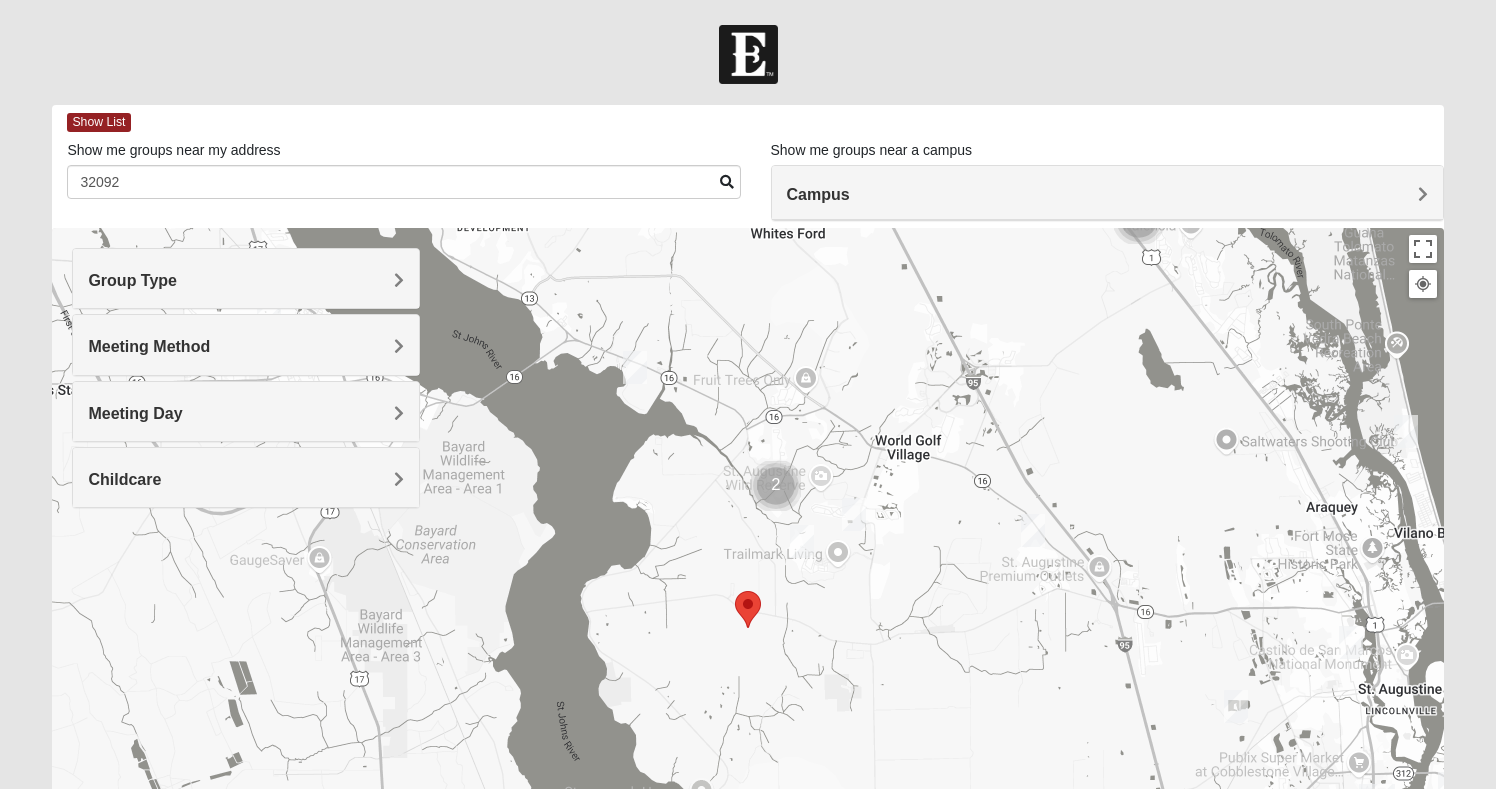 click at bounding box center [1236, 706] 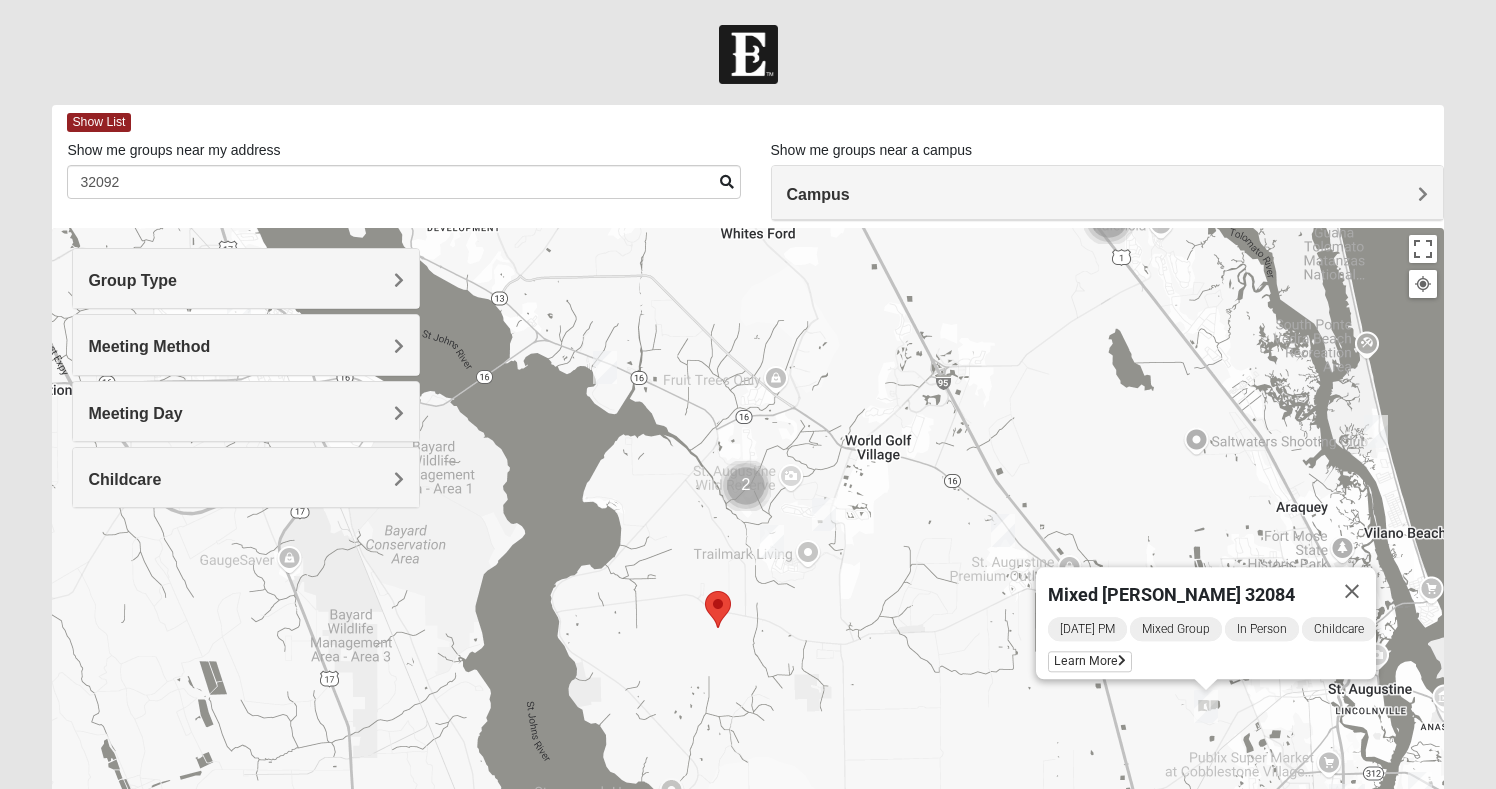 click on "Mixed Marenco 32084          Friday PM      Mixed Group      In Person      Childcare Learn More" at bounding box center [747, 628] 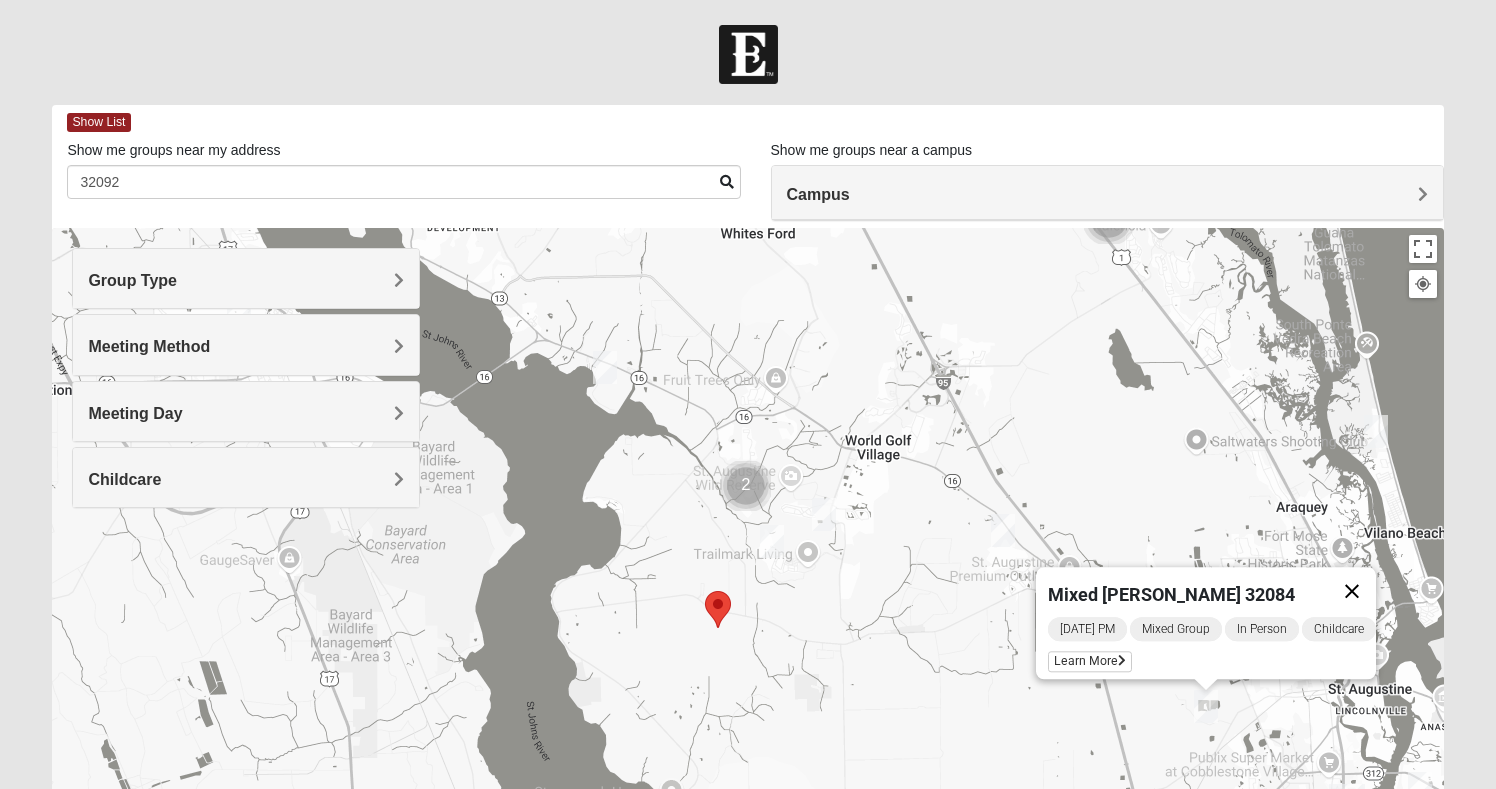 click at bounding box center (1352, 591) 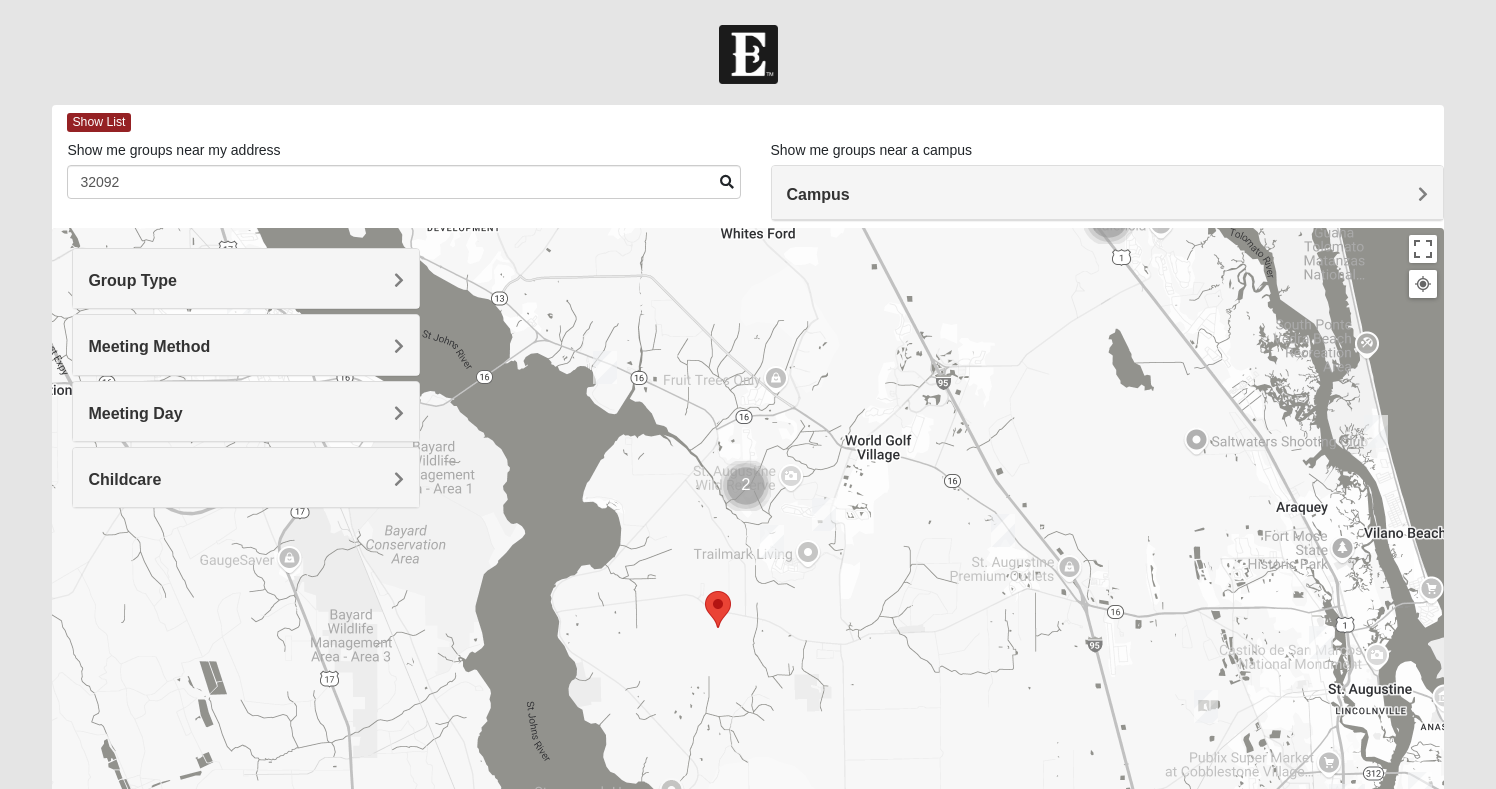 click at bounding box center (1321, 642) 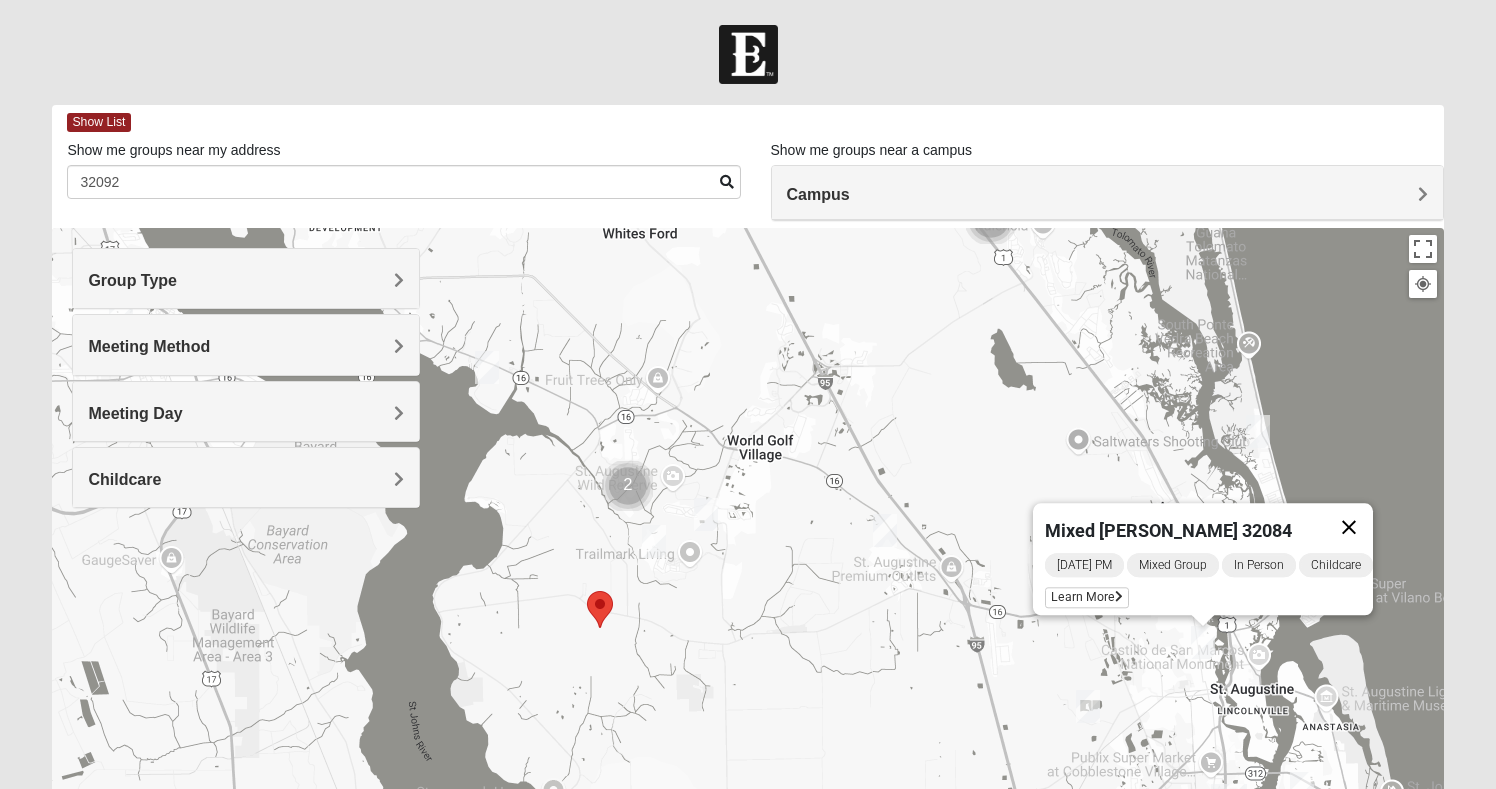 click at bounding box center [1349, 527] 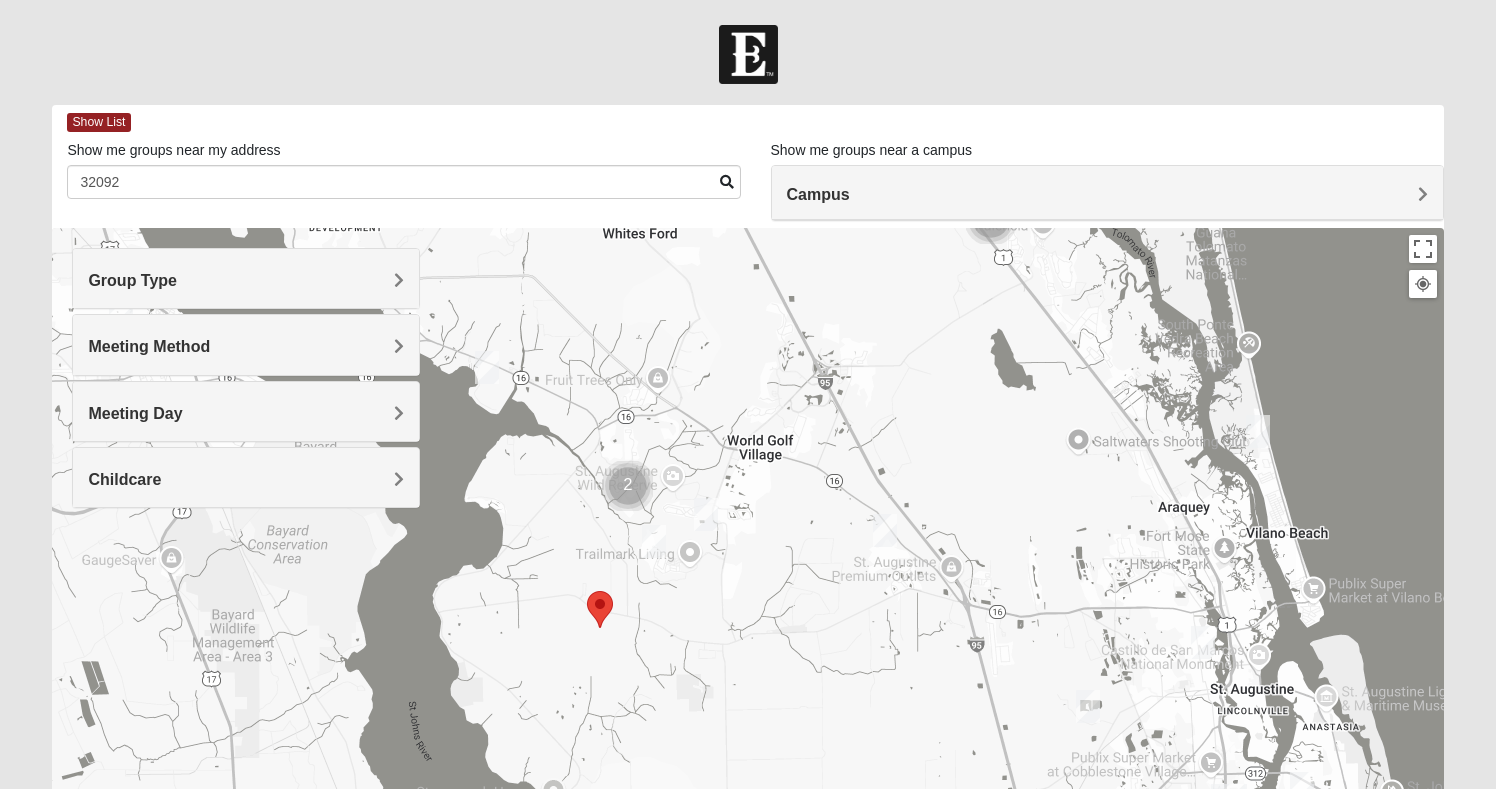 click at bounding box center [885, 530] 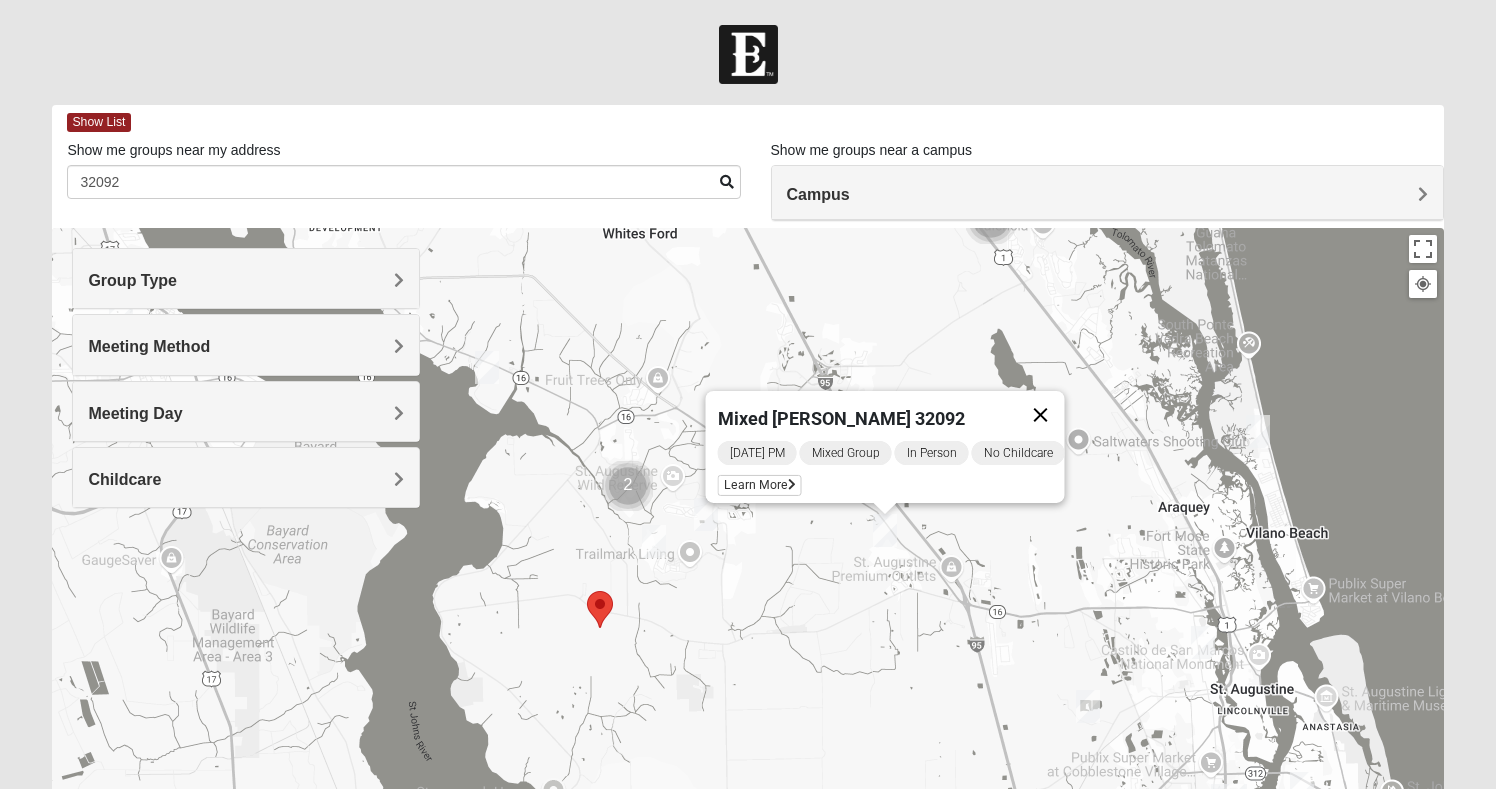 click at bounding box center (1041, 415) 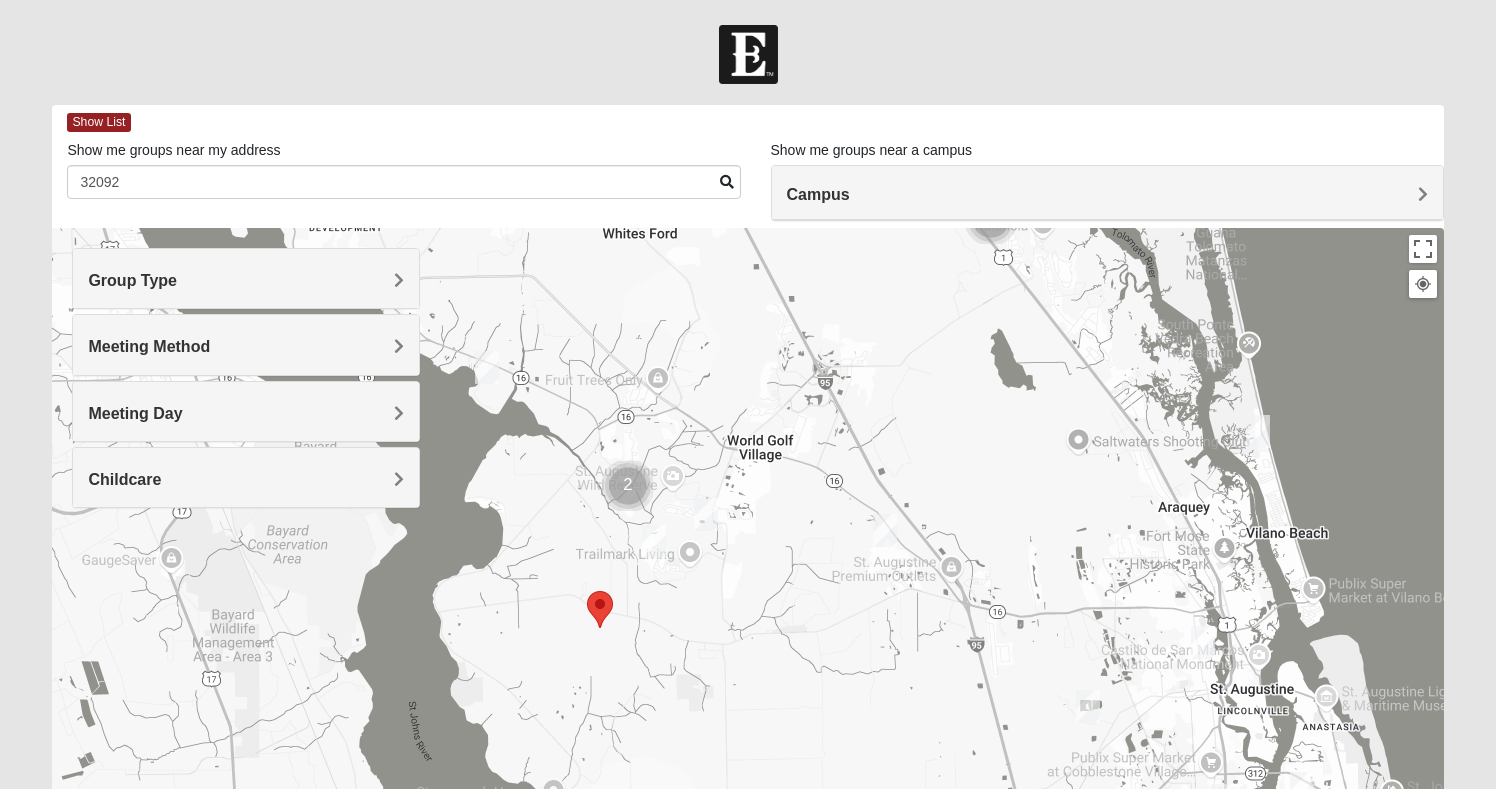 click on "To navigate, press the arrow keys." at bounding box center (747, 628) 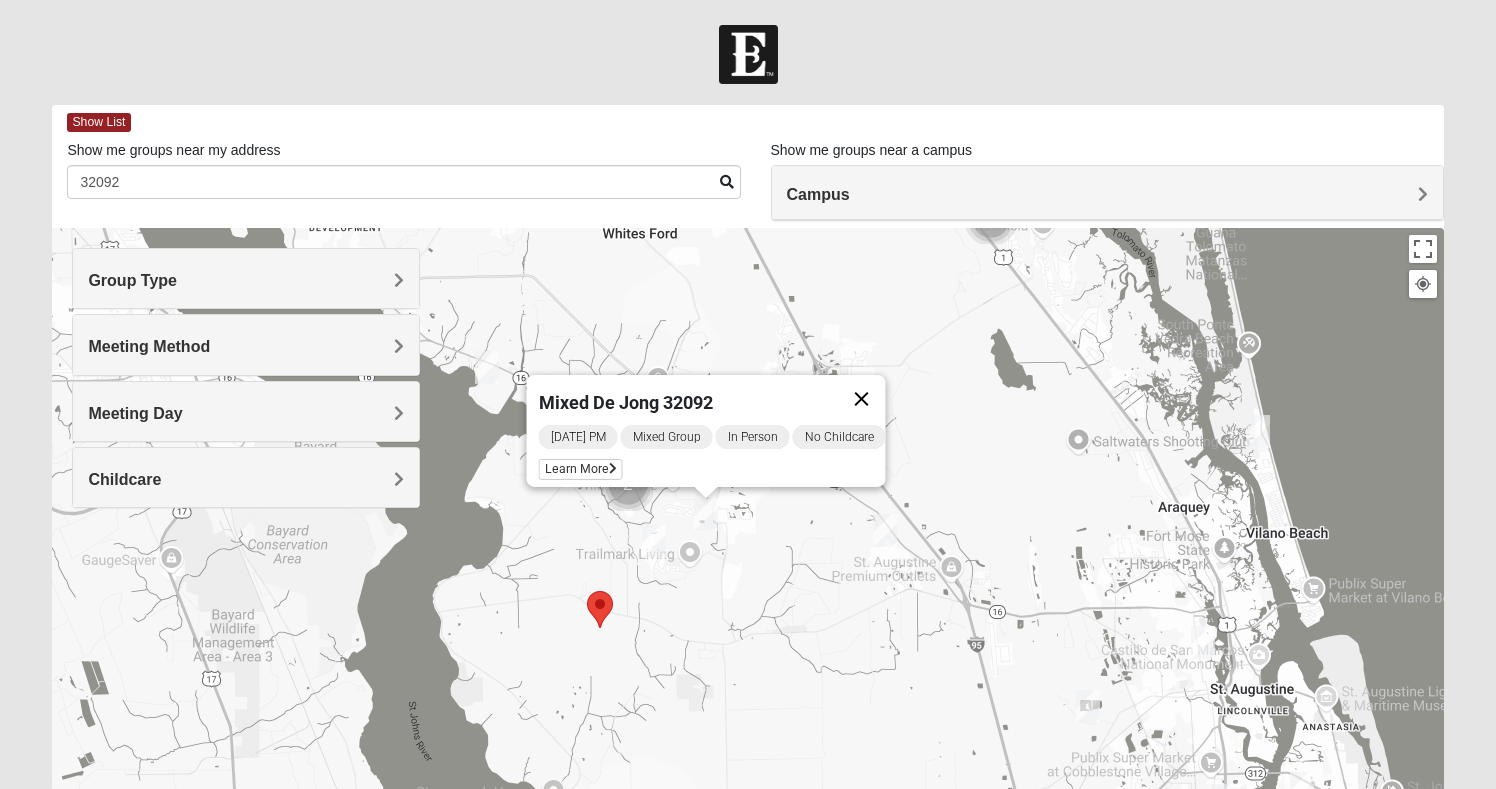 click at bounding box center [862, 399] 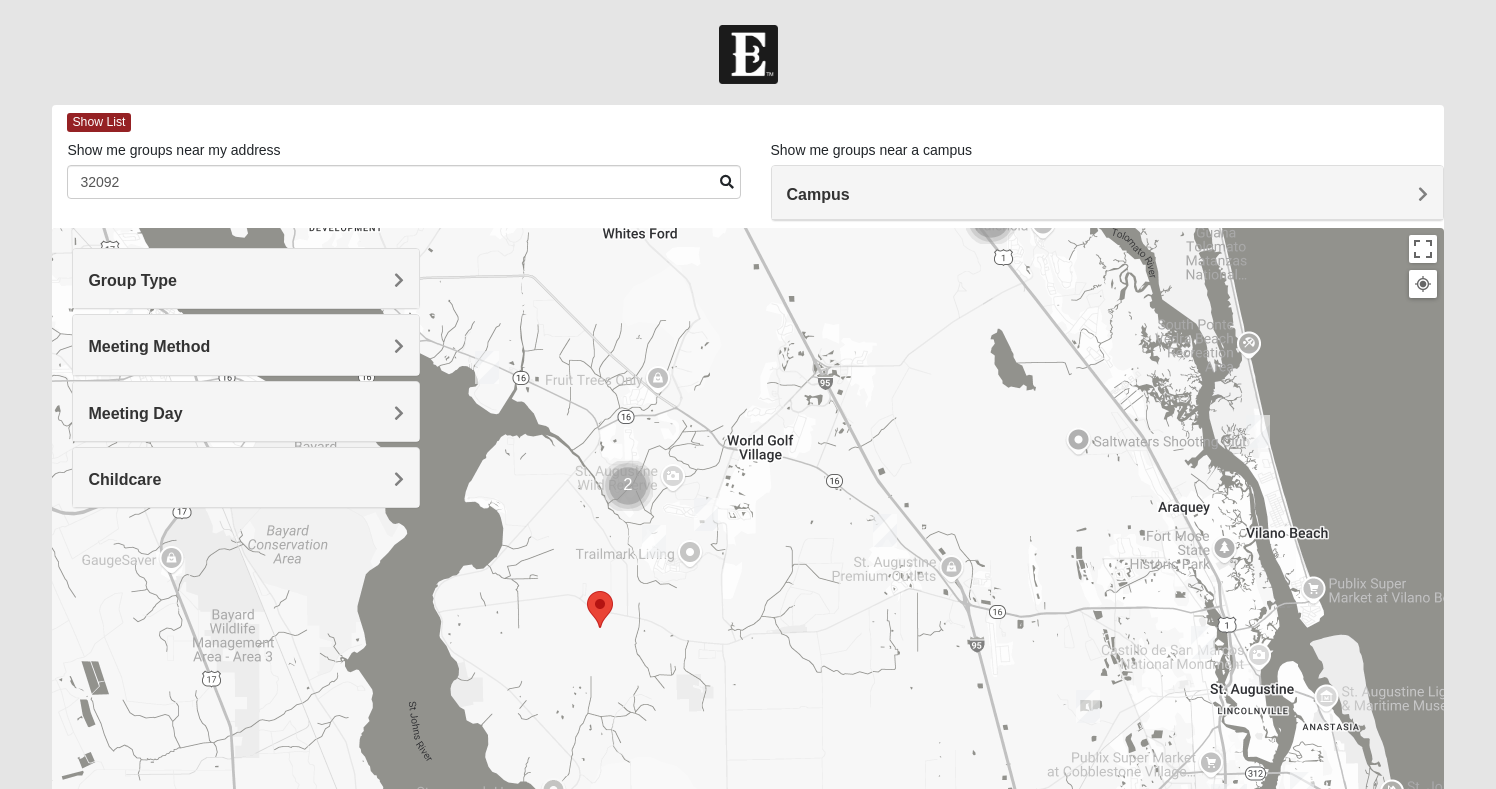 click at bounding box center [654, 541] 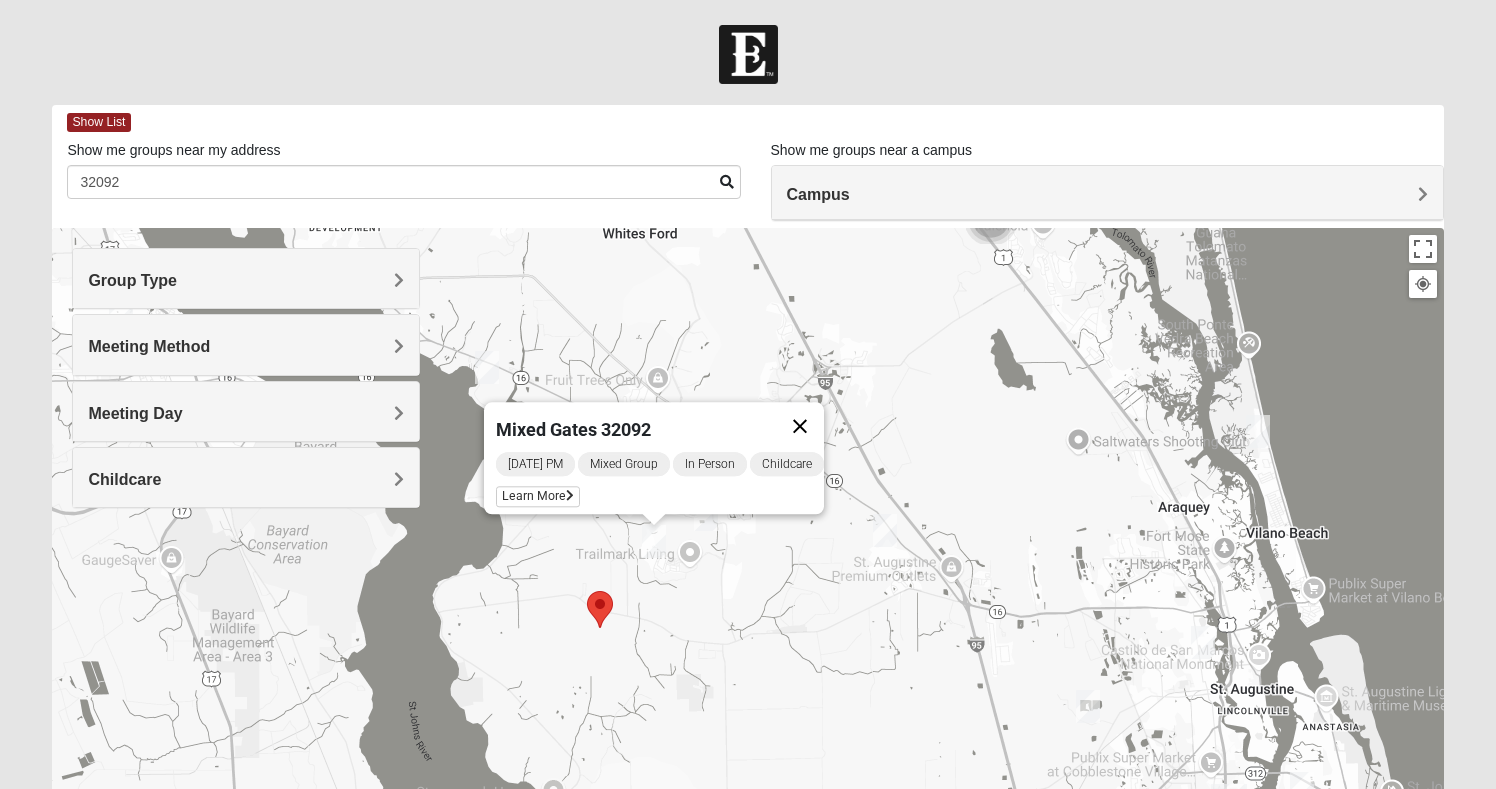 click at bounding box center [800, 426] 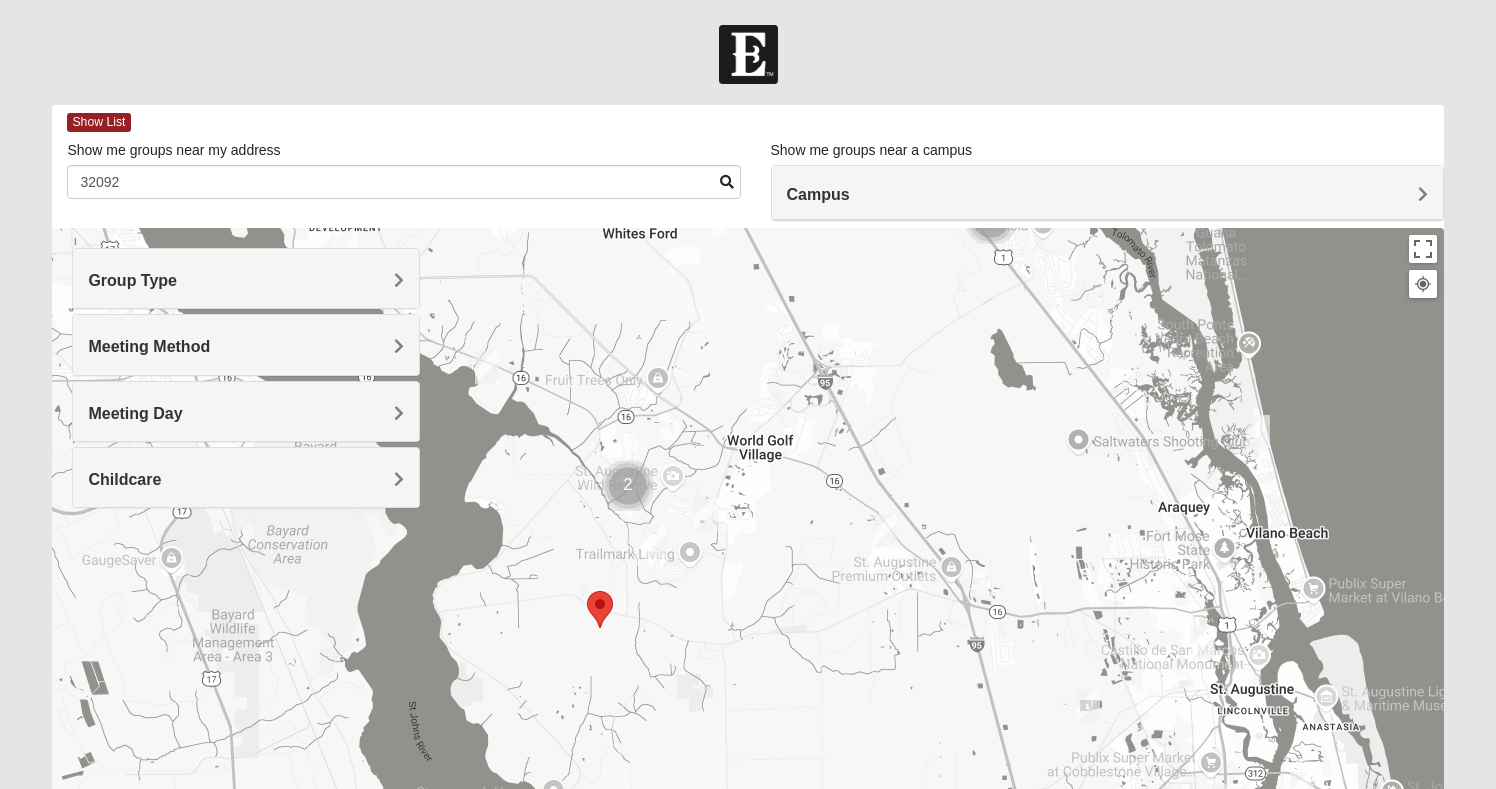 click at bounding box center (487, 367) 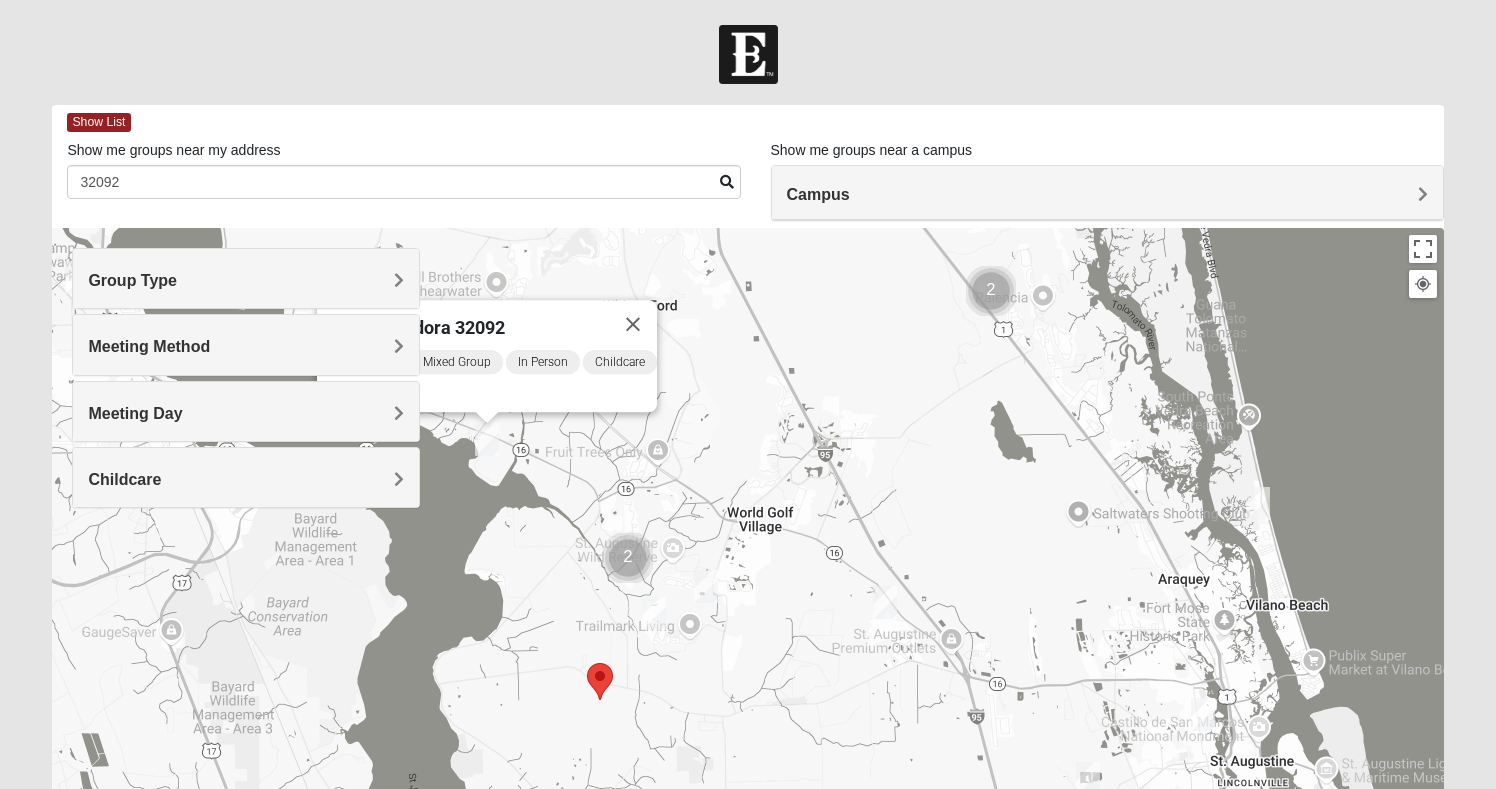scroll, scrollTop: 65, scrollLeft: 1, axis: both 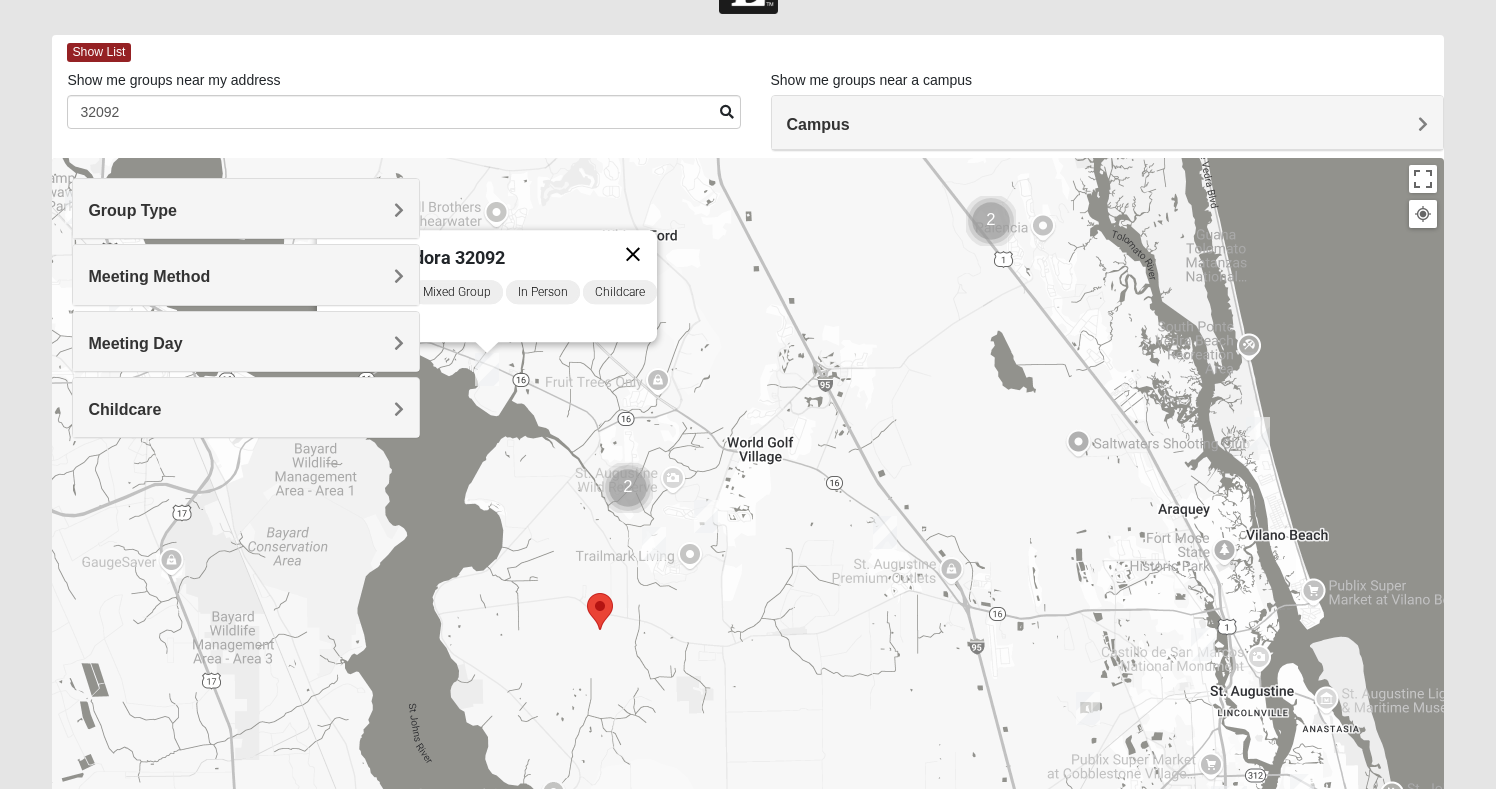 click at bounding box center [633, 254] 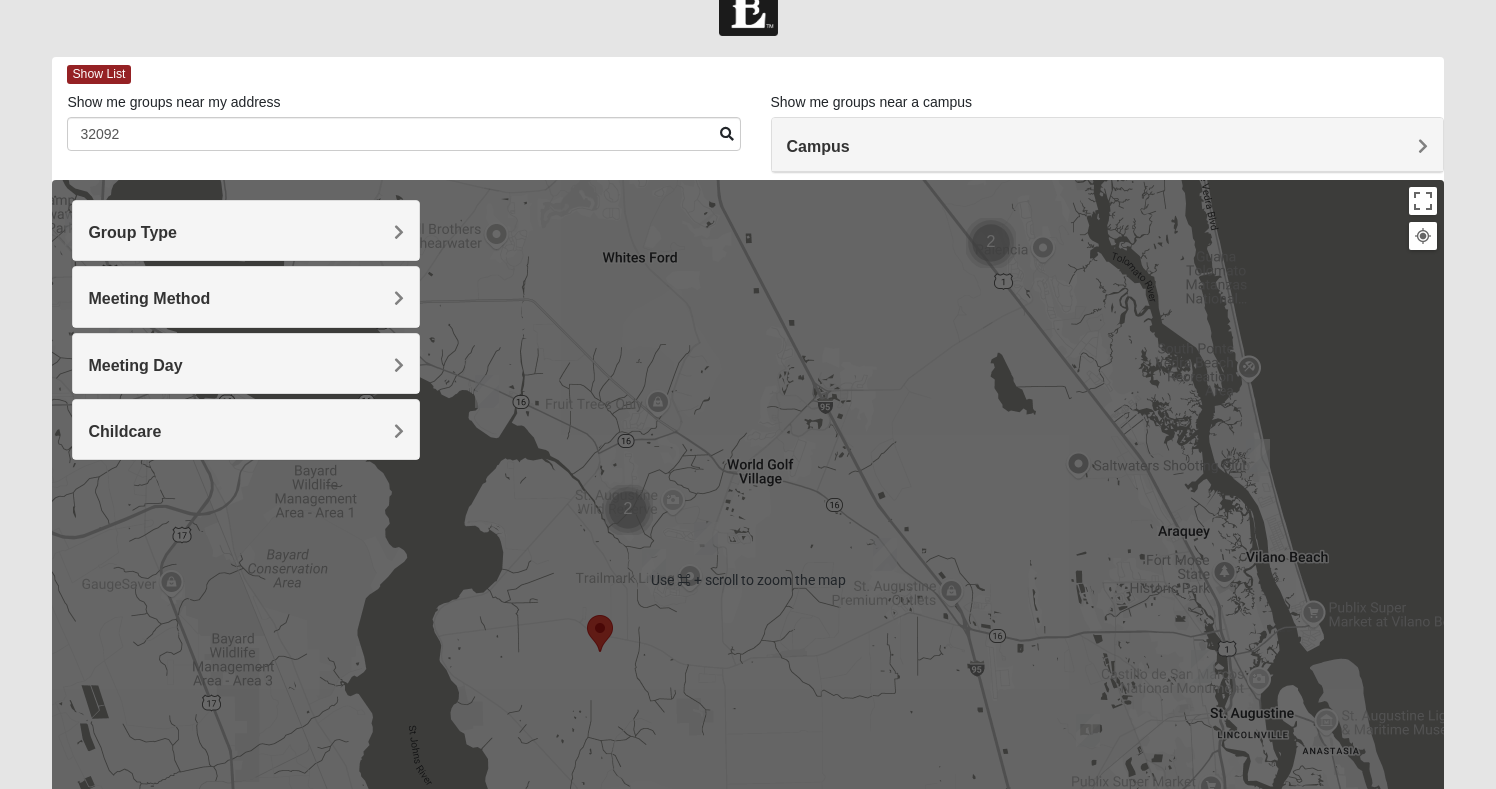 scroll, scrollTop: 50, scrollLeft: 0, axis: vertical 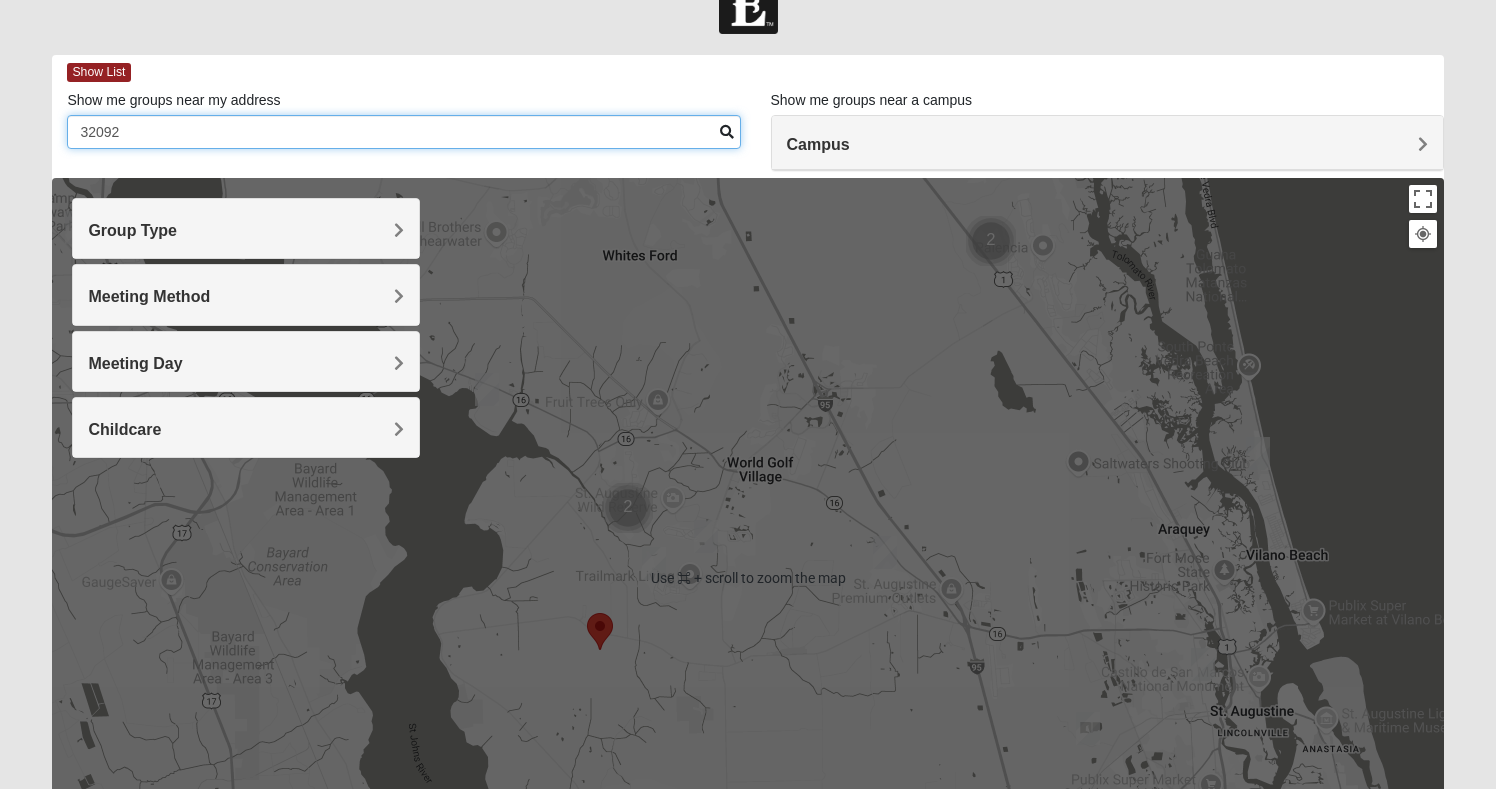 click on "32092" at bounding box center (403, 132) 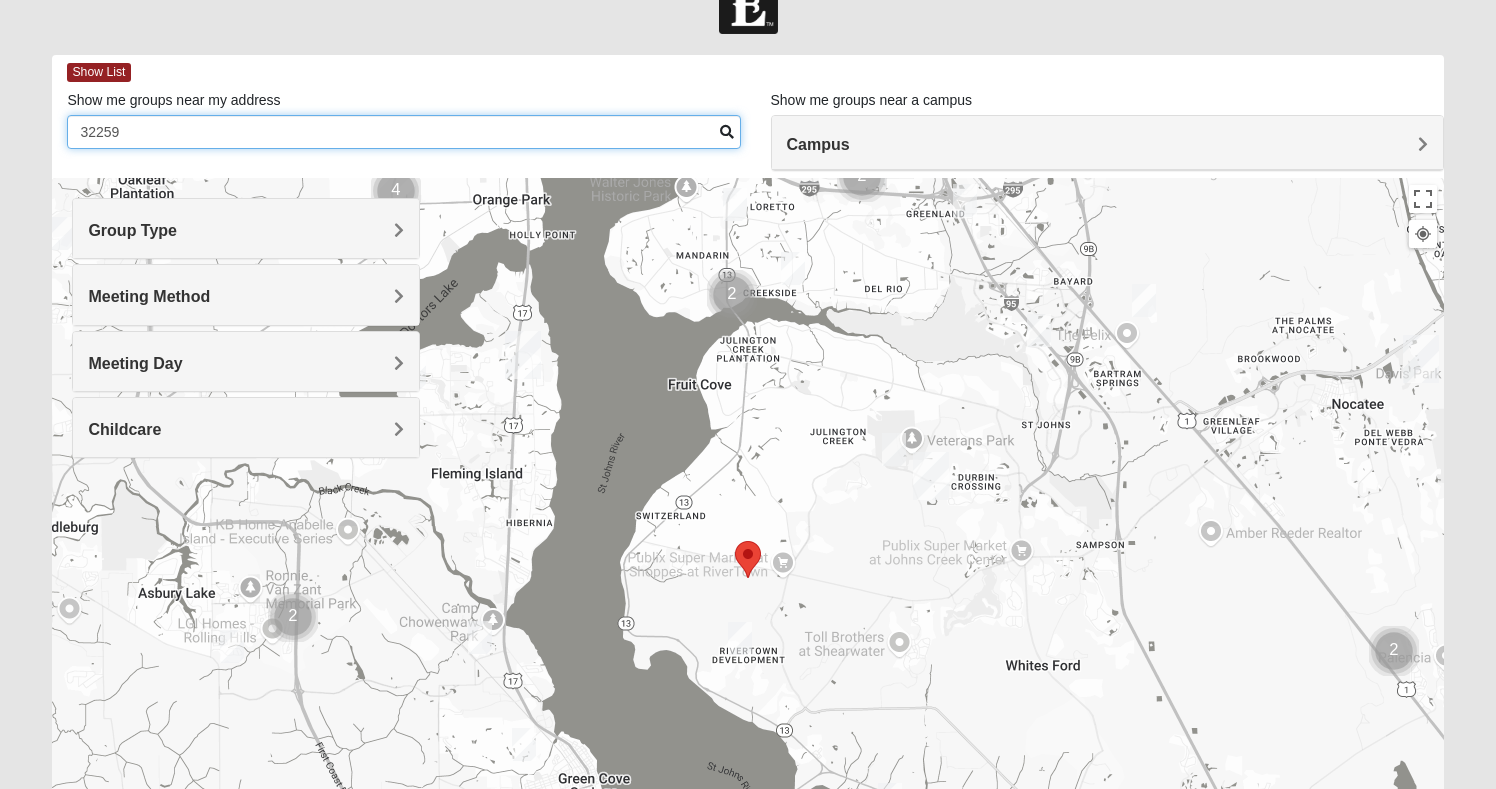 type on "32259" 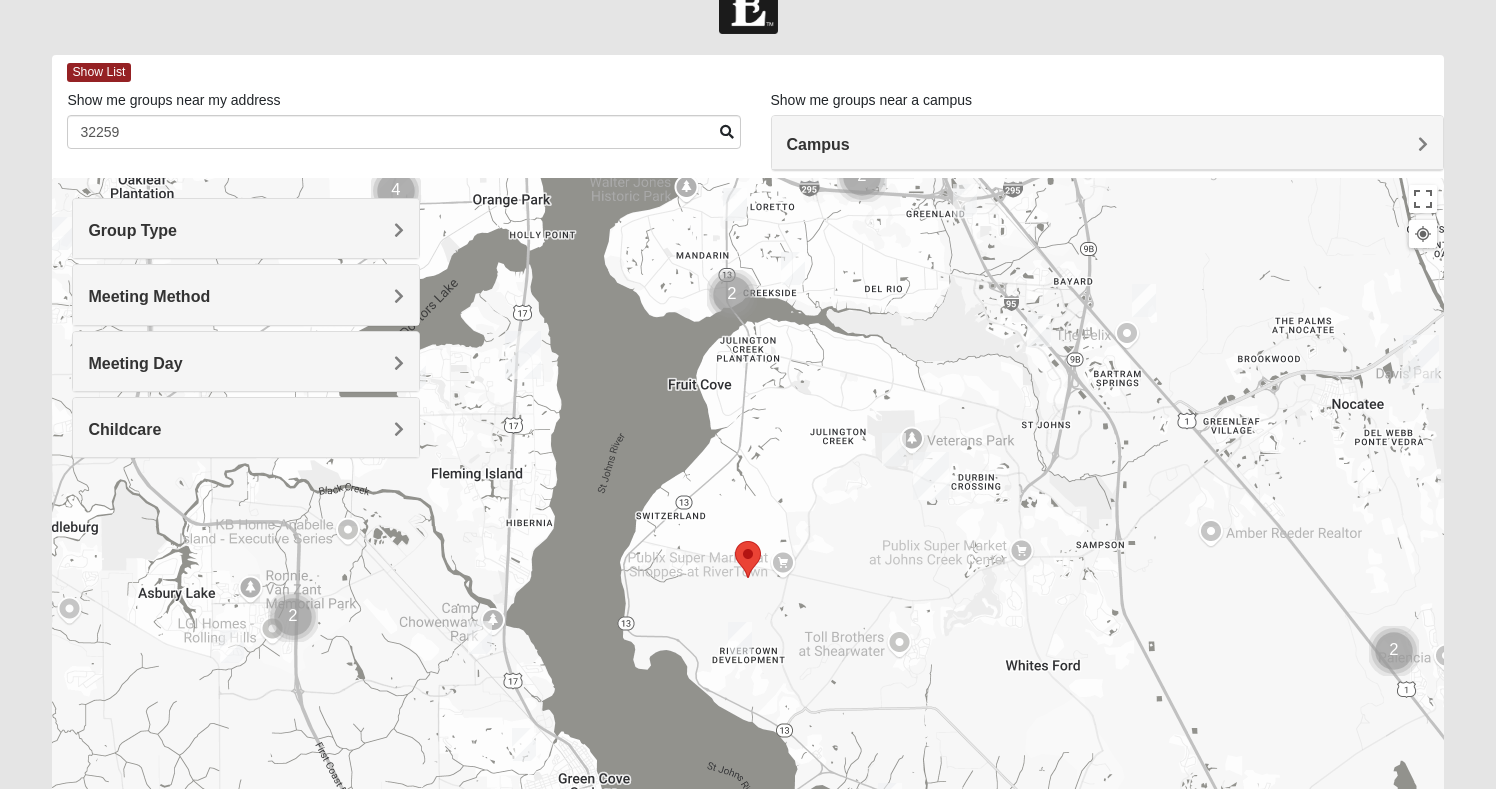 click at bounding box center [232, 646] 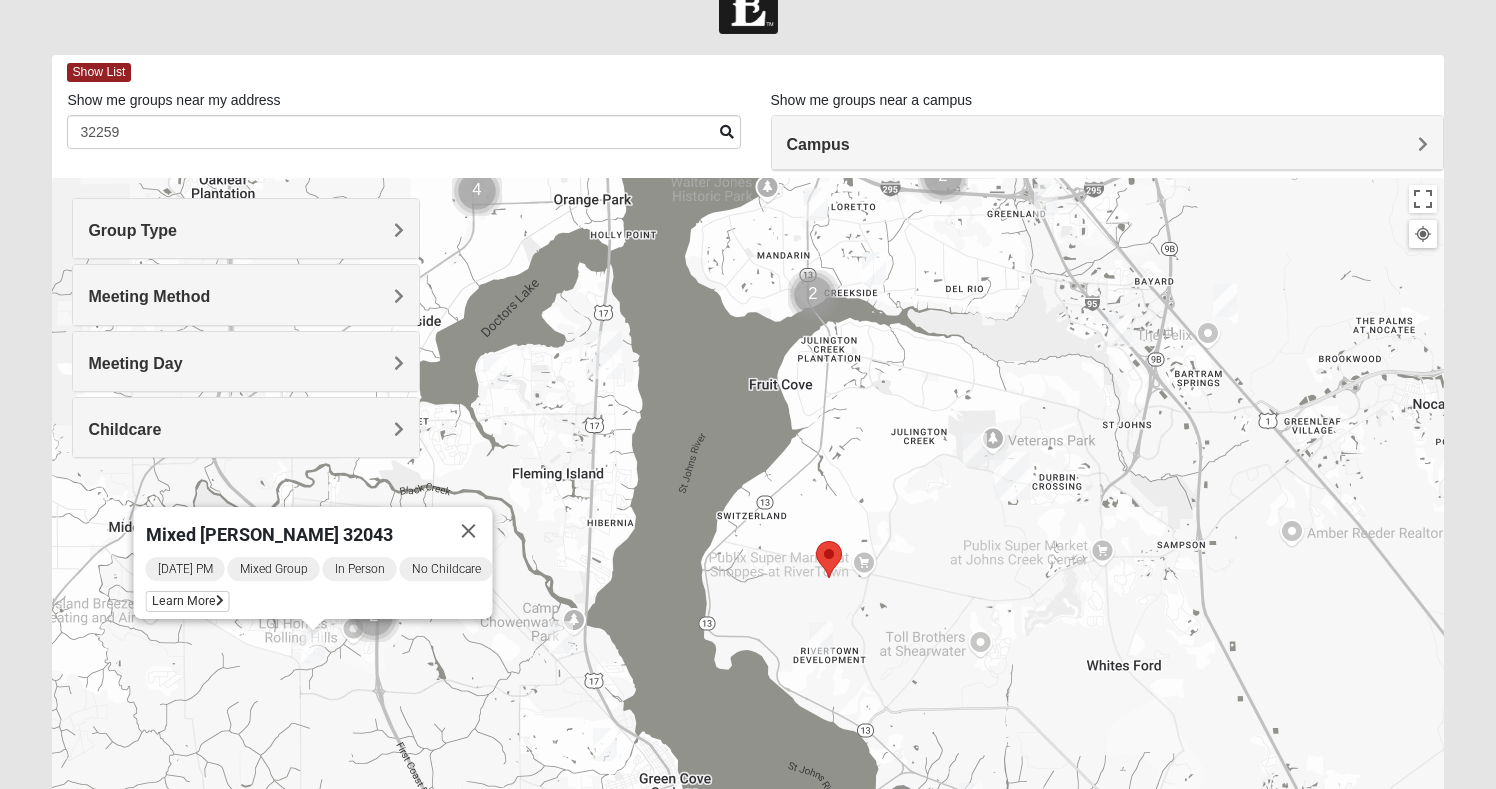 click at bounding box center (975, 449) 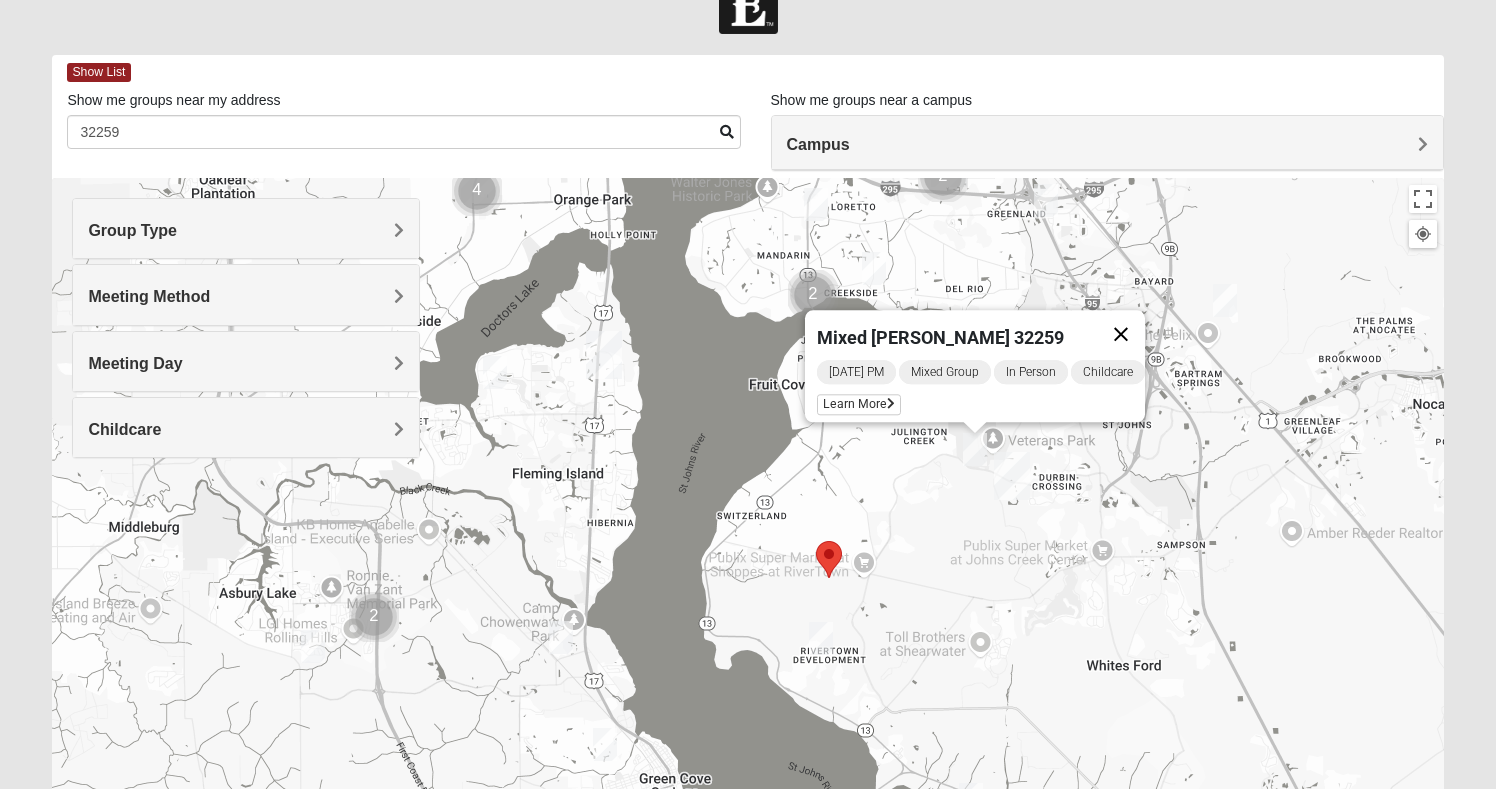 click at bounding box center (1121, 334) 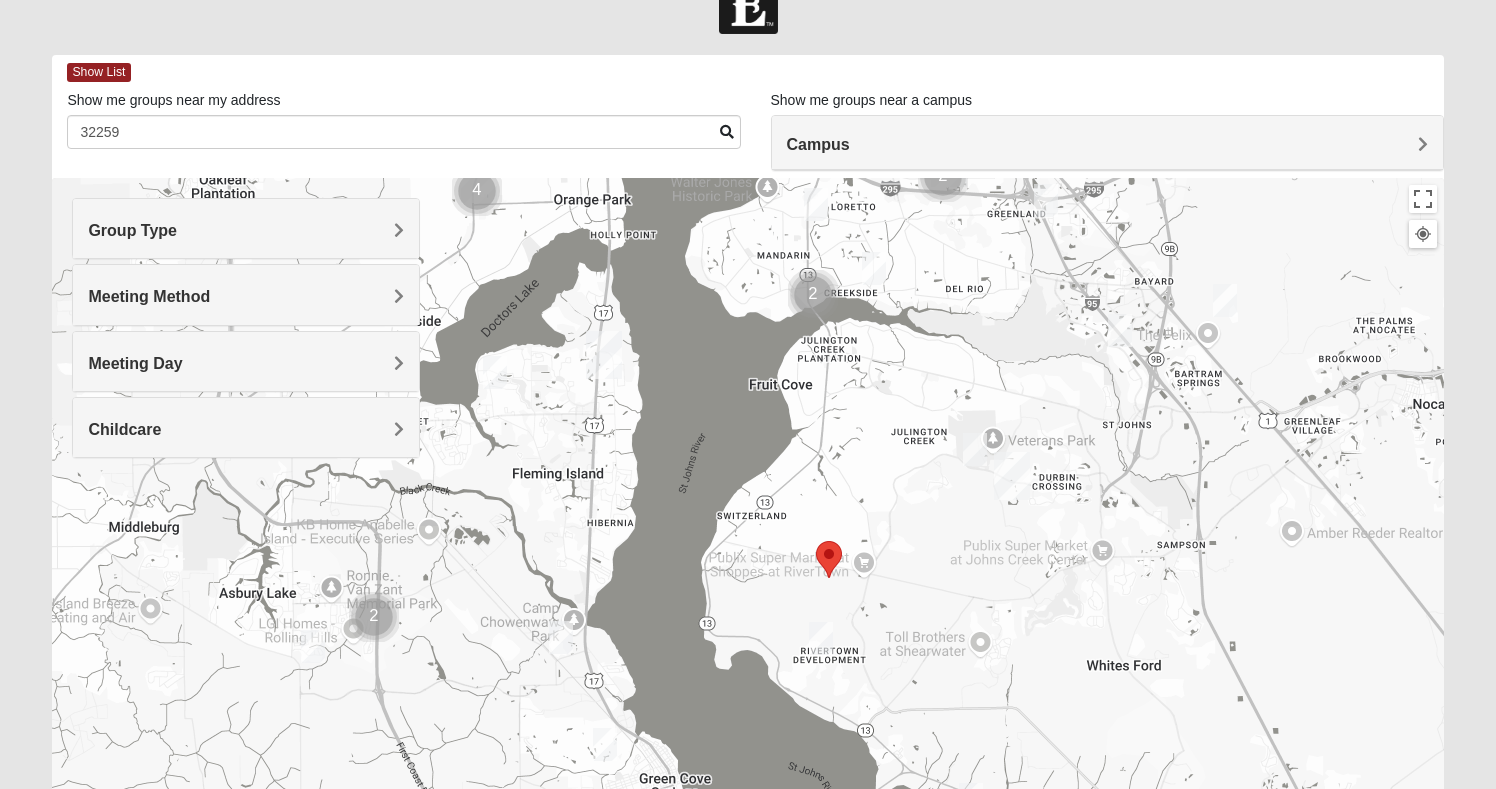 click at bounding box center (1225, 300) 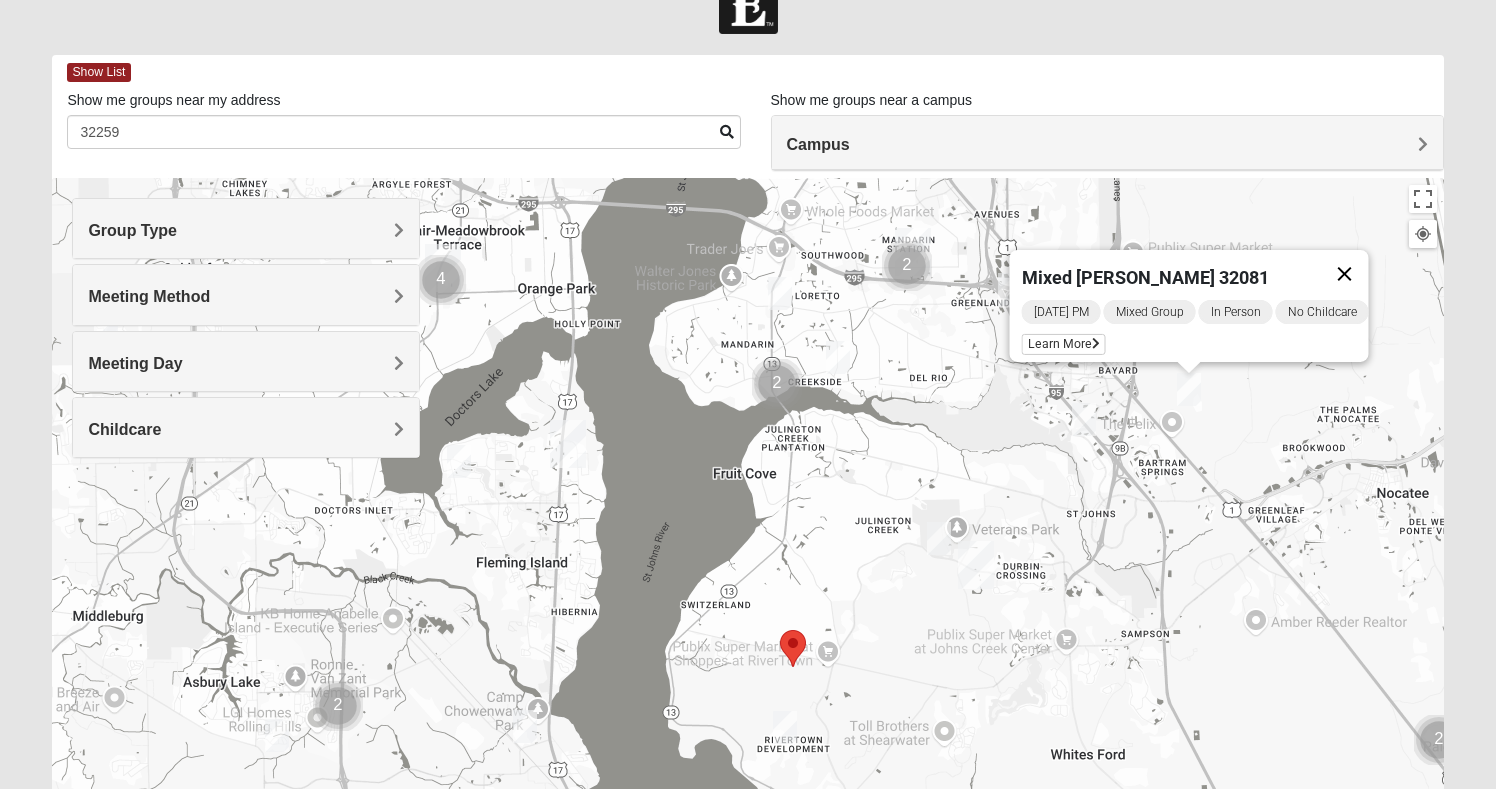 click at bounding box center [1345, 274] 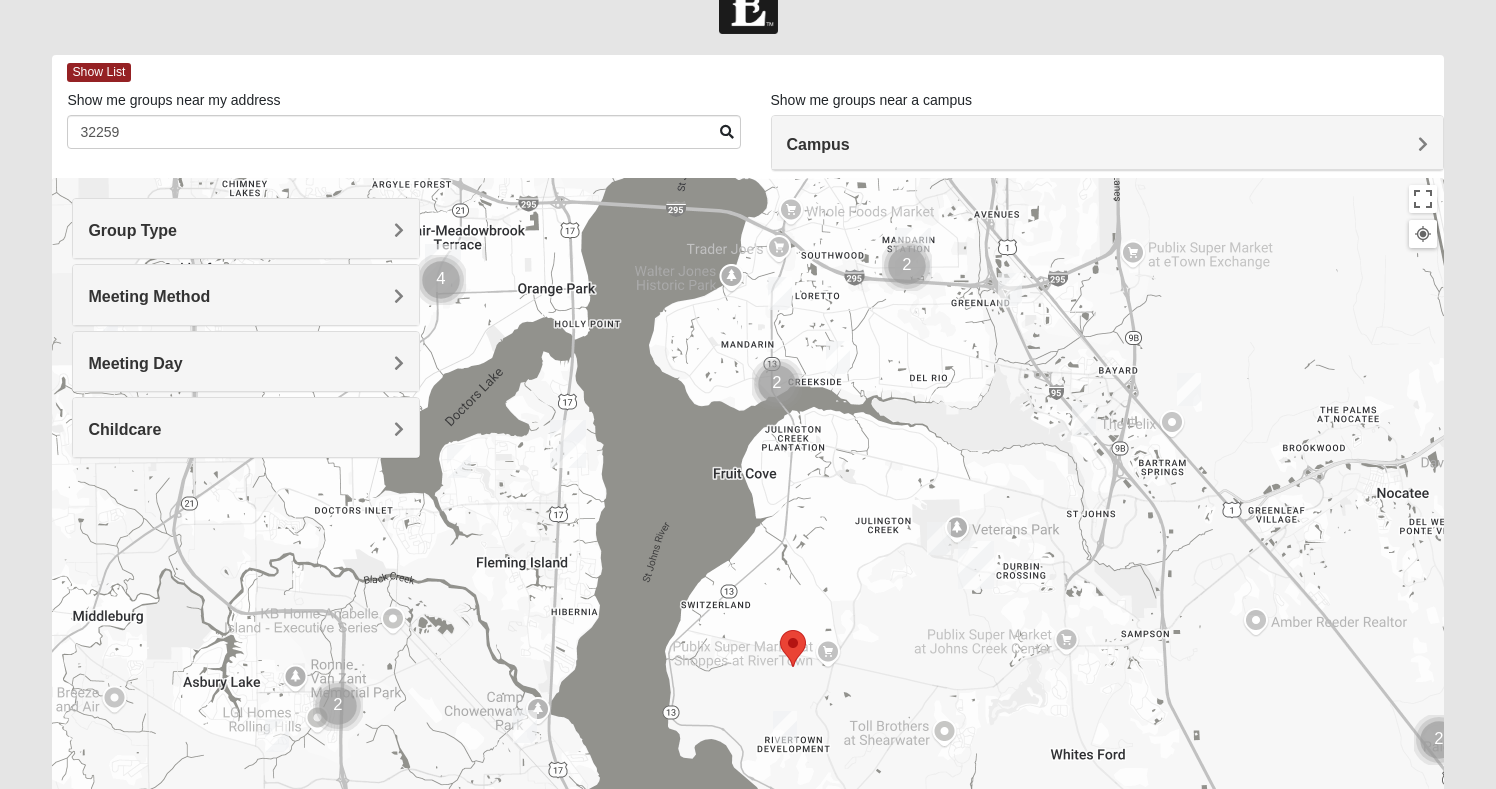 click at bounding box center [1084, 419] 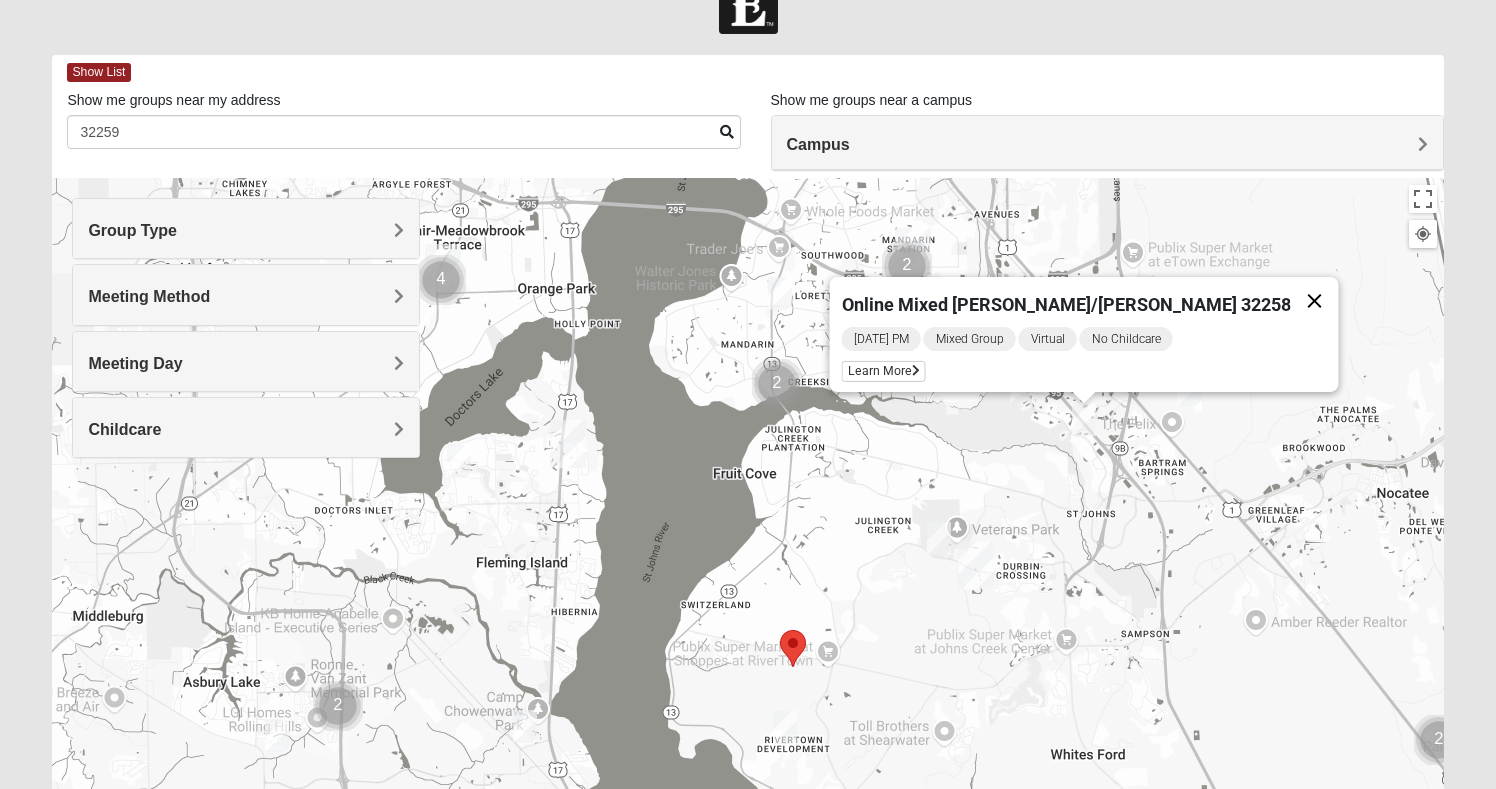 click at bounding box center (1315, 301) 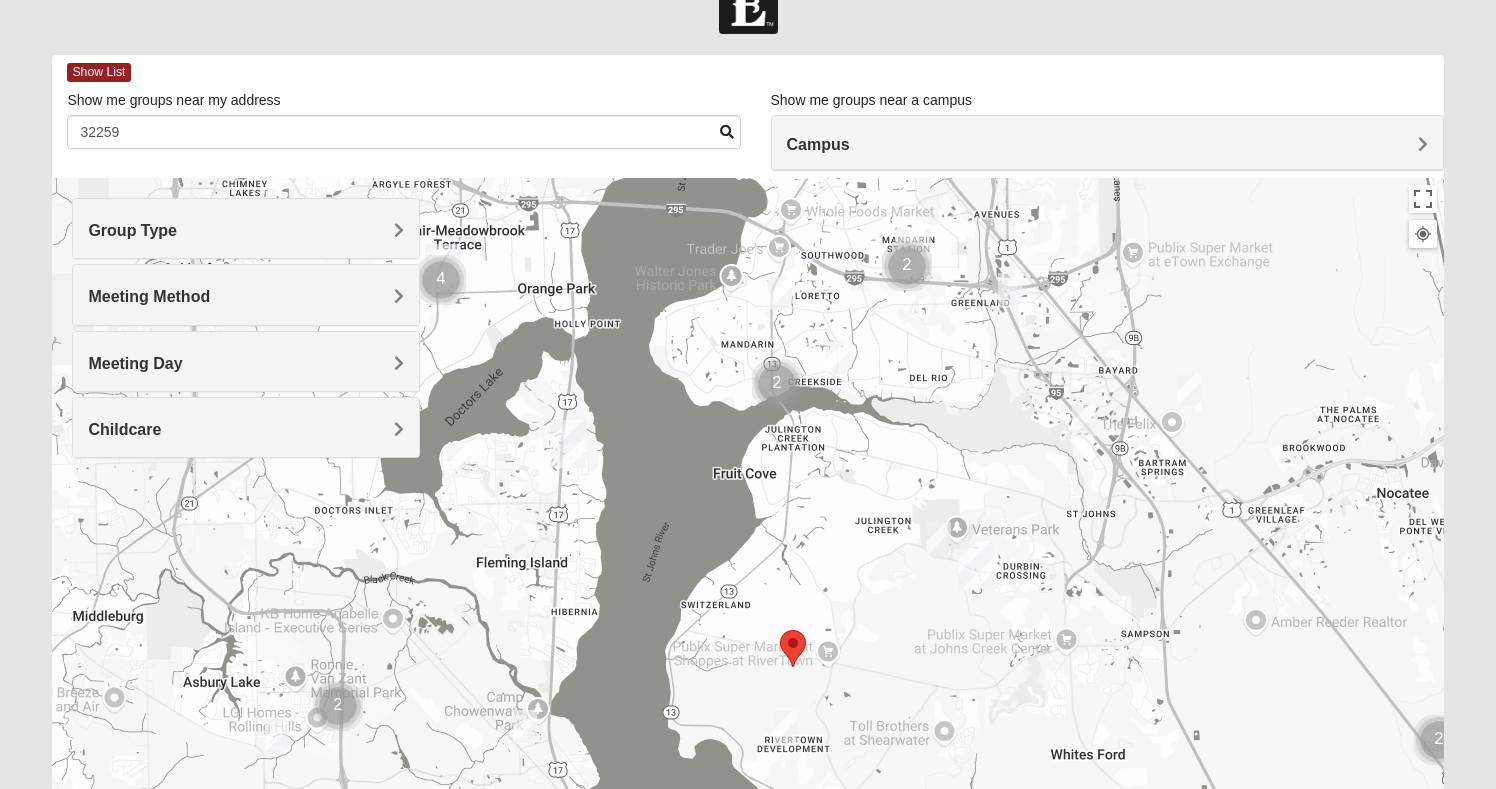 click at bounding box center (1010, 289) 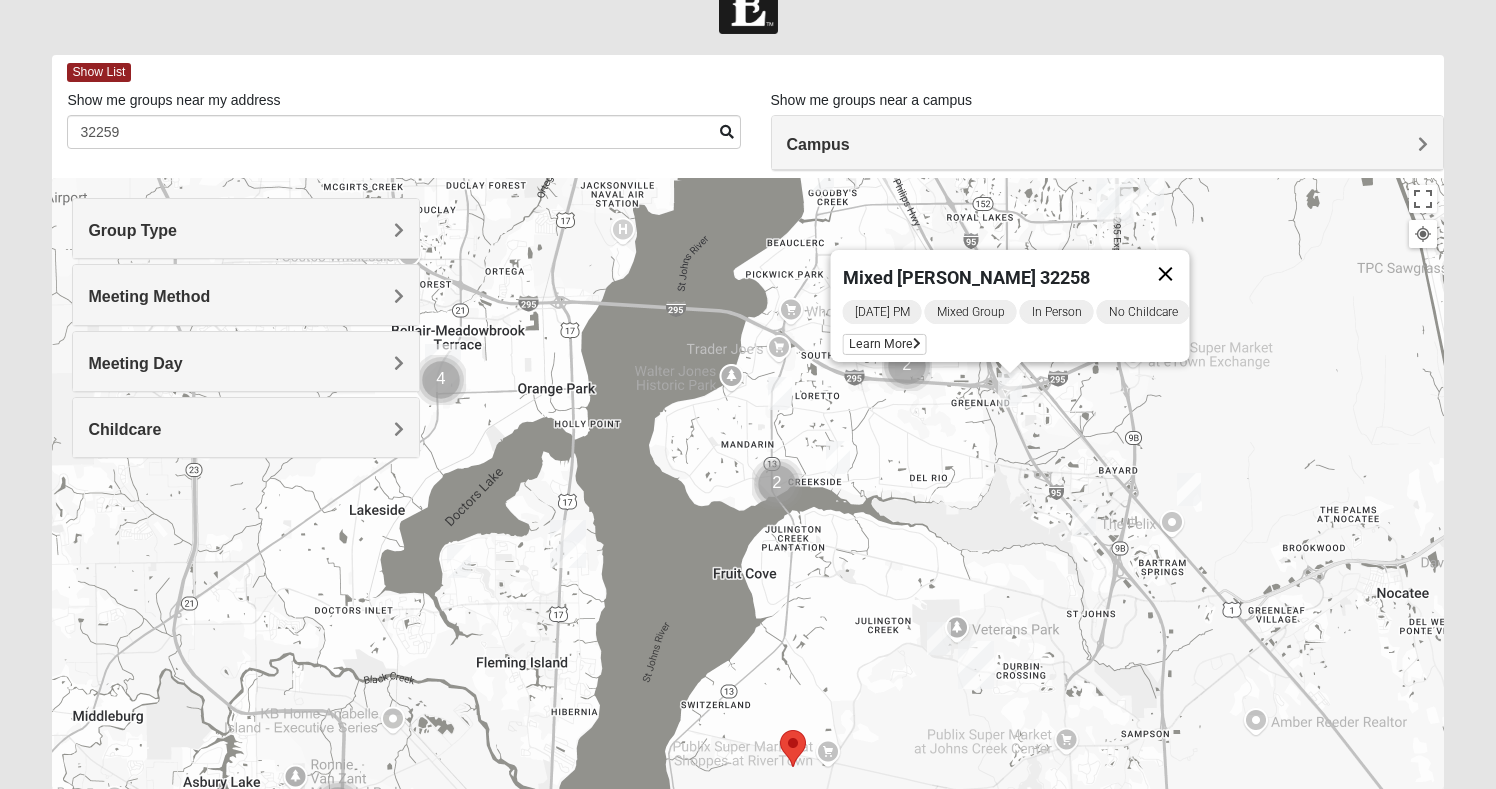 click at bounding box center [1166, 274] 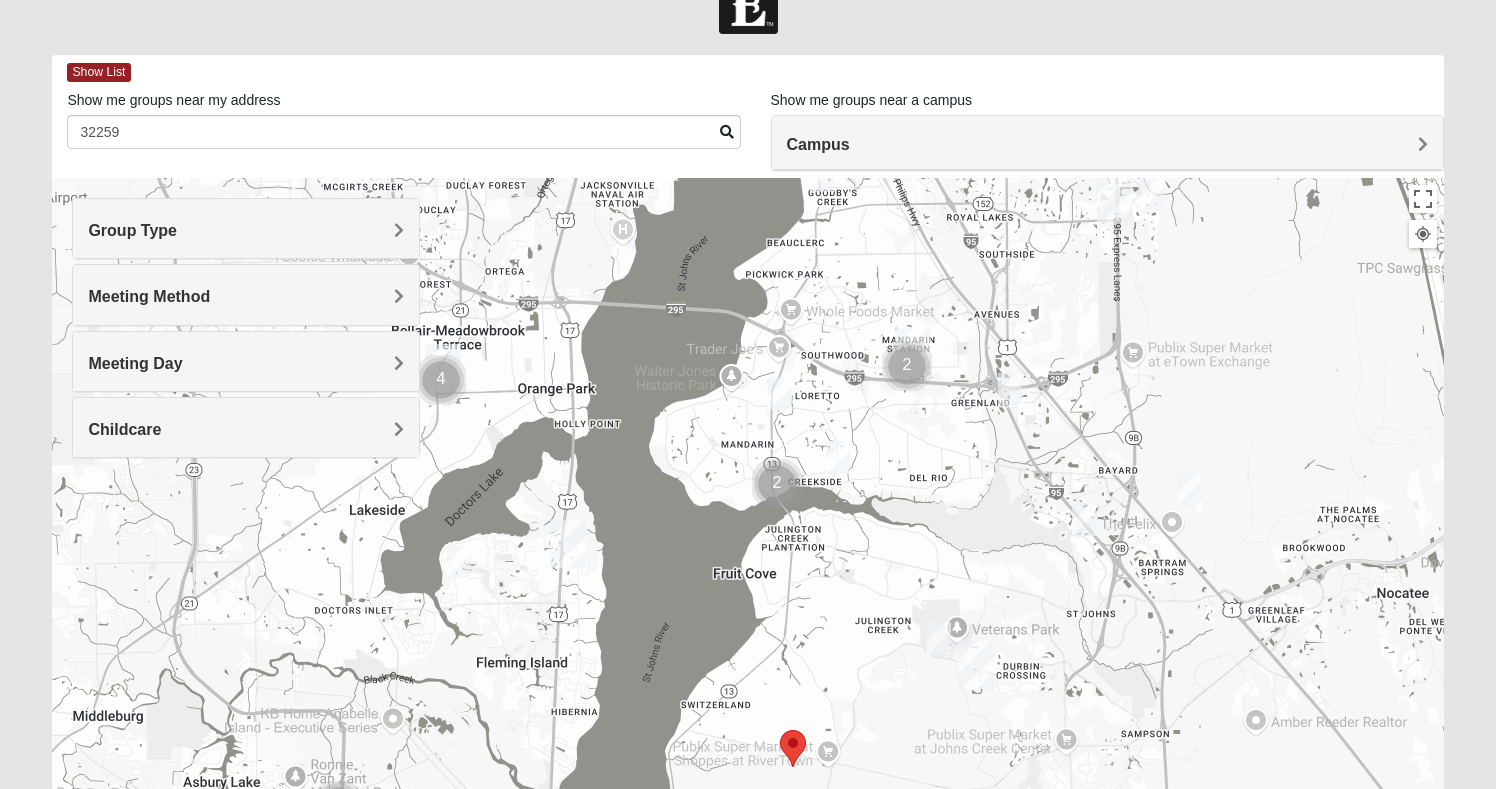 click at bounding box center [838, 457] 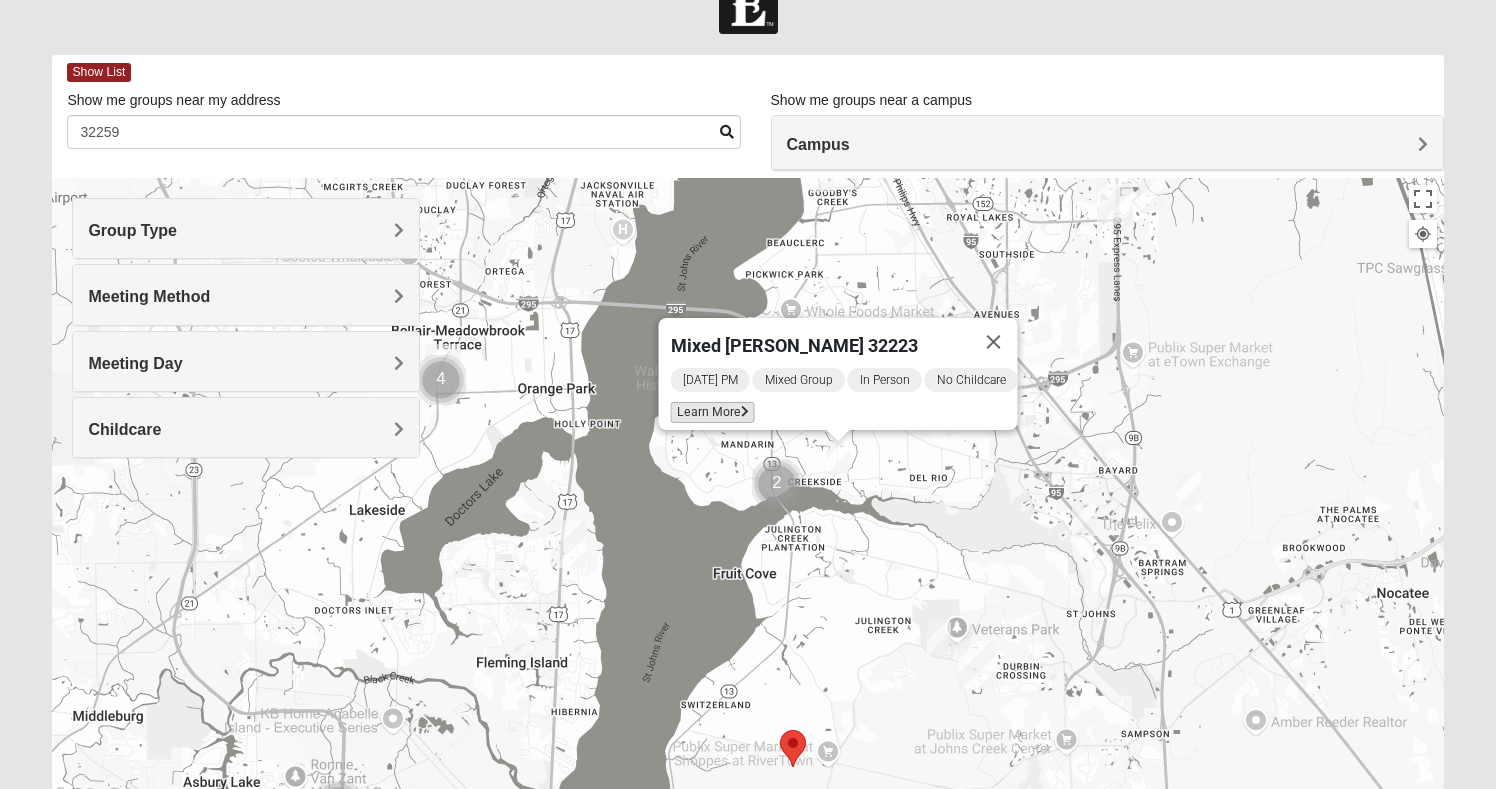 click on "Learn More" at bounding box center [713, 412] 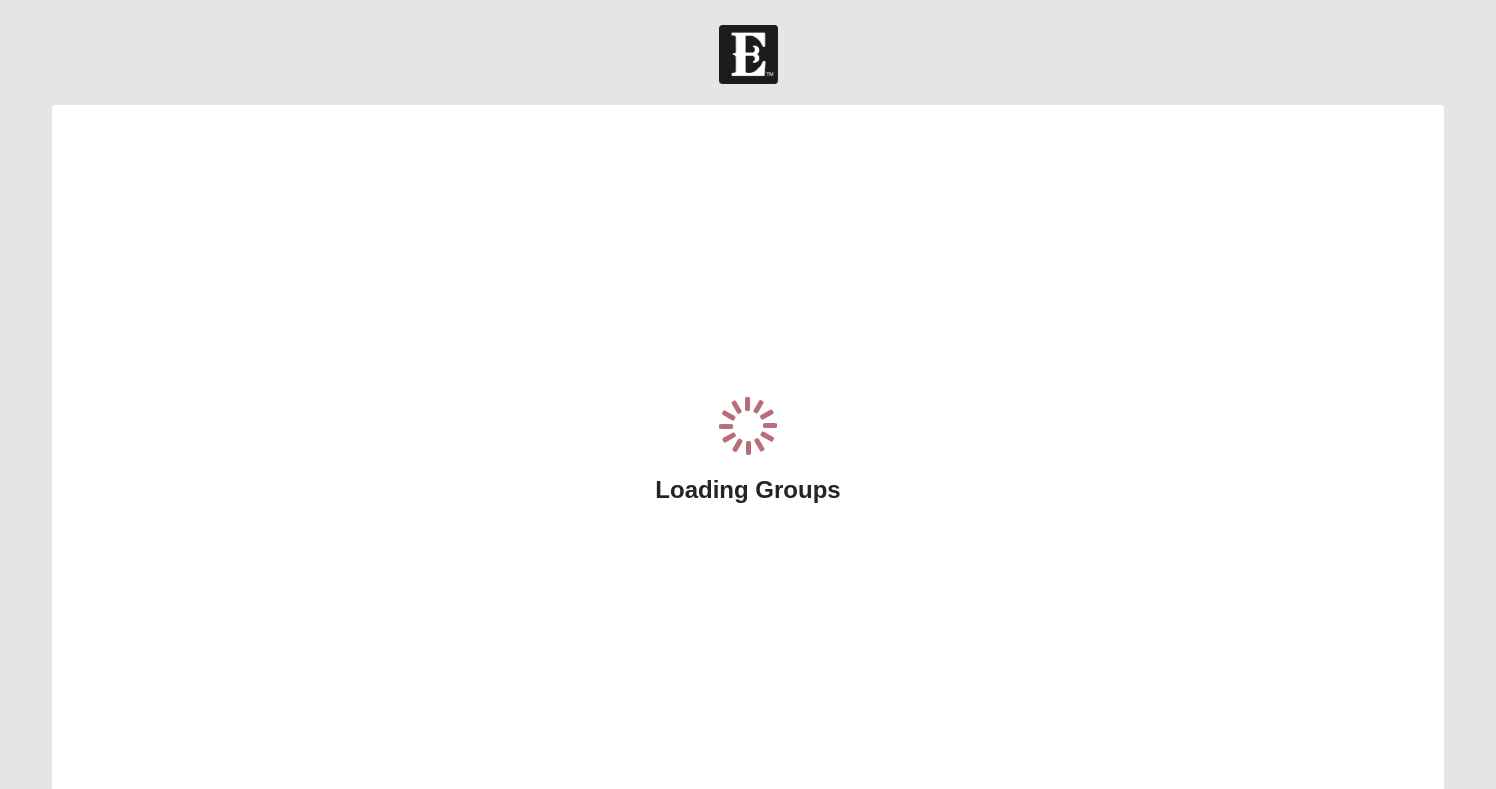 scroll, scrollTop: 0, scrollLeft: 0, axis: both 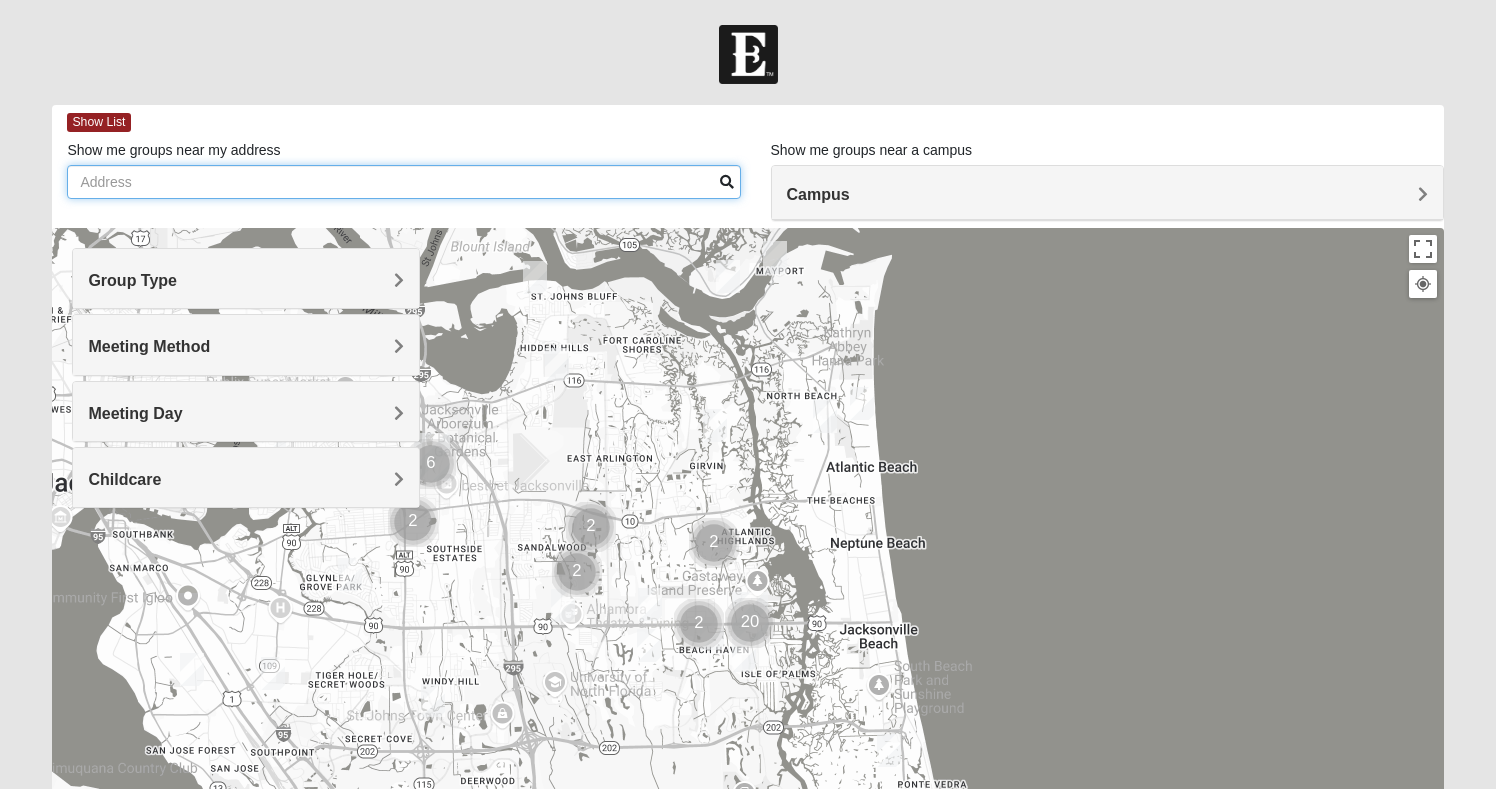 click on "Show me groups near my address" at bounding box center (403, 182) 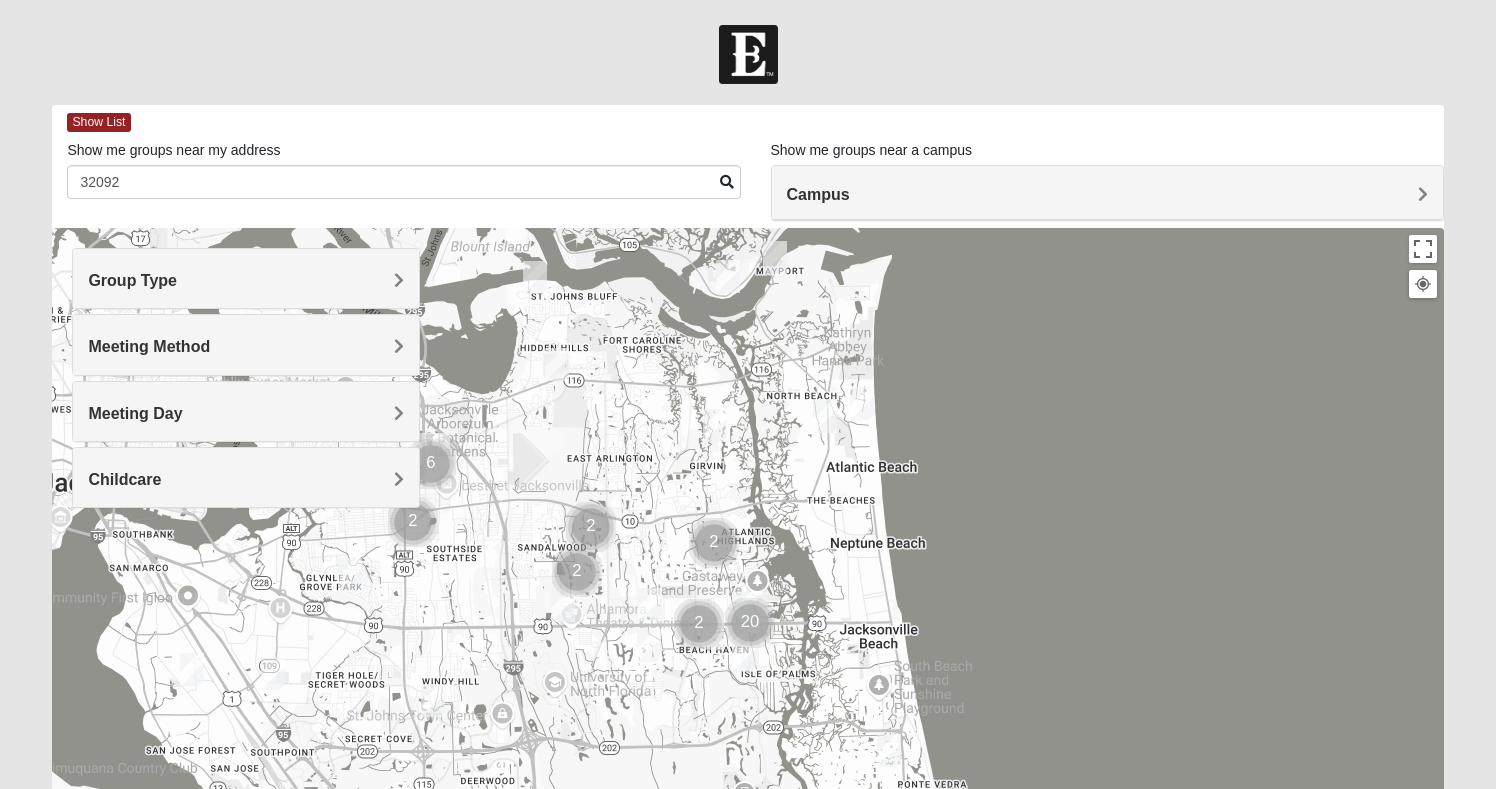 click on "Group Type" at bounding box center (246, 280) 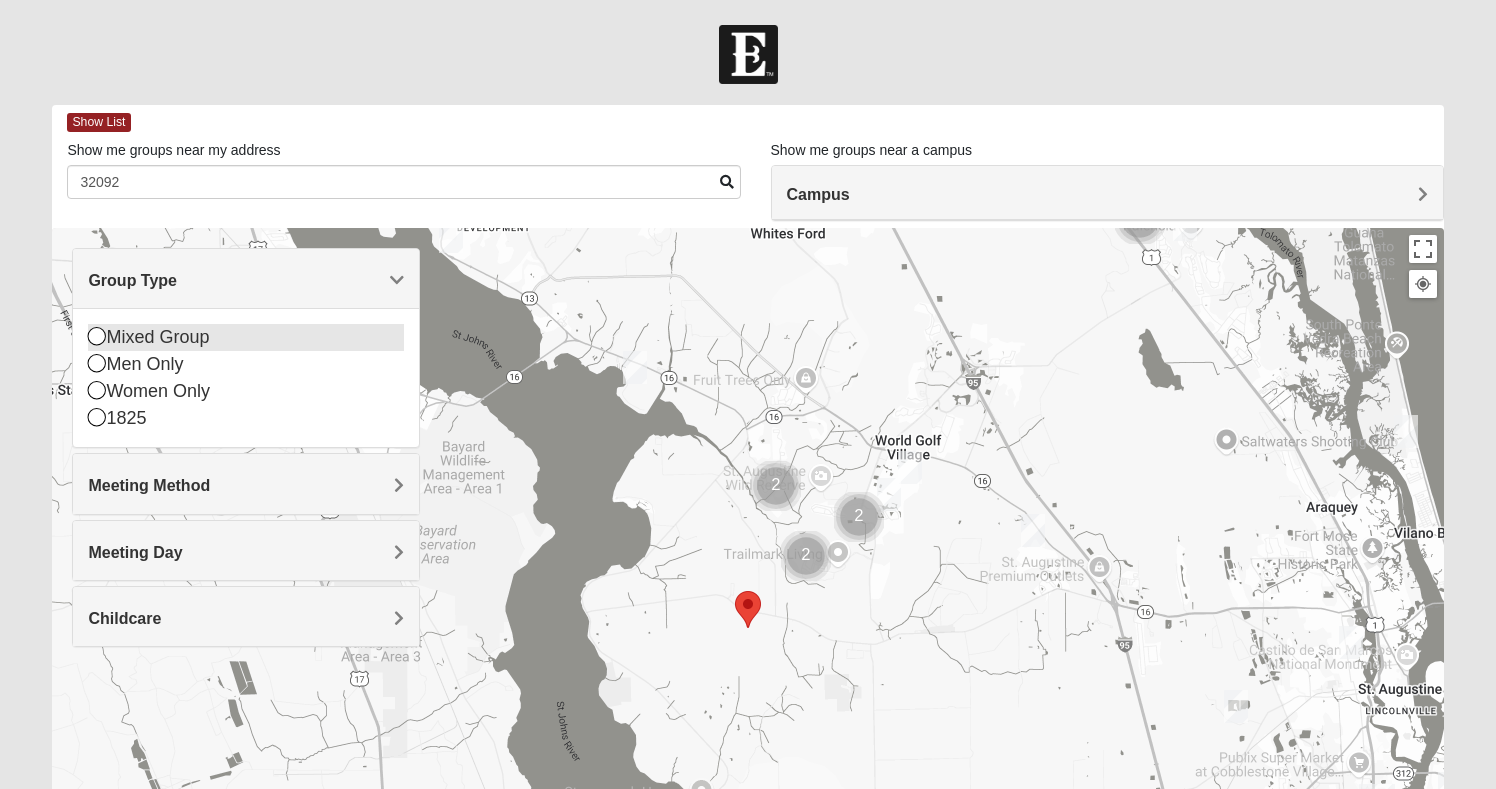 click on "Mixed Group" at bounding box center [246, 337] 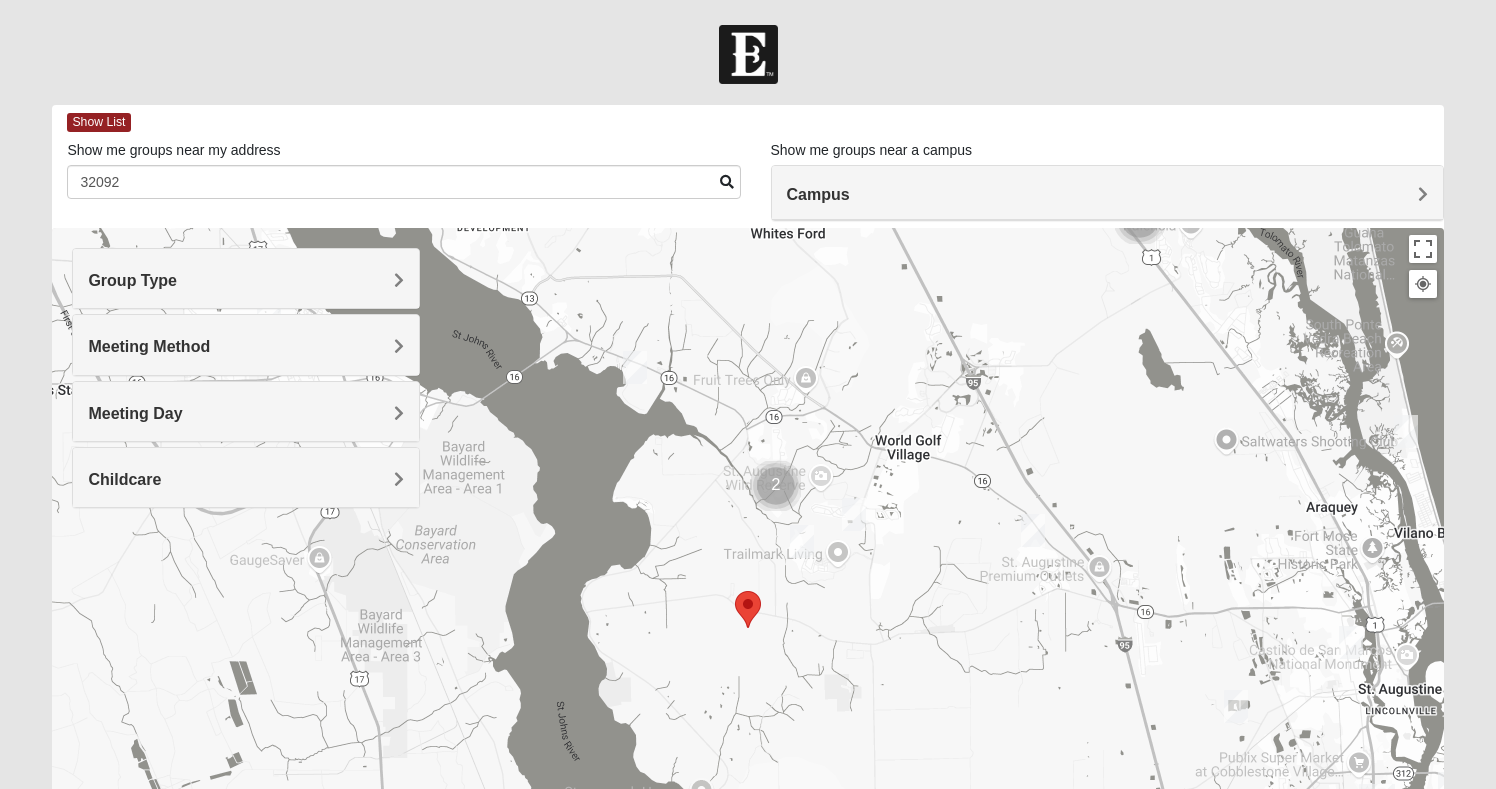 click at bounding box center (635, 367) 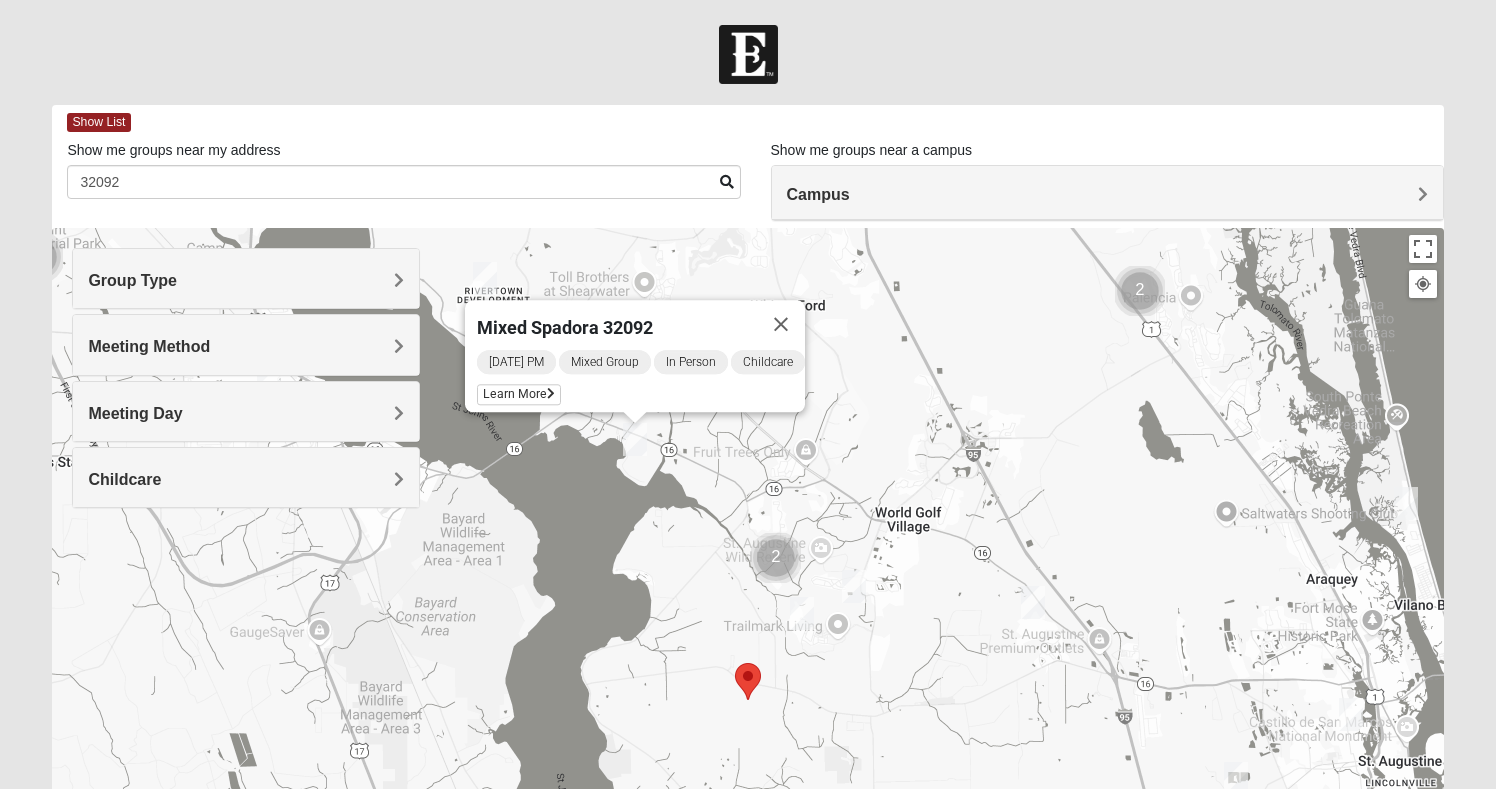 click at bounding box center [776, 558] 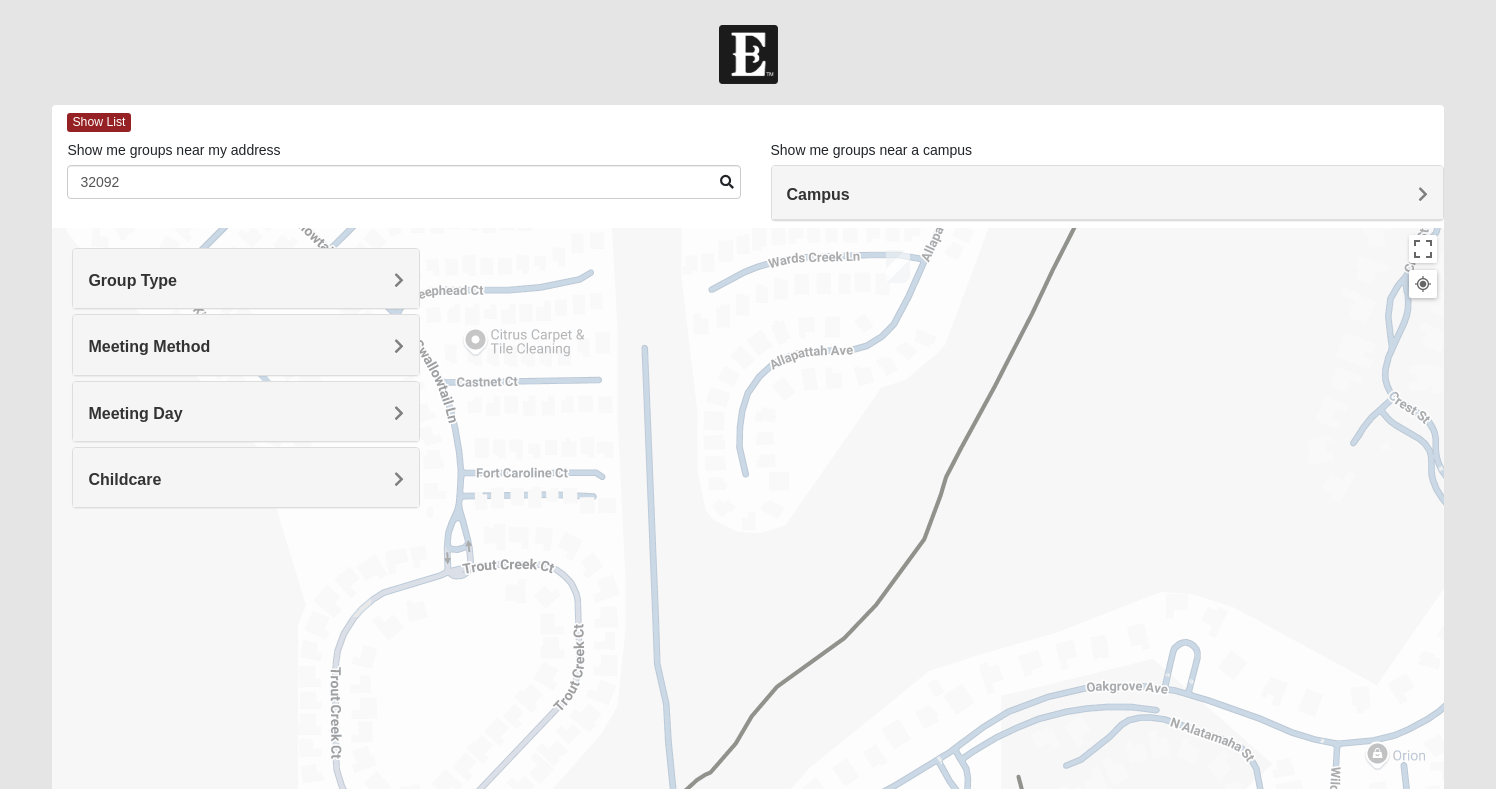 scroll, scrollTop: 0, scrollLeft: 0, axis: both 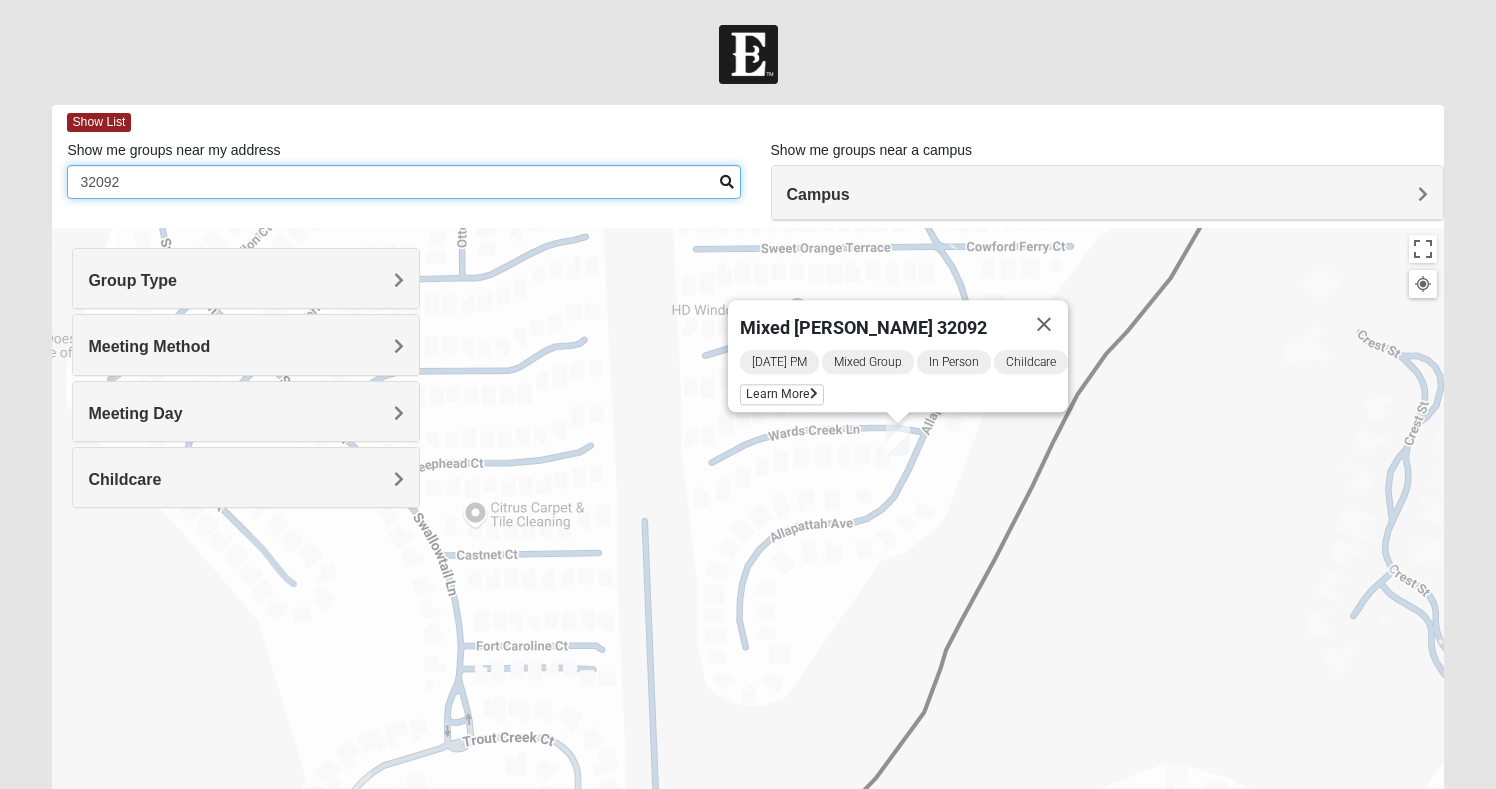 click on "32092" at bounding box center (403, 182) 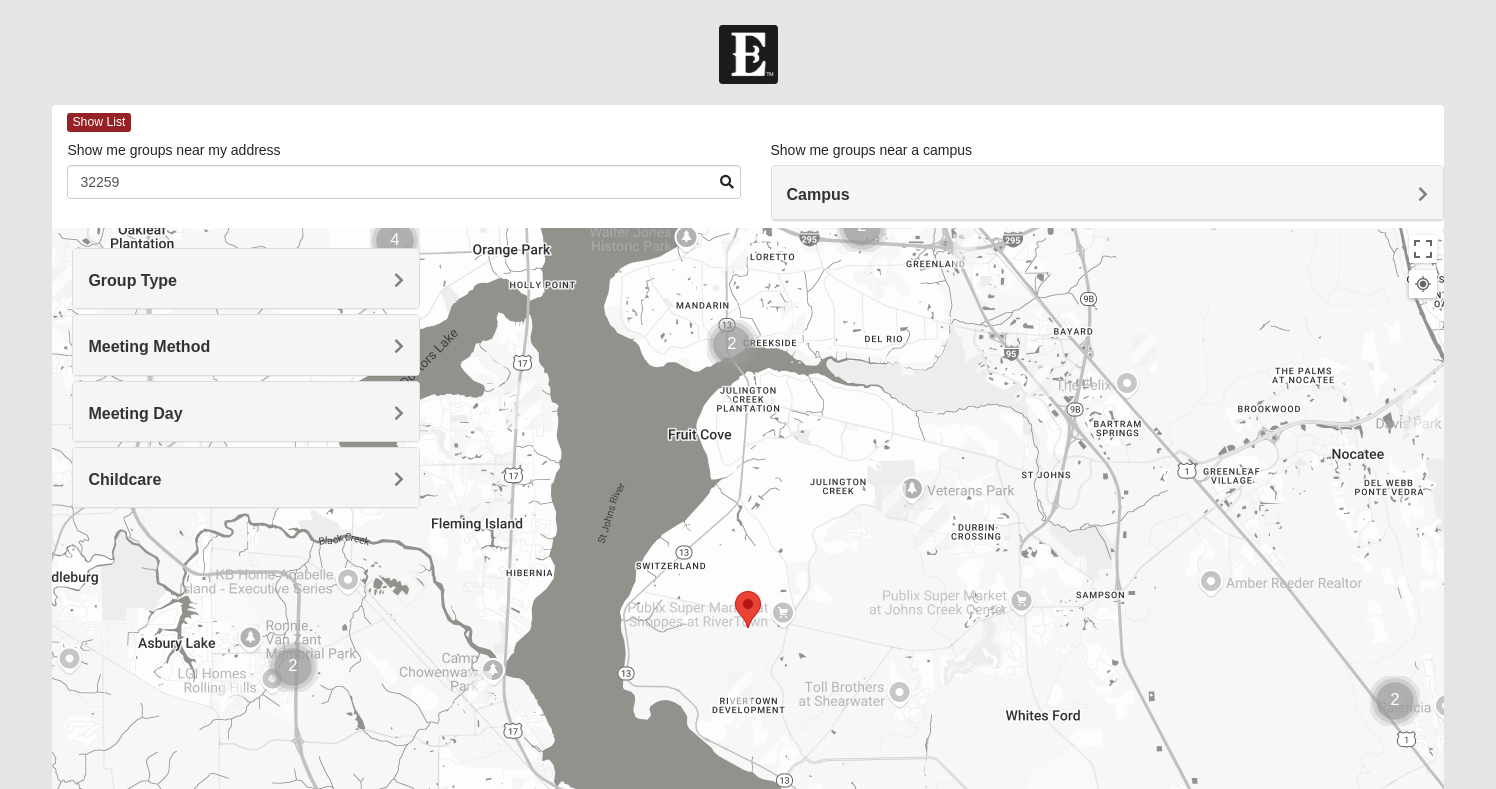 click at bounding box center [735, 254] 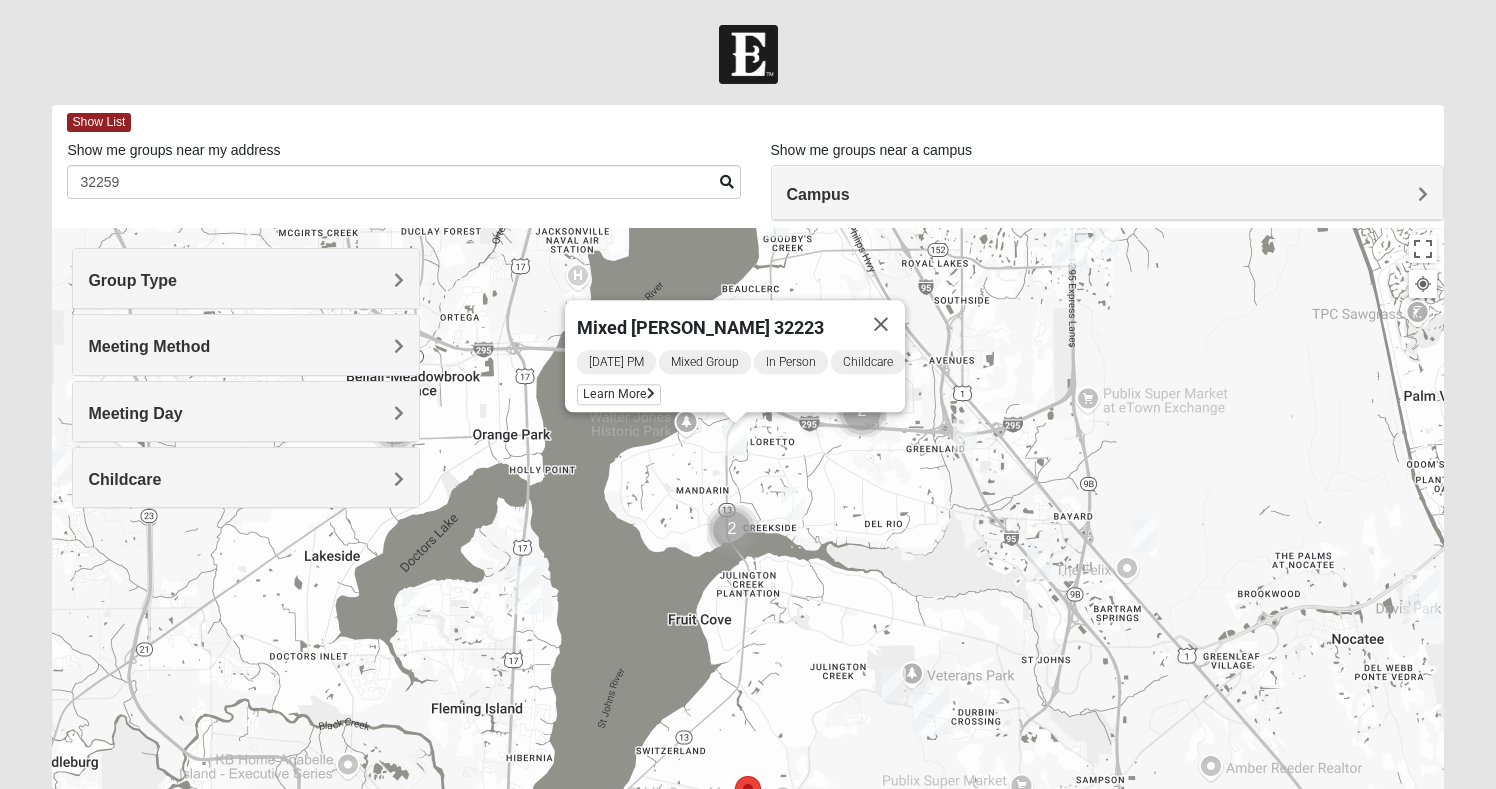 click at bounding box center [735, 439] 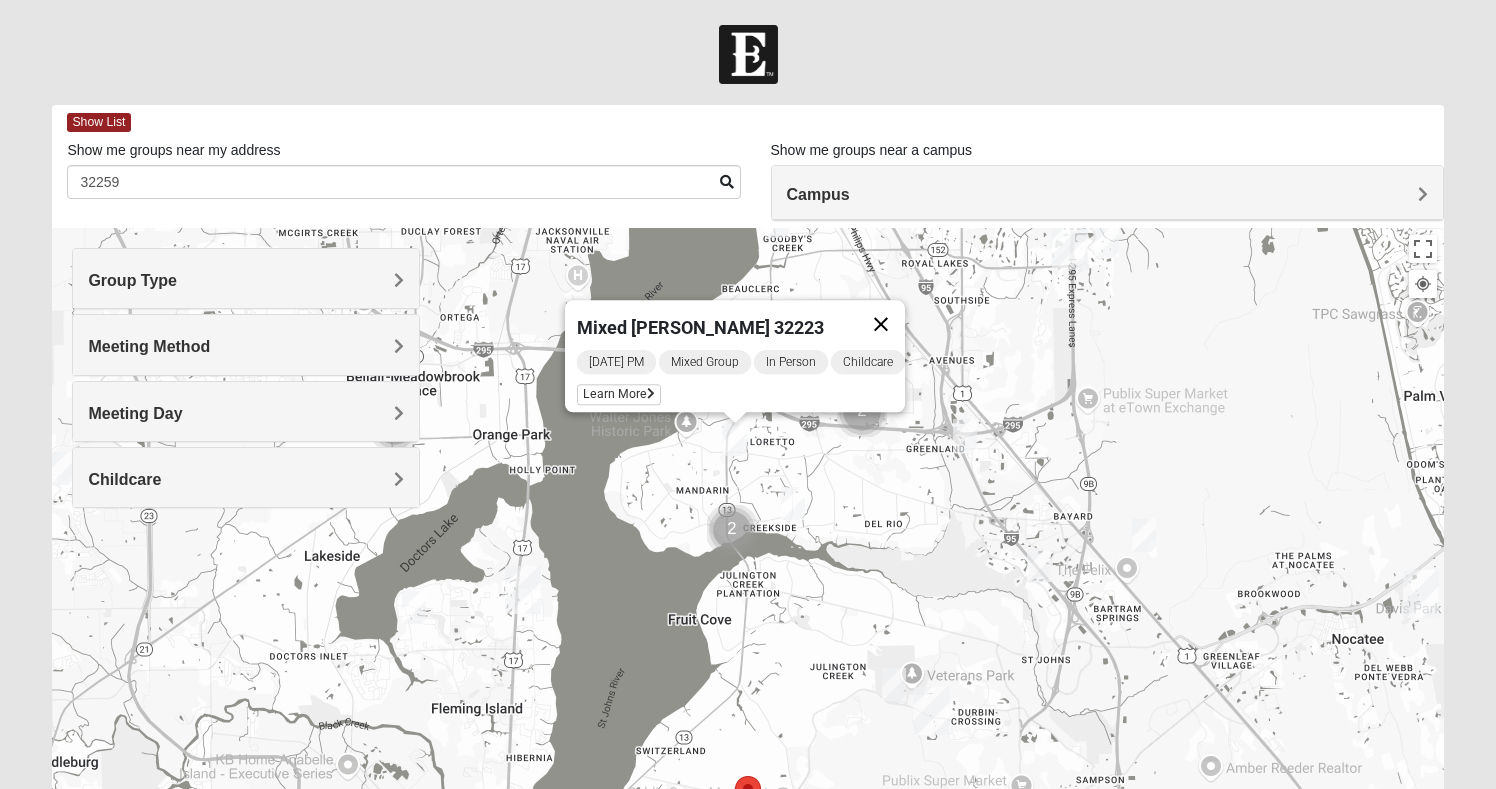 click at bounding box center [881, 324] 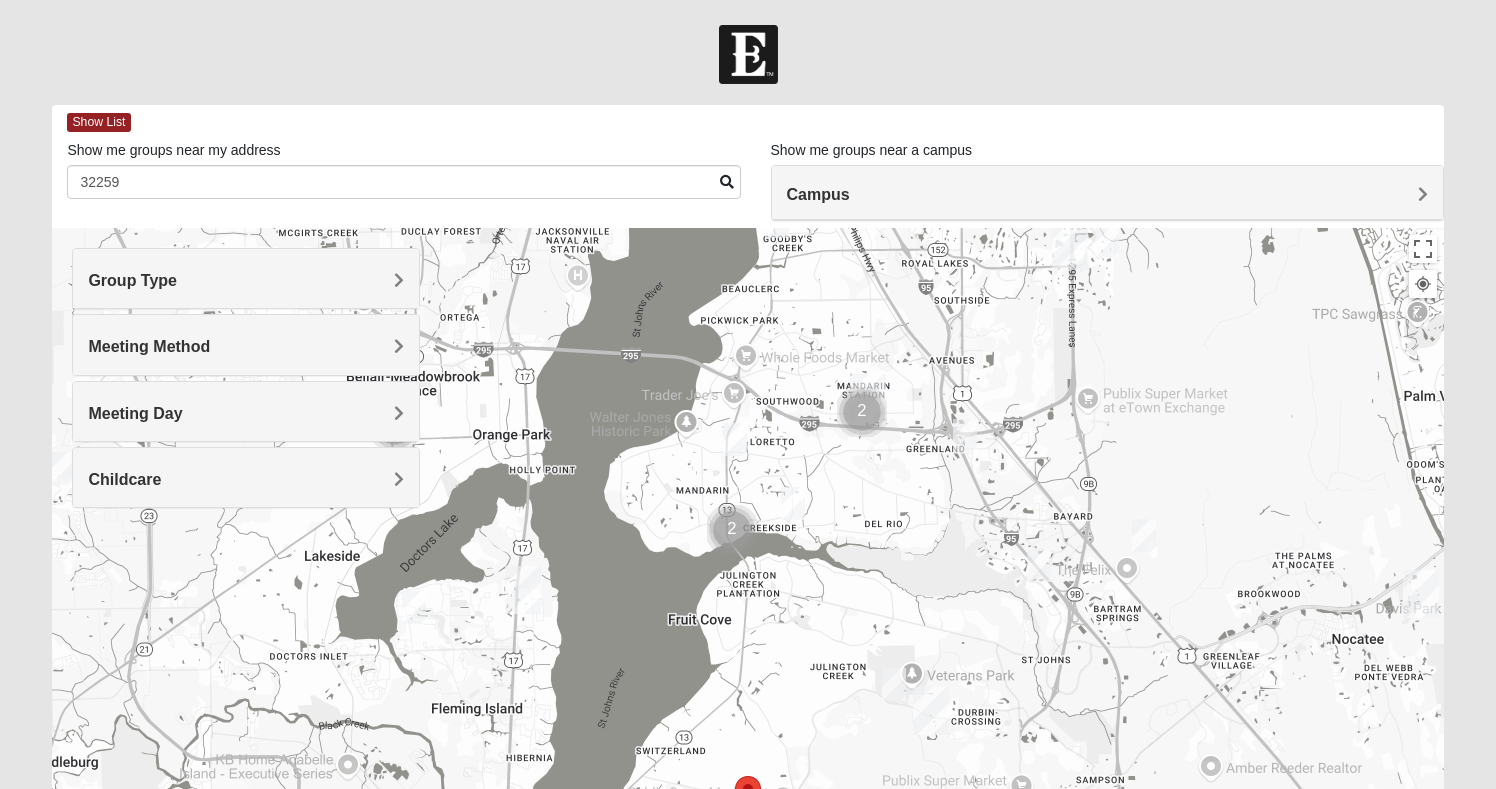 click at bounding box center (735, 439) 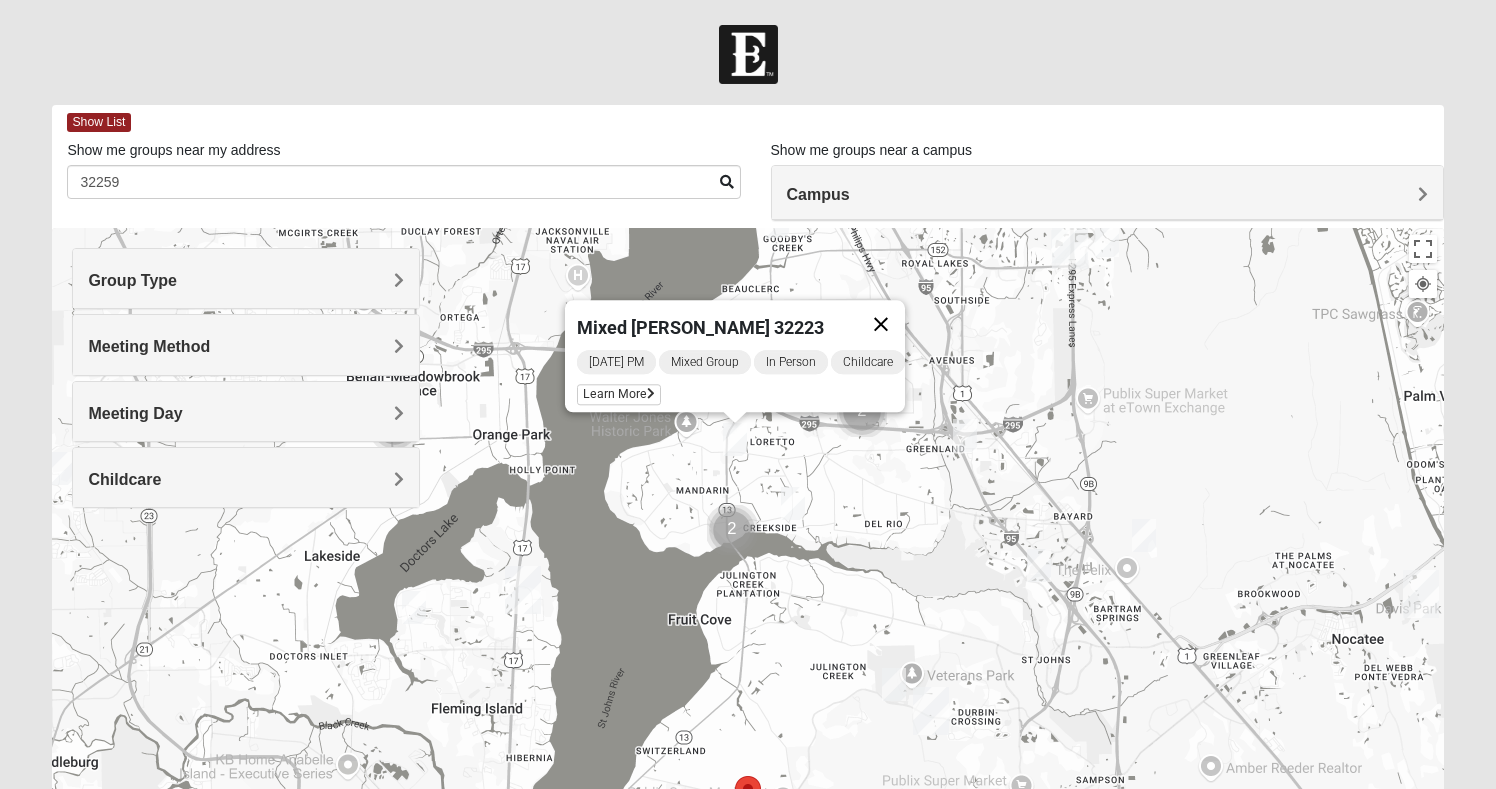 click at bounding box center (881, 324) 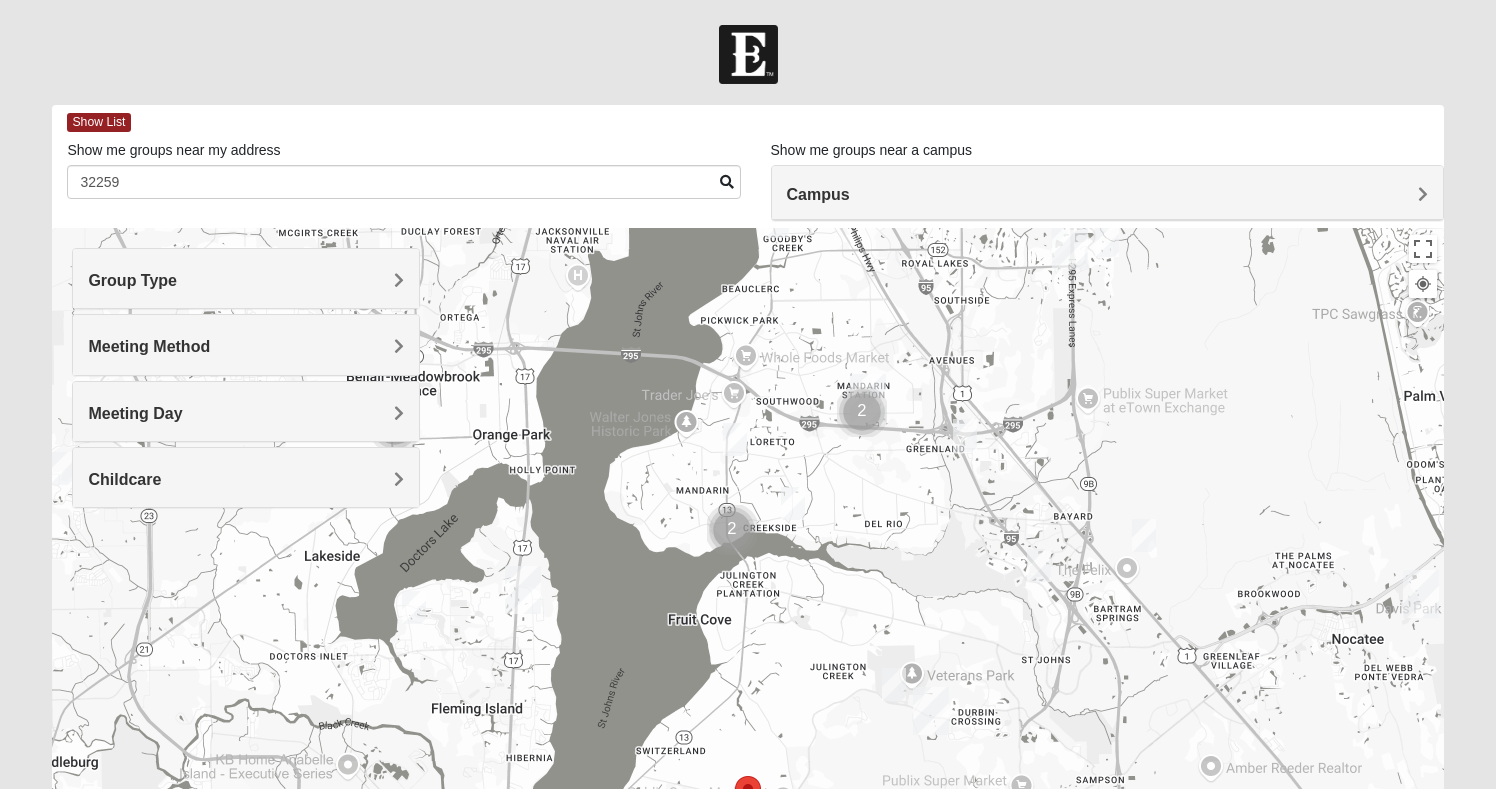 click at bounding box center (793, 503) 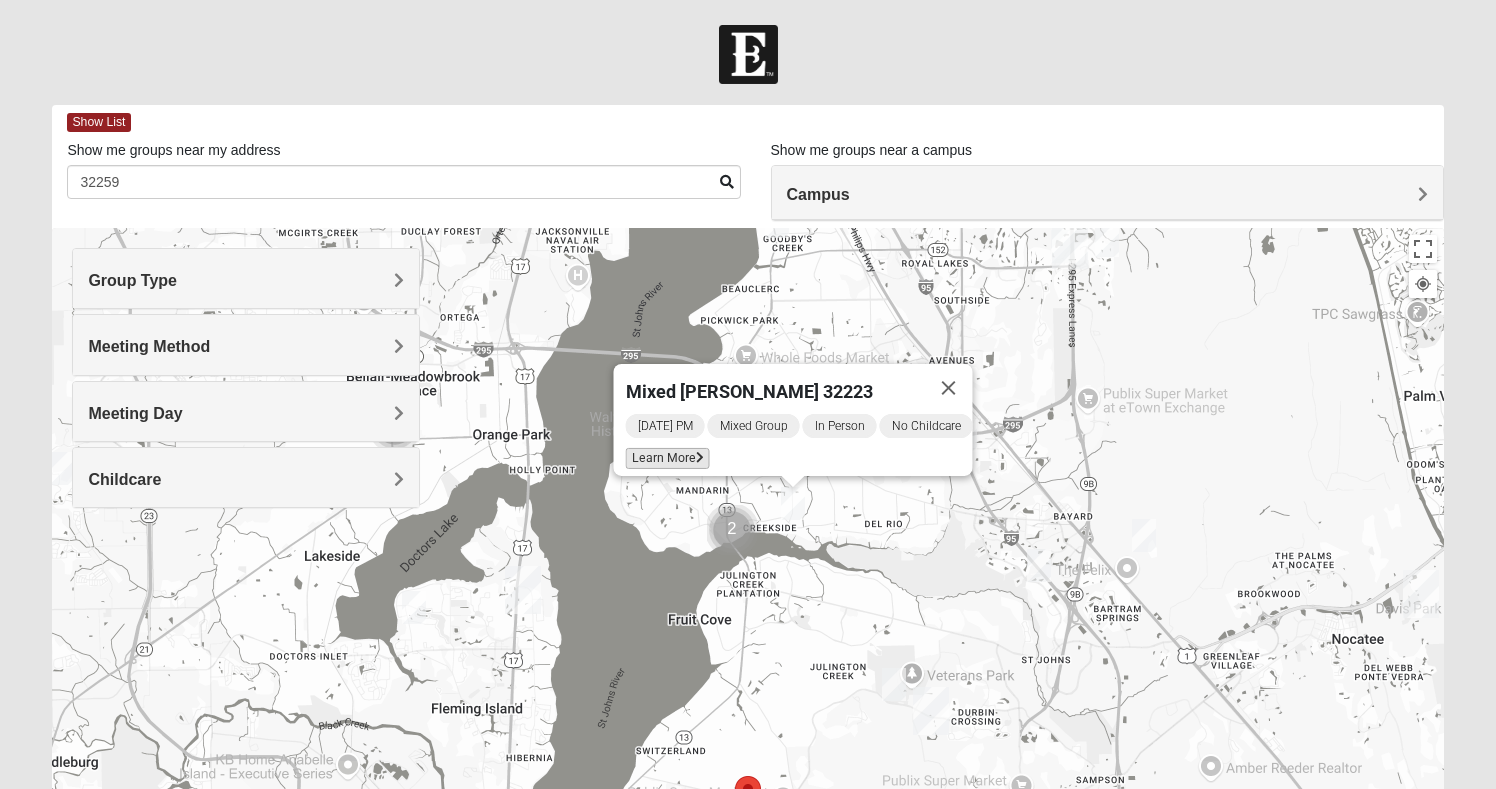 click on "Learn More" at bounding box center [668, 458] 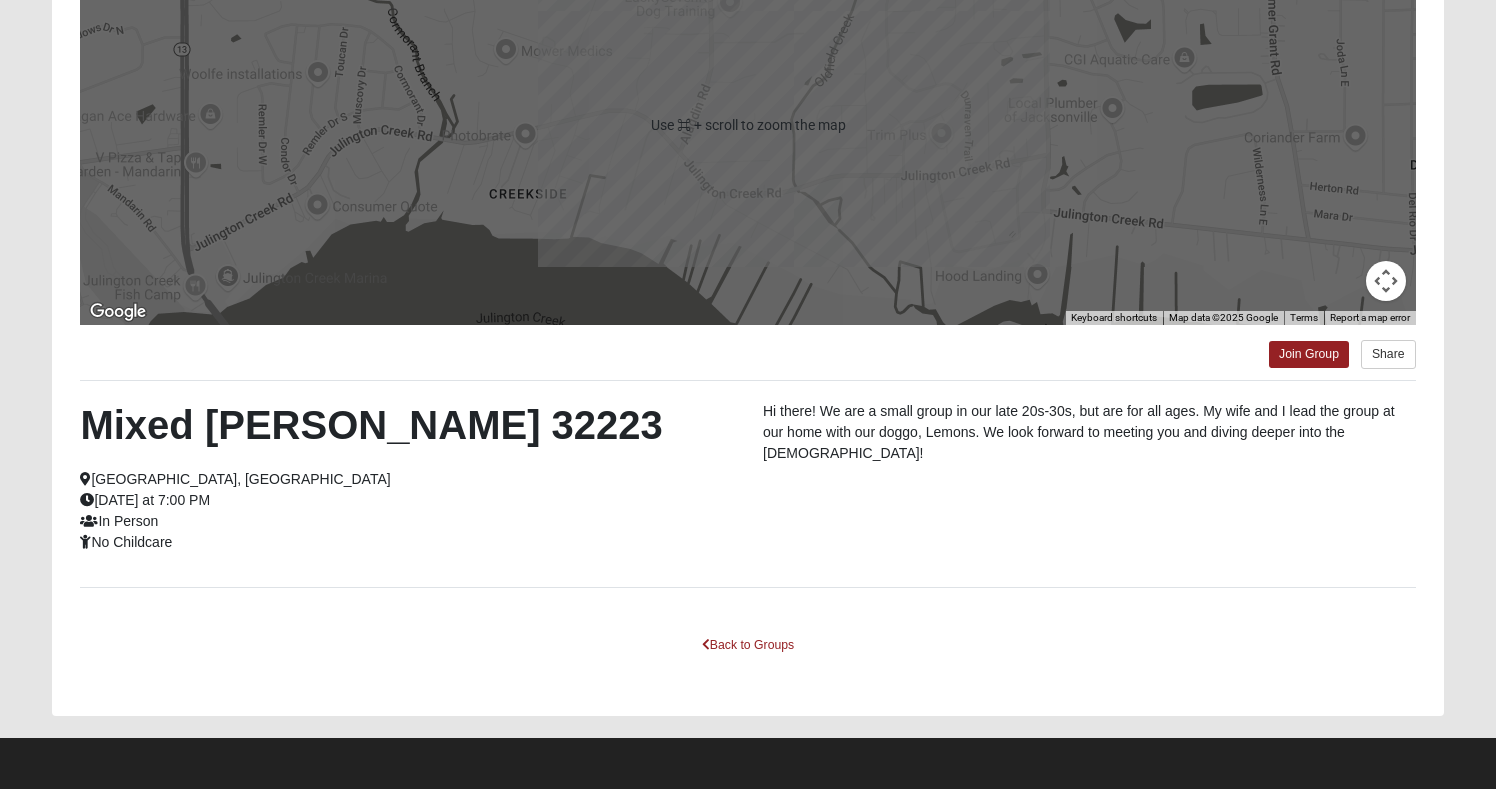 scroll, scrollTop: 293, scrollLeft: 0, axis: vertical 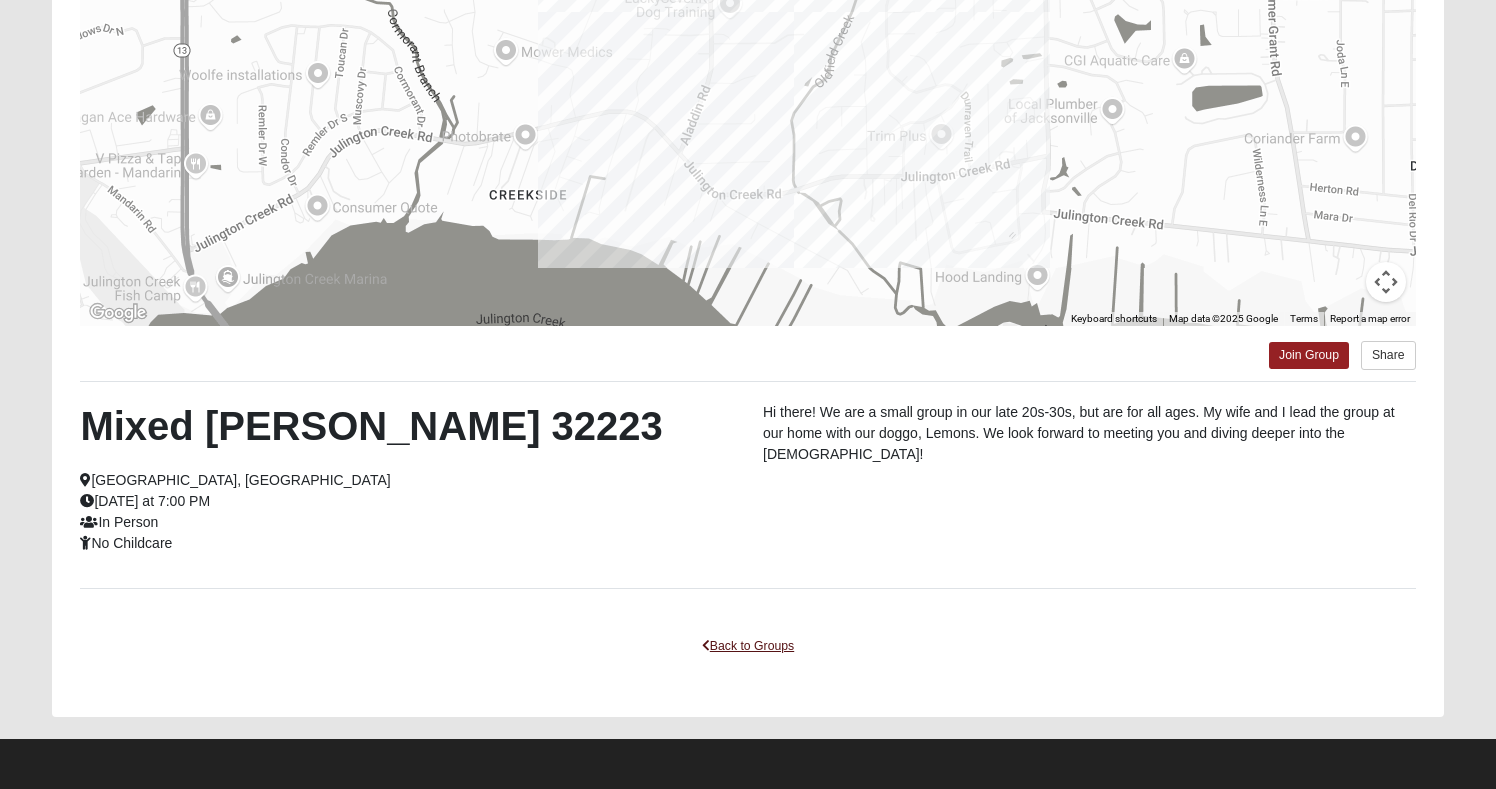 click on "Back to Groups" at bounding box center (748, 646) 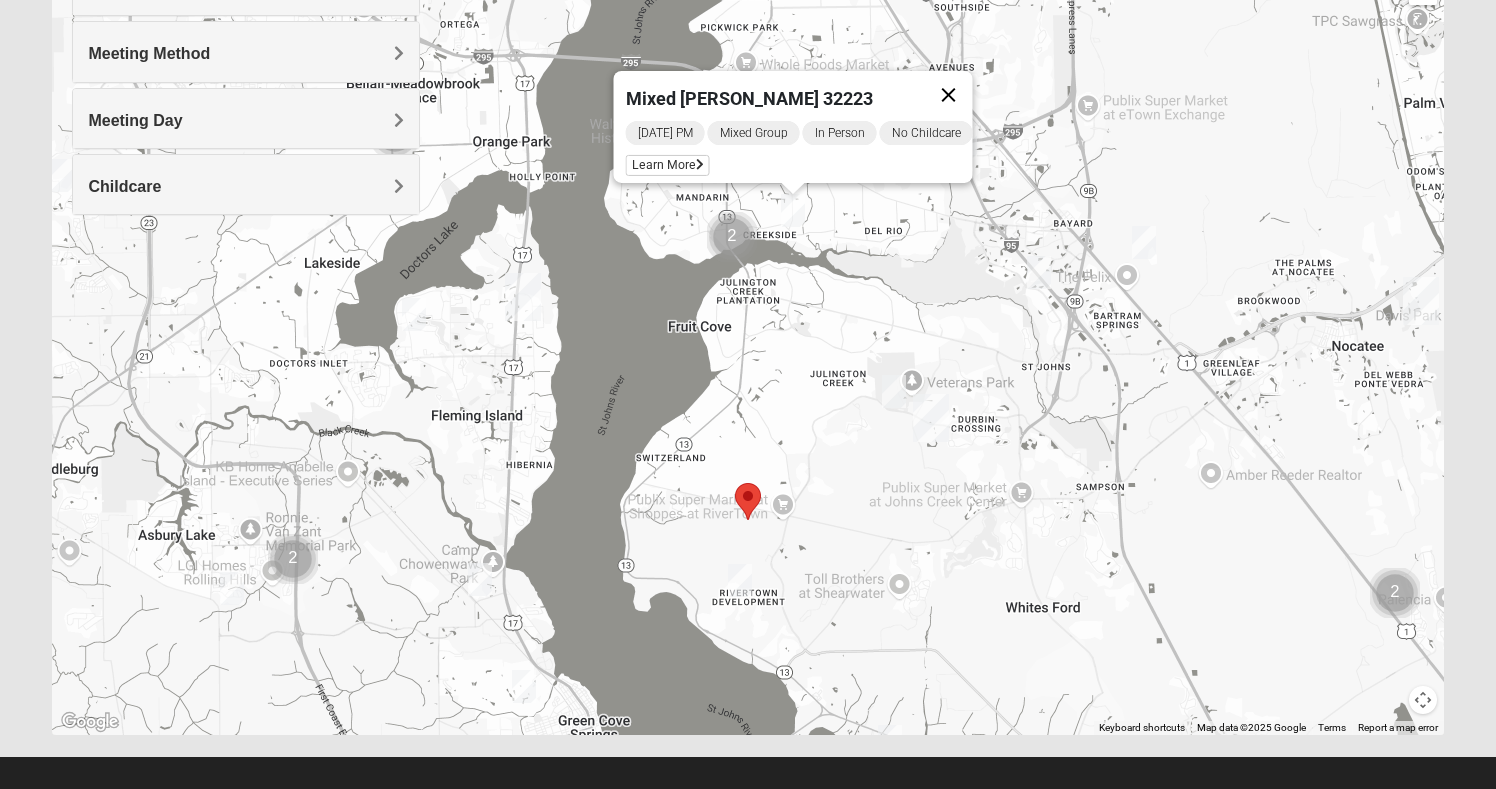 click at bounding box center [949, 95] 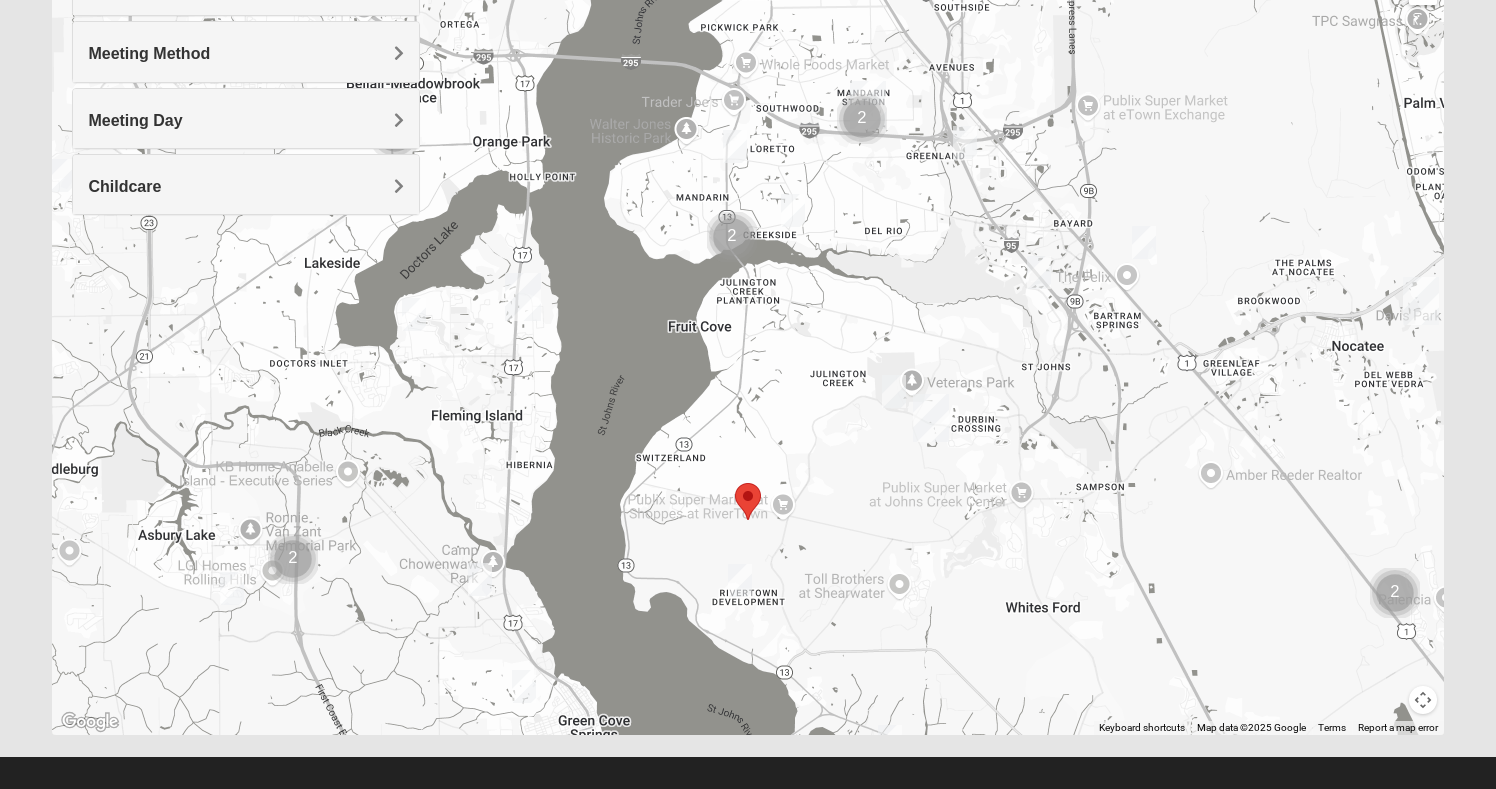 click at bounding box center (894, 391) 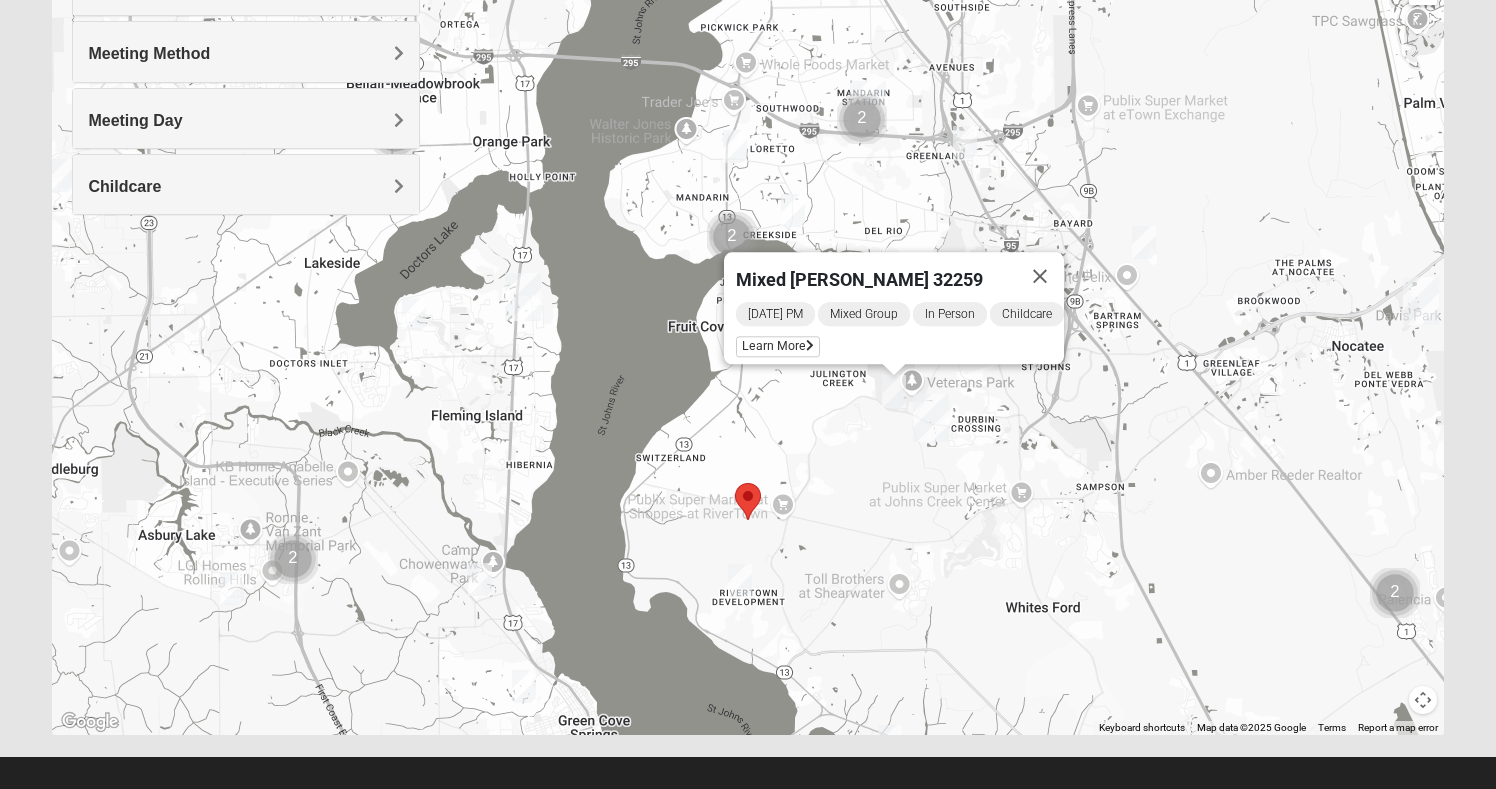 click at bounding box center [1040, 276] 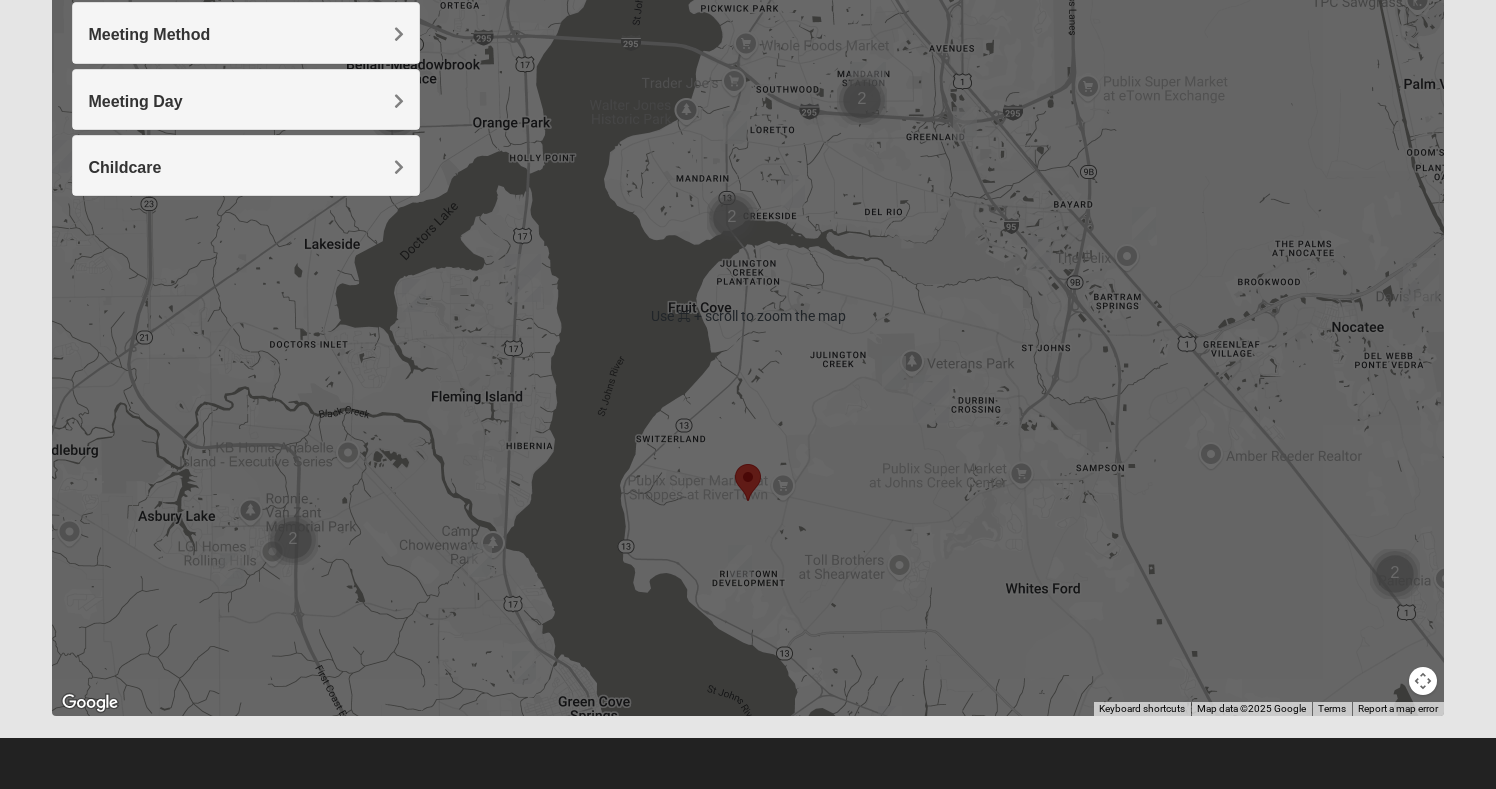 scroll, scrollTop: 312, scrollLeft: 0, axis: vertical 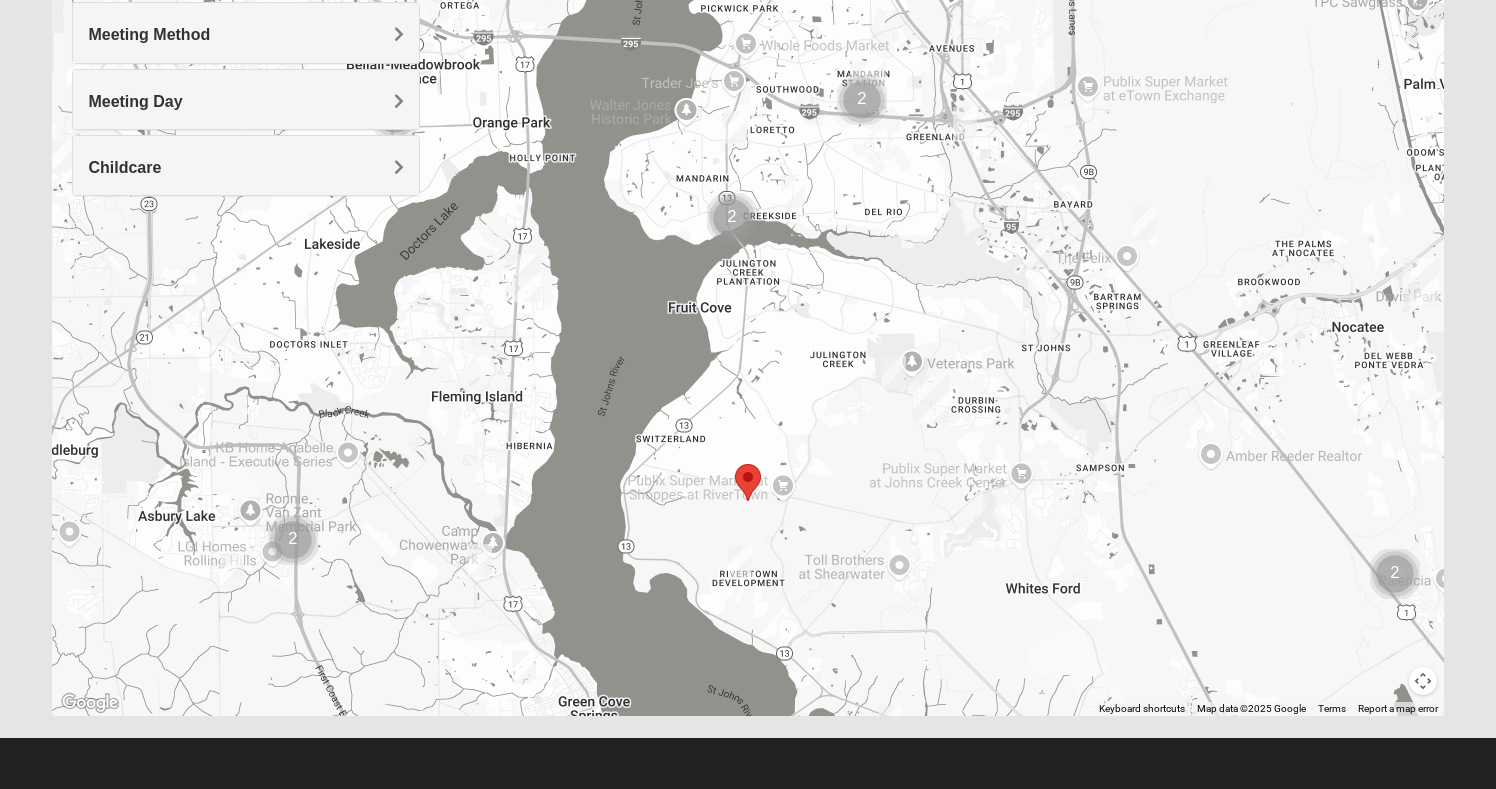 click at bounding box center (890, 722) 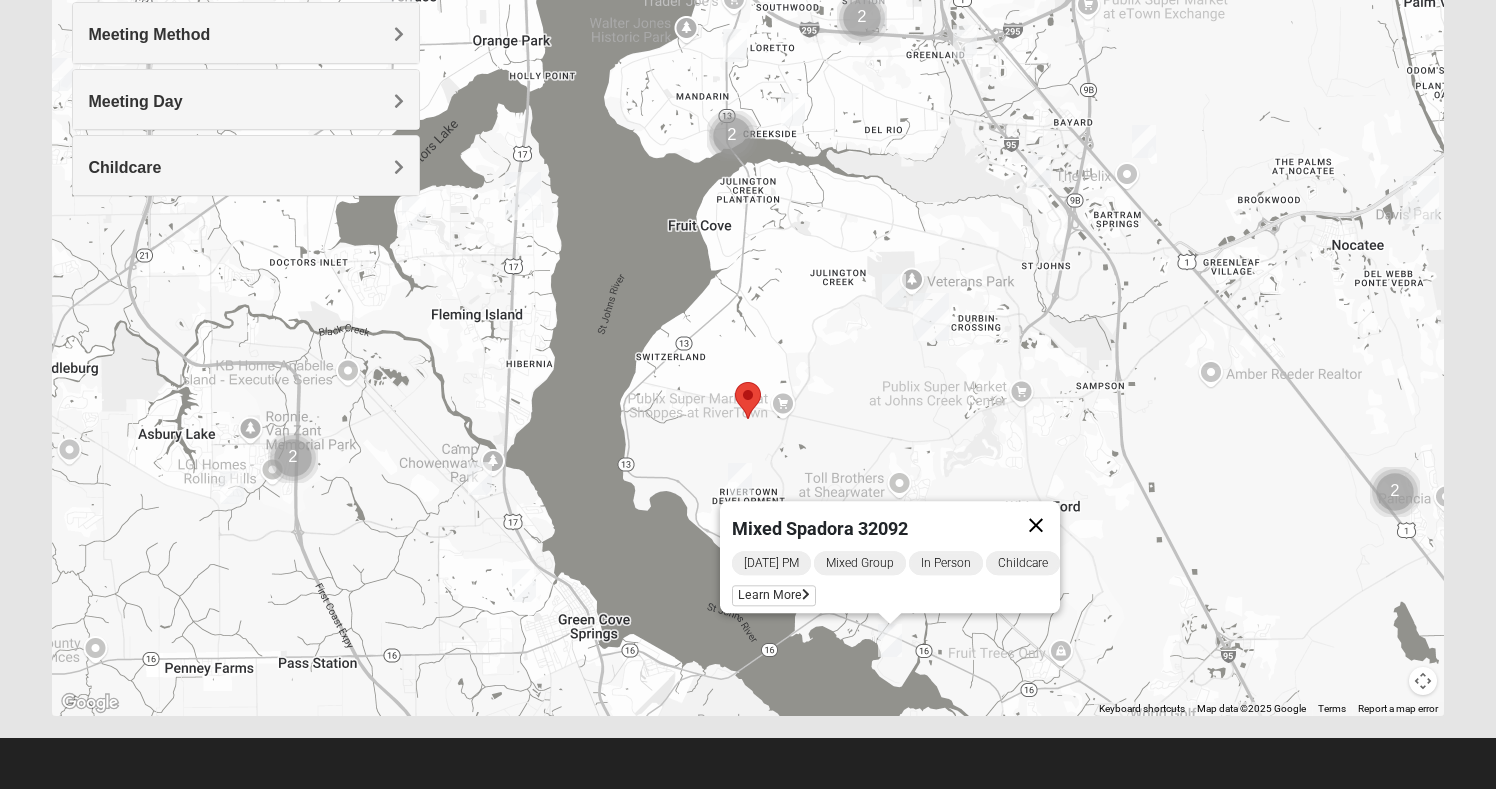 click at bounding box center [1036, 525] 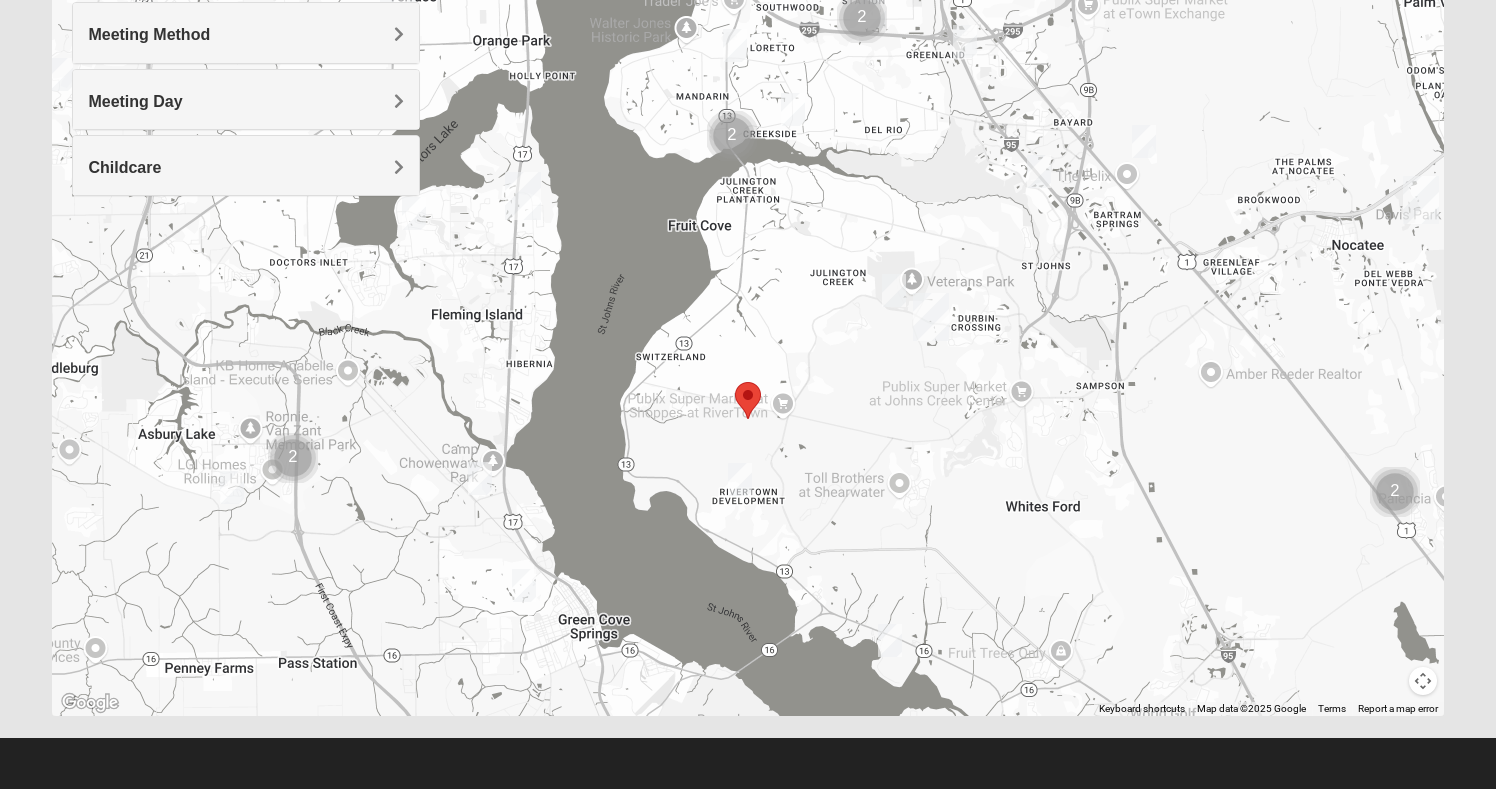 click at bounding box center (524, 585) 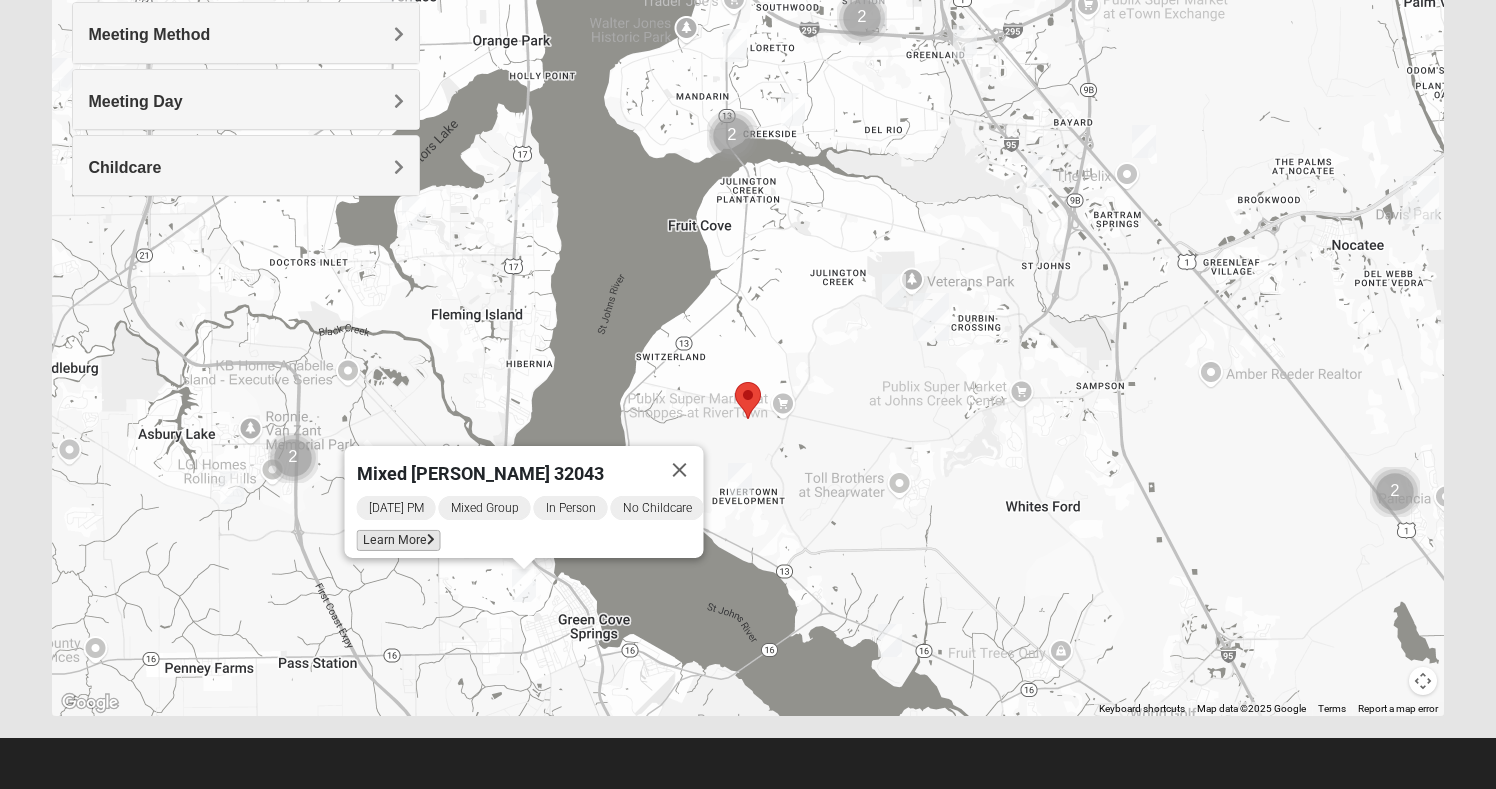 scroll, scrollTop: 312, scrollLeft: 0, axis: vertical 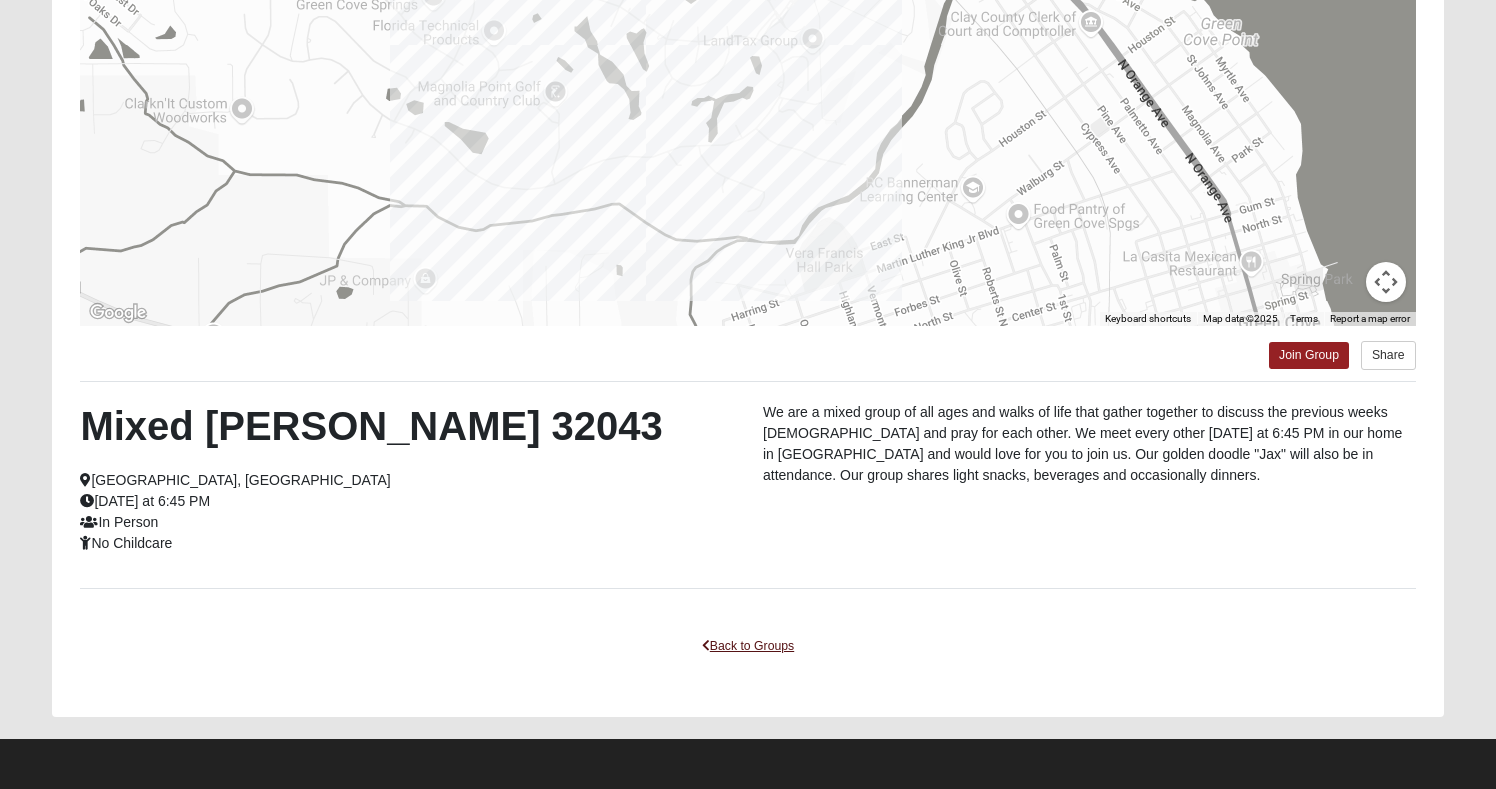 click at bounding box center [706, 646] 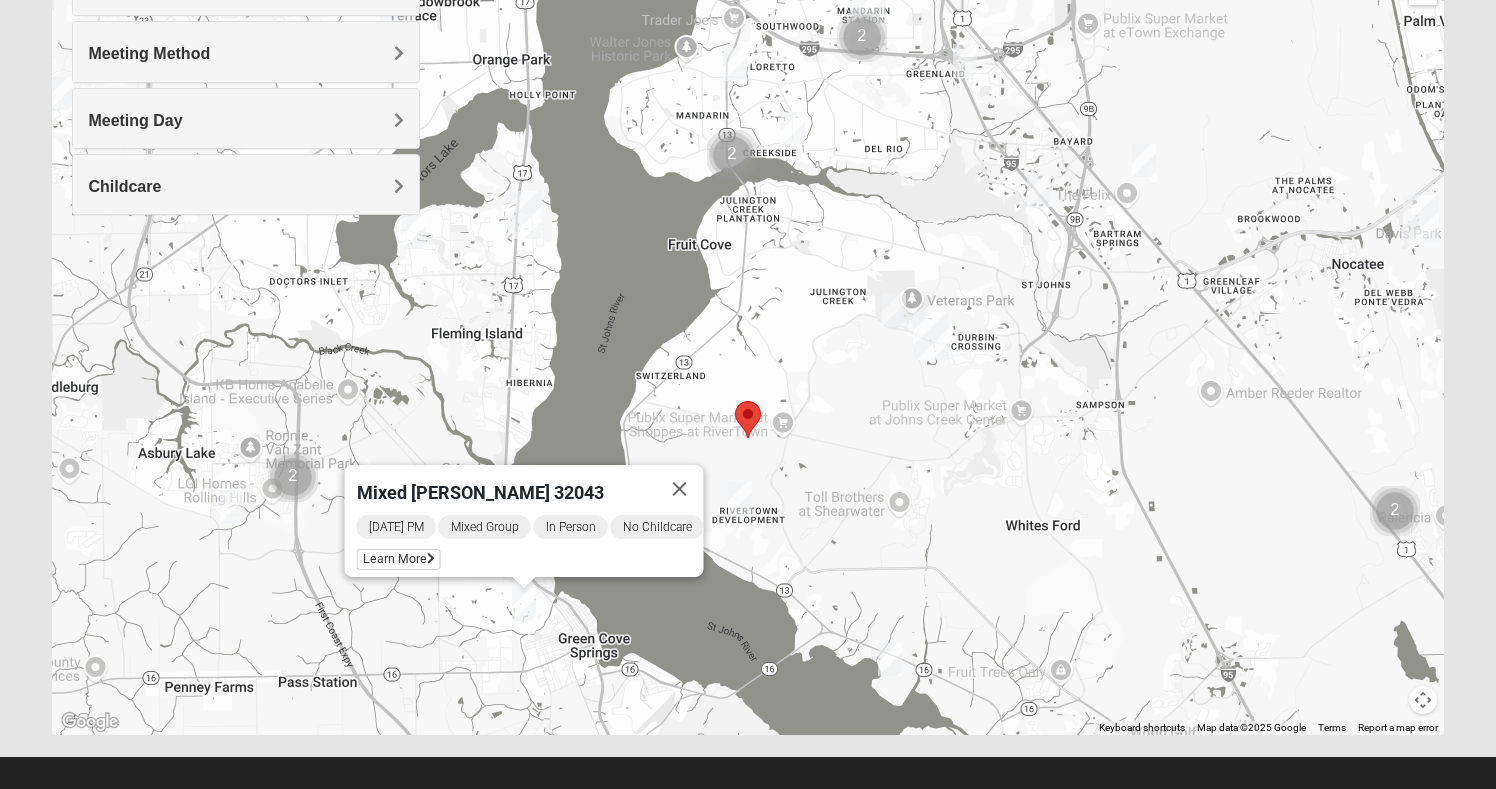 click at bounding box center [680, 489] 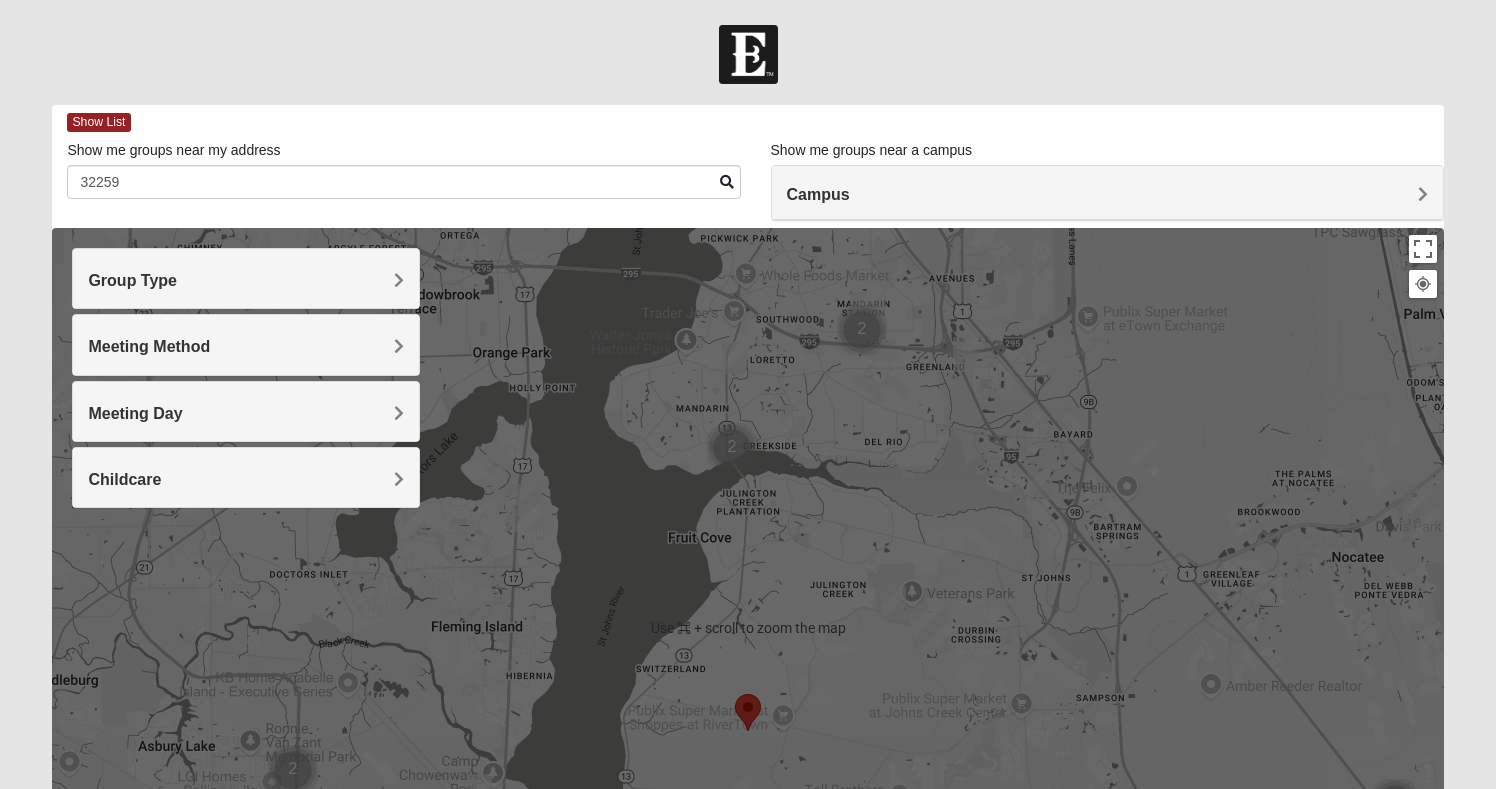 scroll, scrollTop: 0, scrollLeft: 0, axis: both 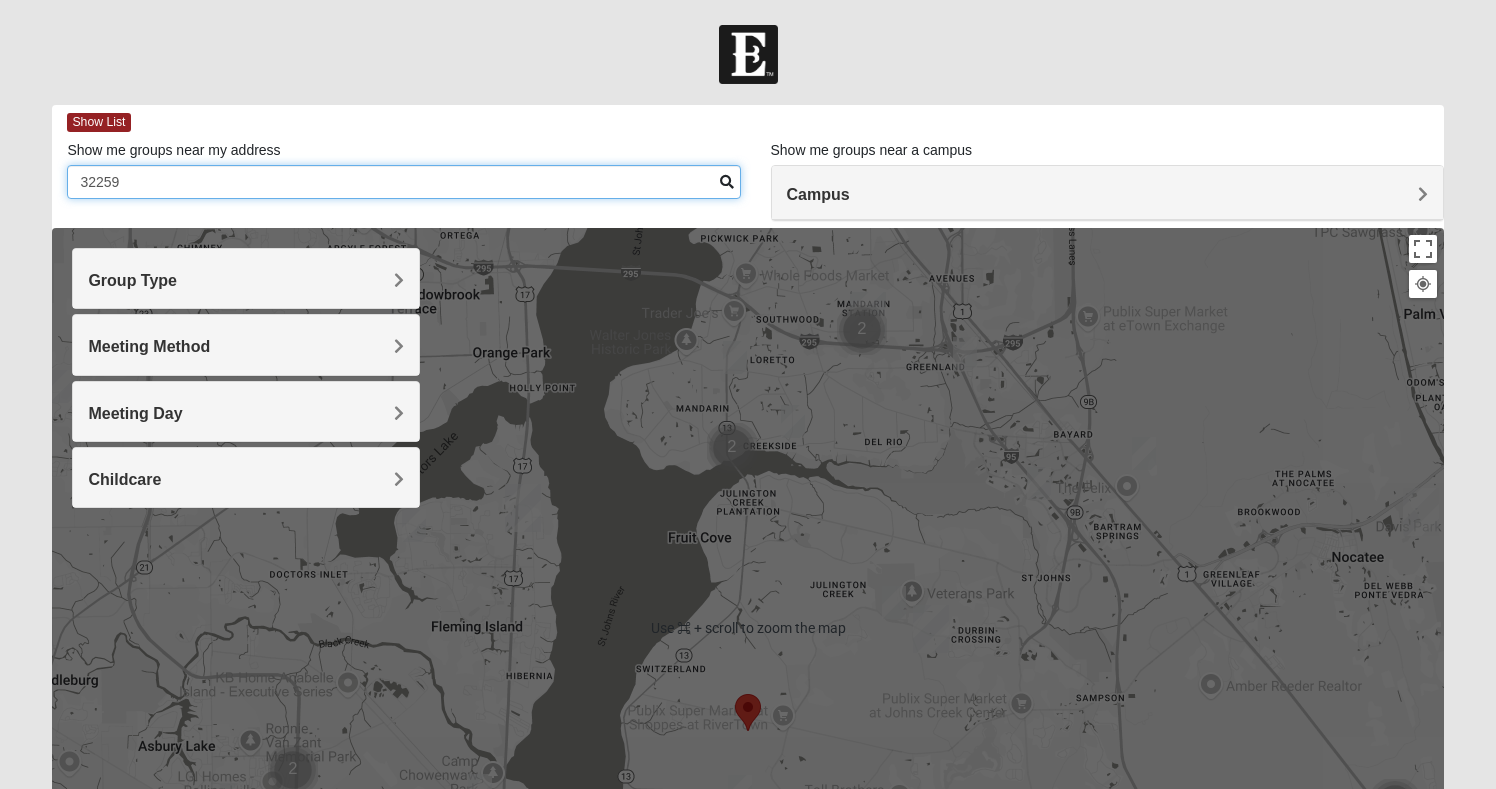 click on "32259" at bounding box center (403, 182) 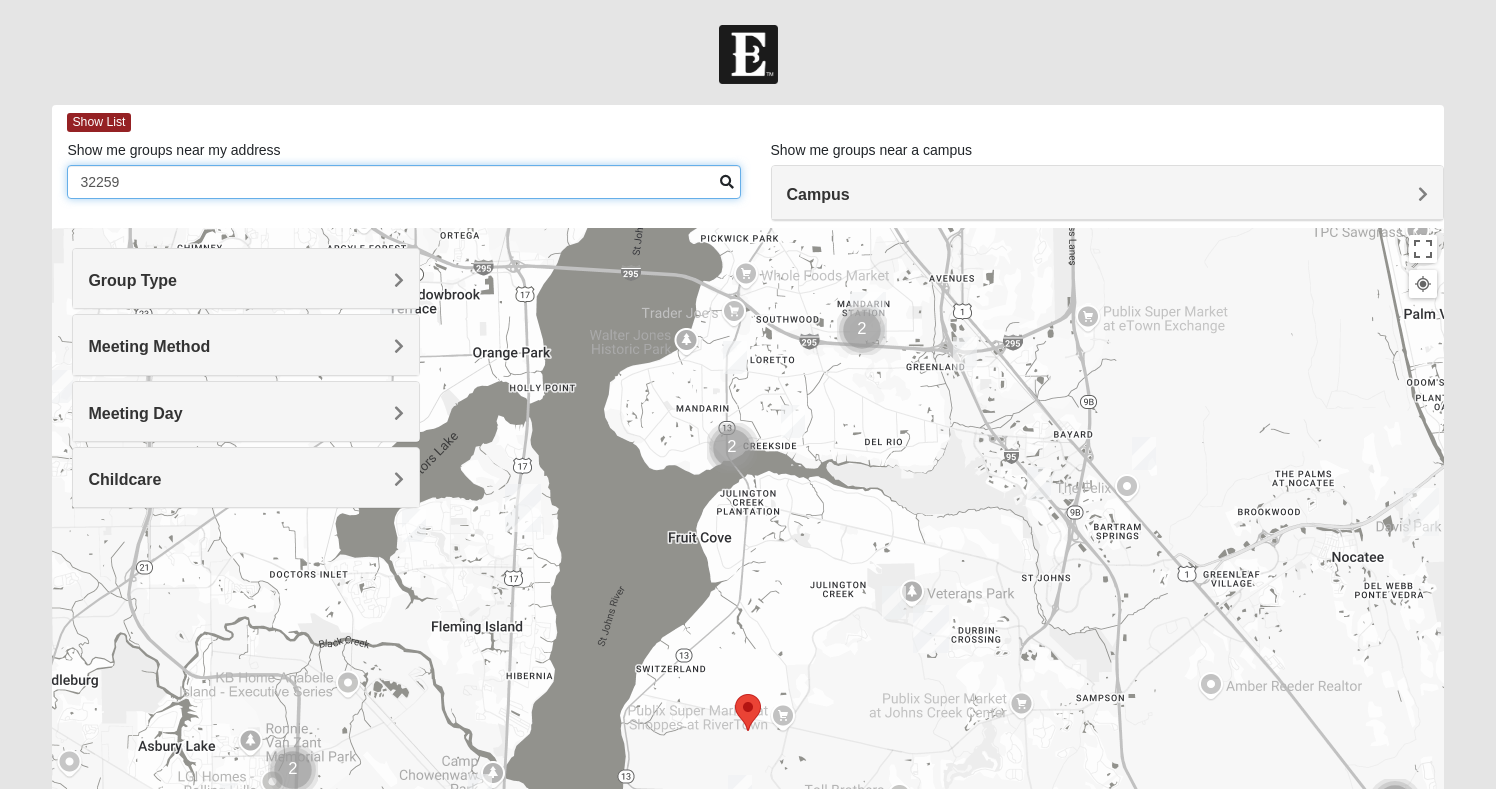scroll, scrollTop: -1, scrollLeft: 0, axis: vertical 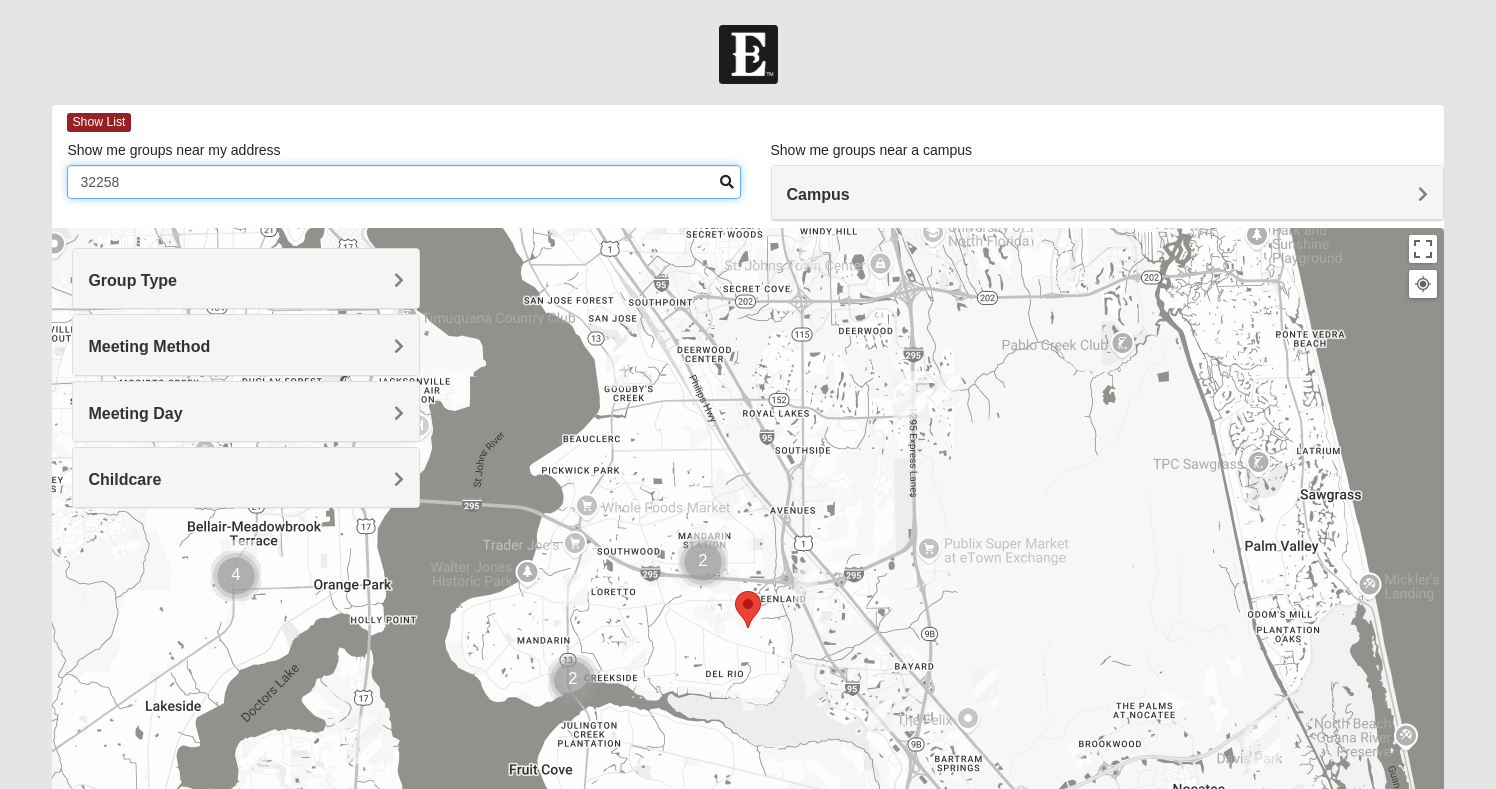 type on "32258" 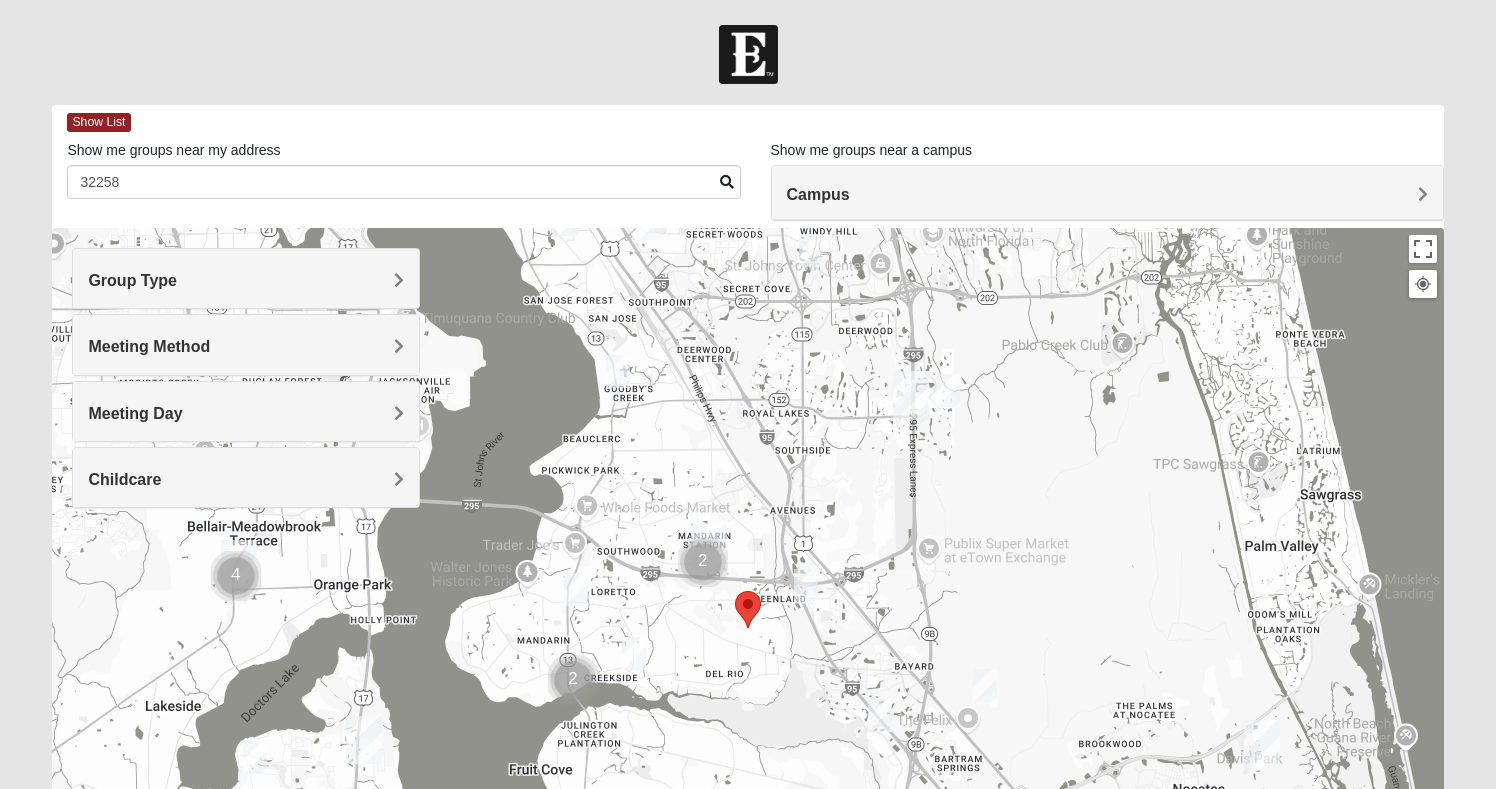 click at bounding box center [618, 371] 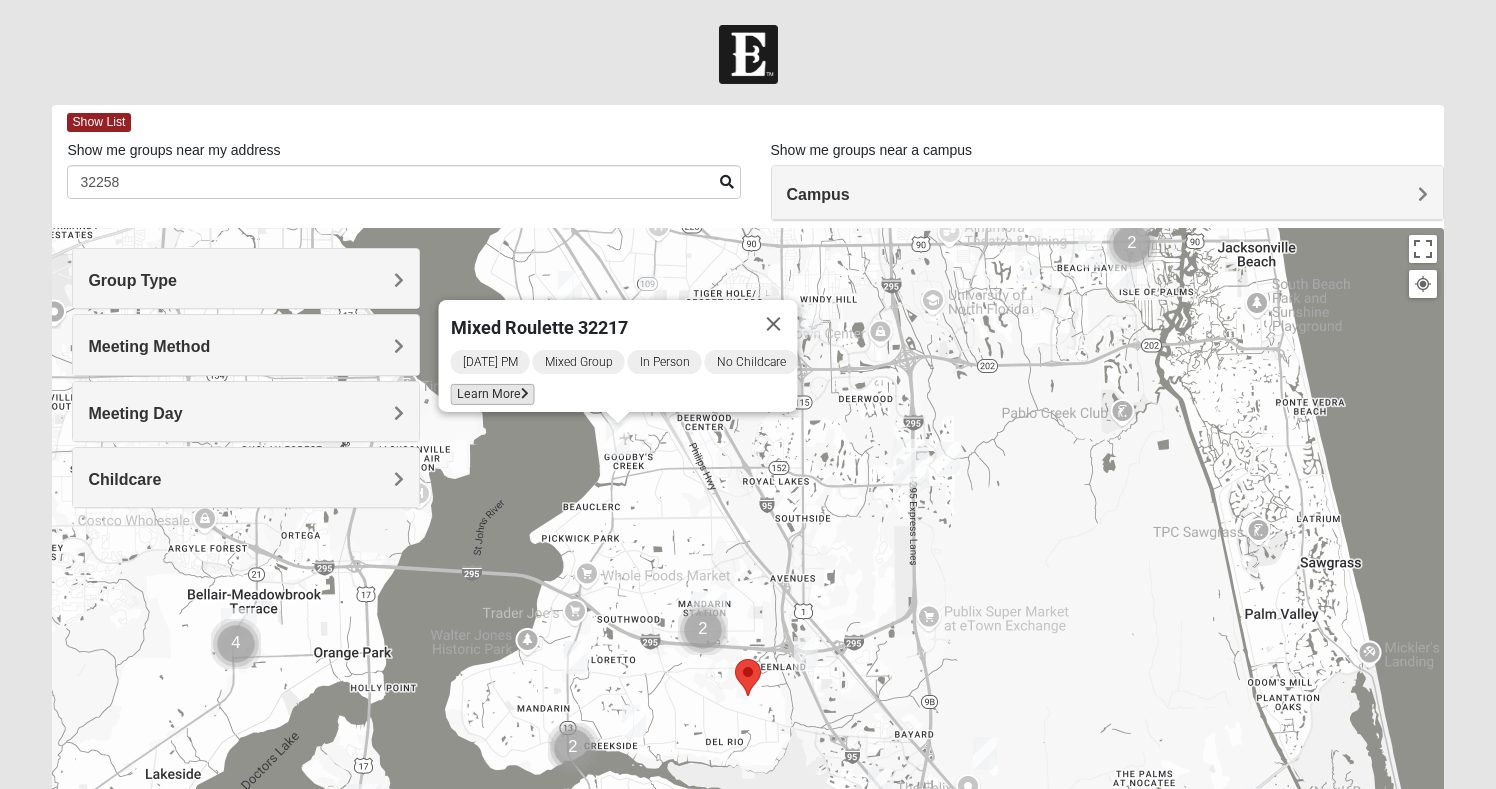 click on "Learn More" at bounding box center [493, 394] 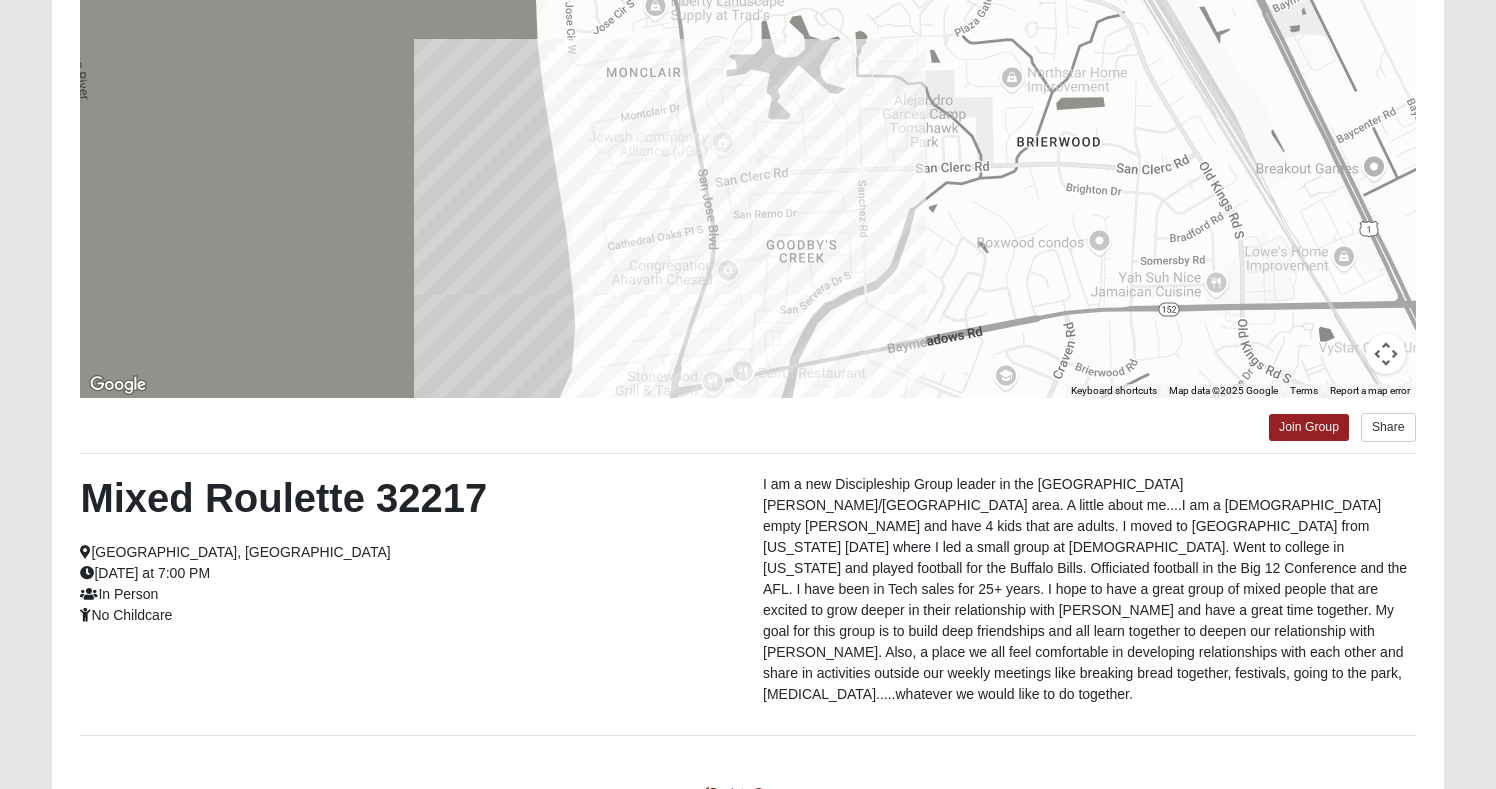 scroll, scrollTop: 241, scrollLeft: 0, axis: vertical 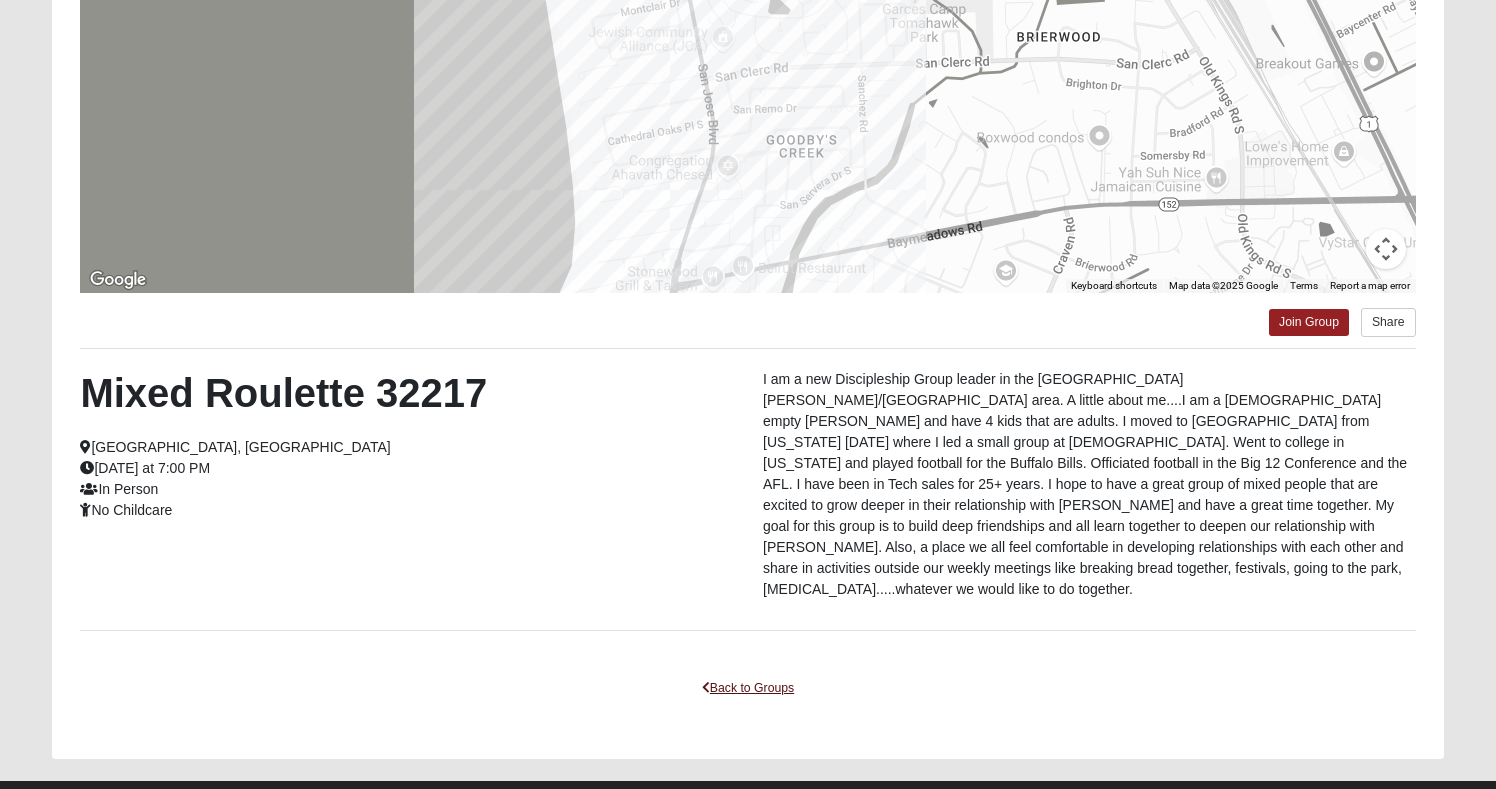 click on "Back to Groups" at bounding box center (748, 688) 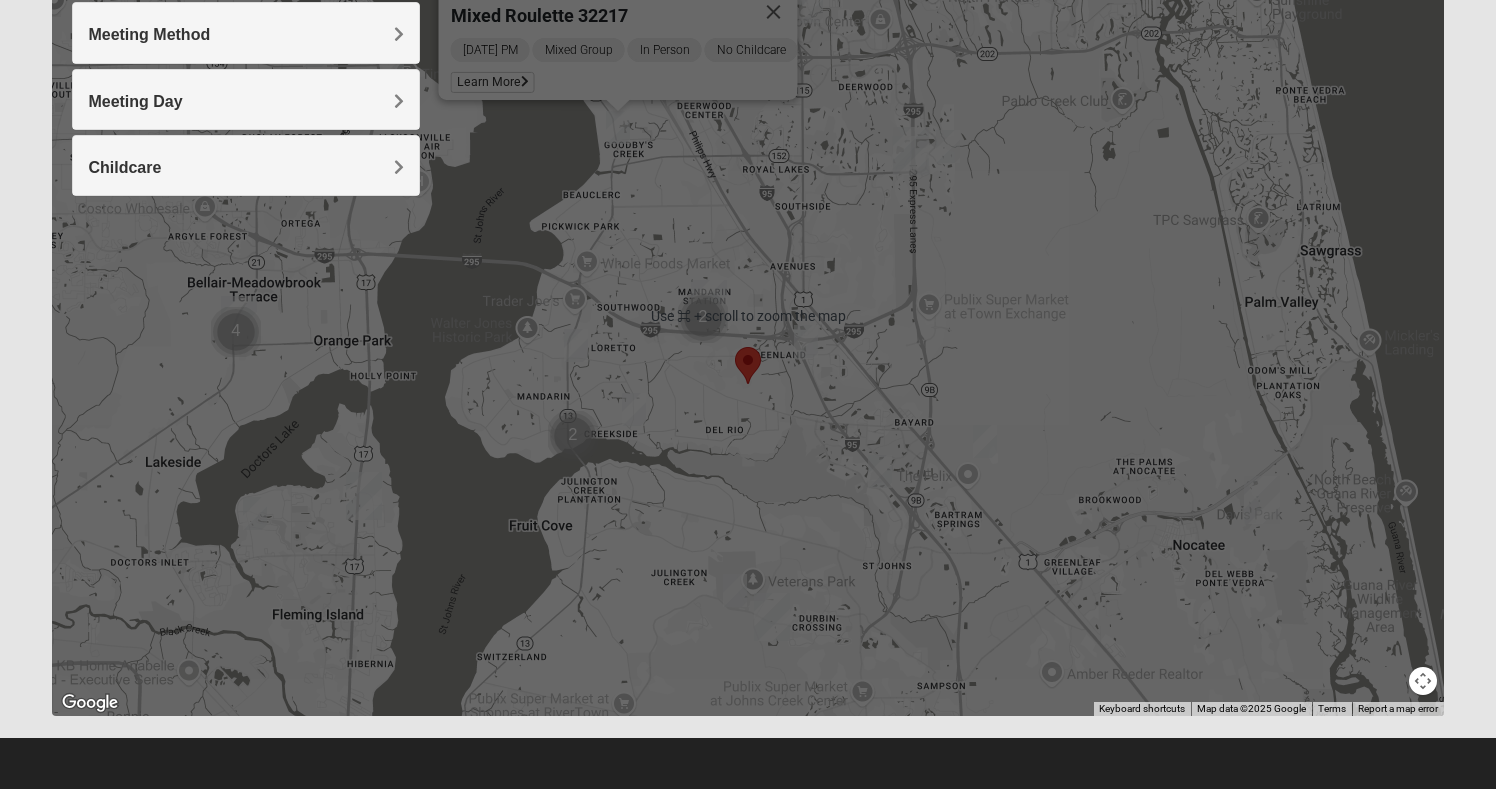 scroll, scrollTop: 312, scrollLeft: 0, axis: vertical 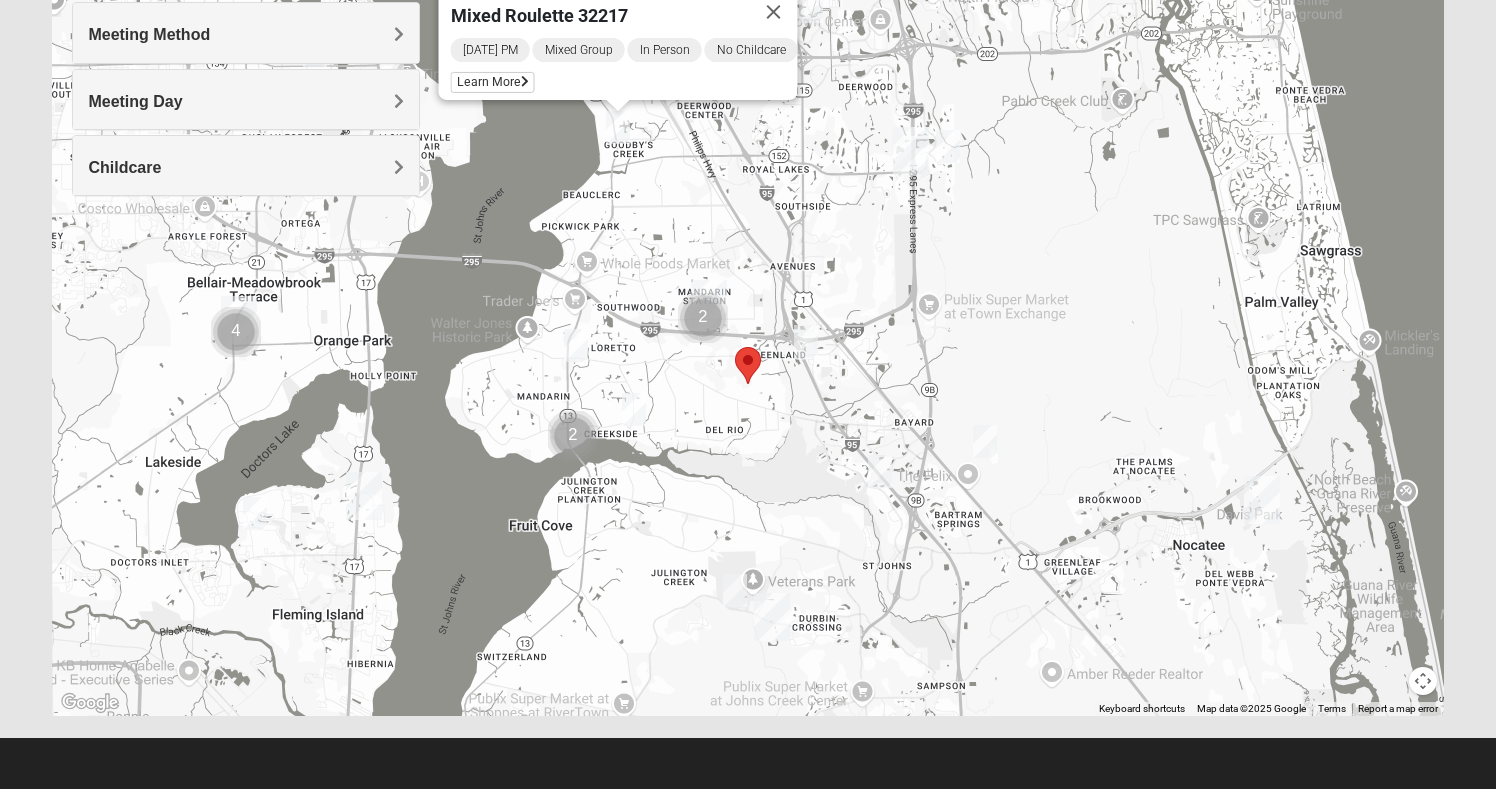 click at bounding box center [255, 513] 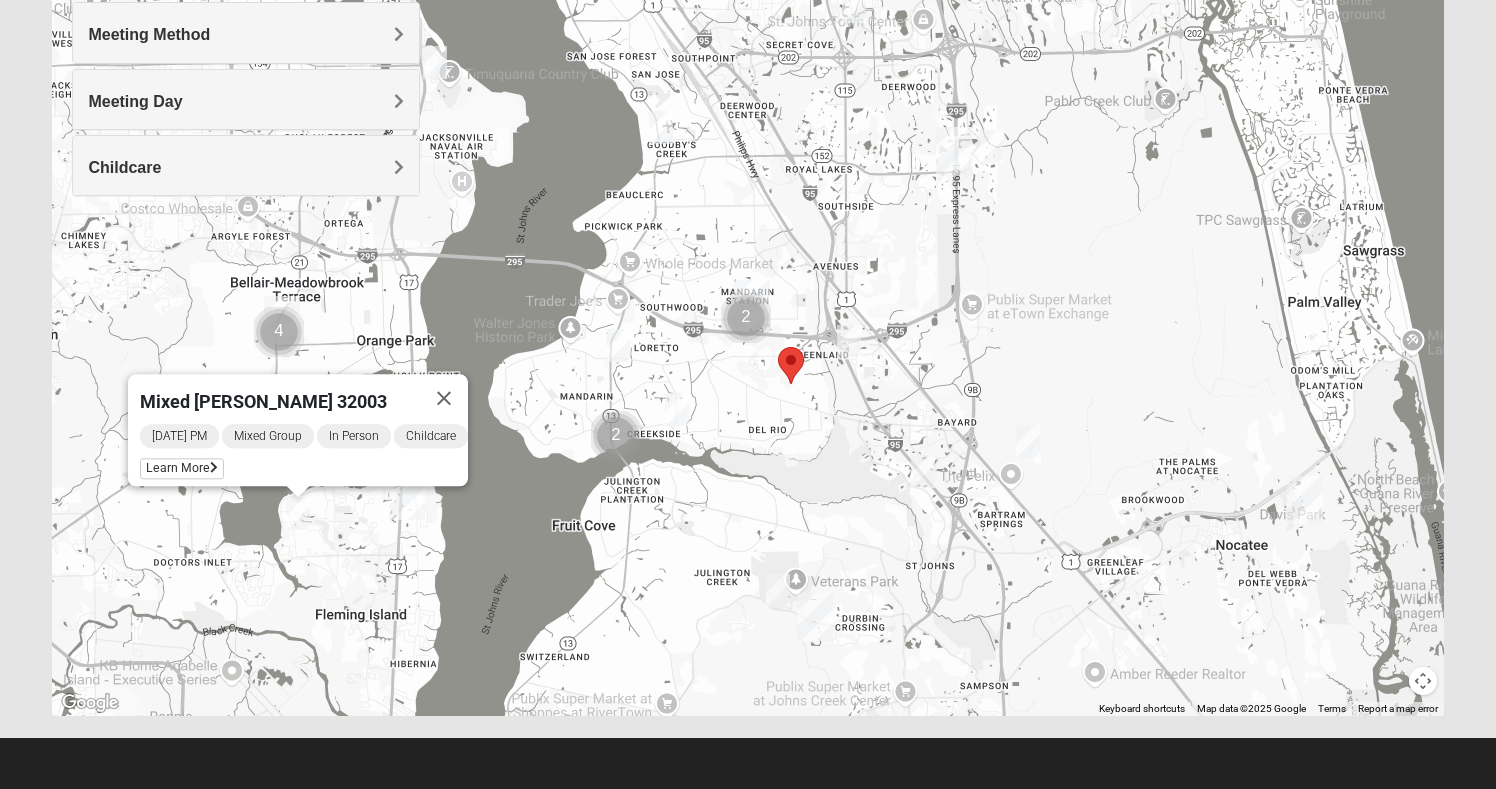 click at bounding box center (778, 590) 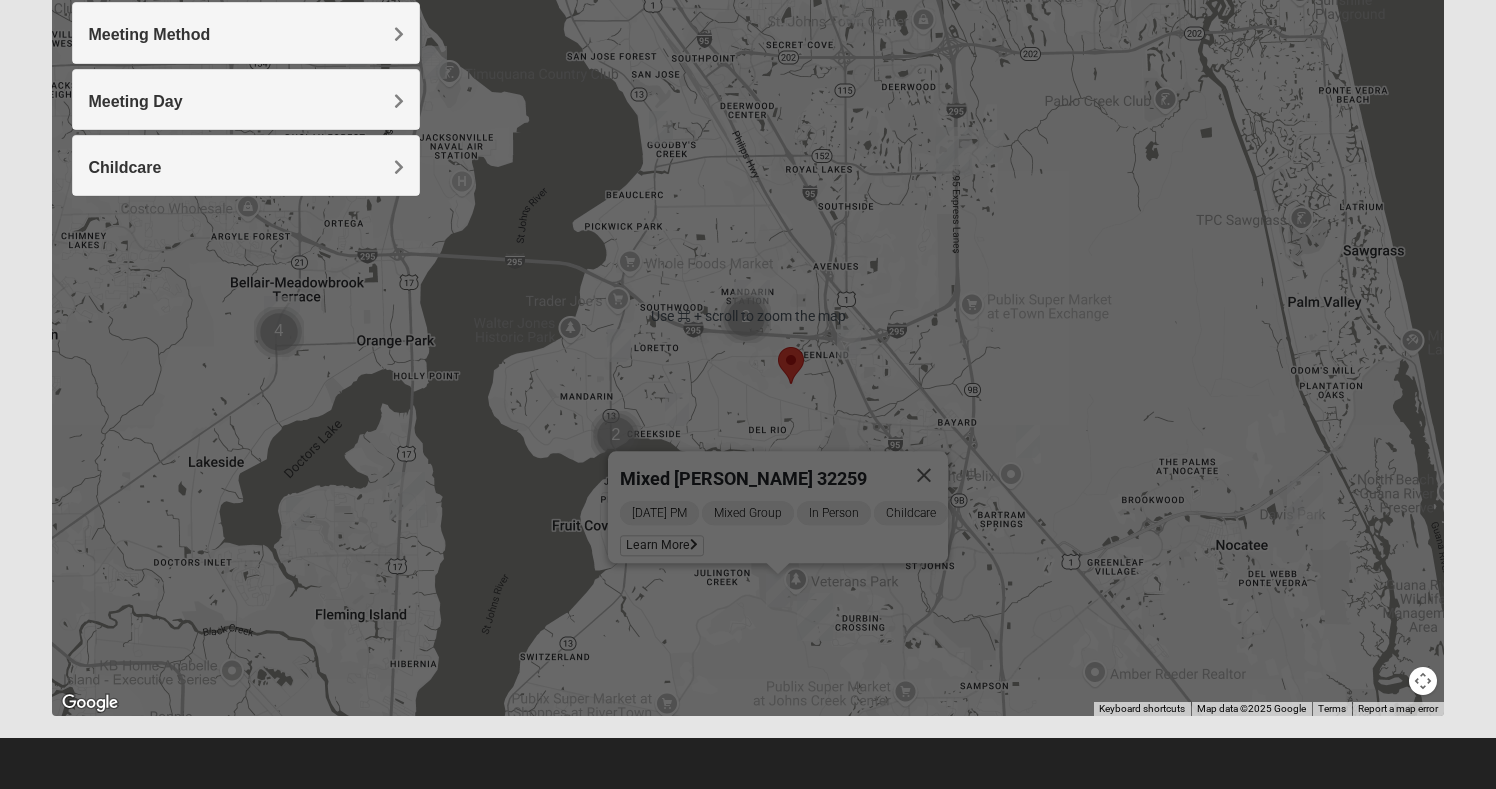 scroll, scrollTop: 312, scrollLeft: 0, axis: vertical 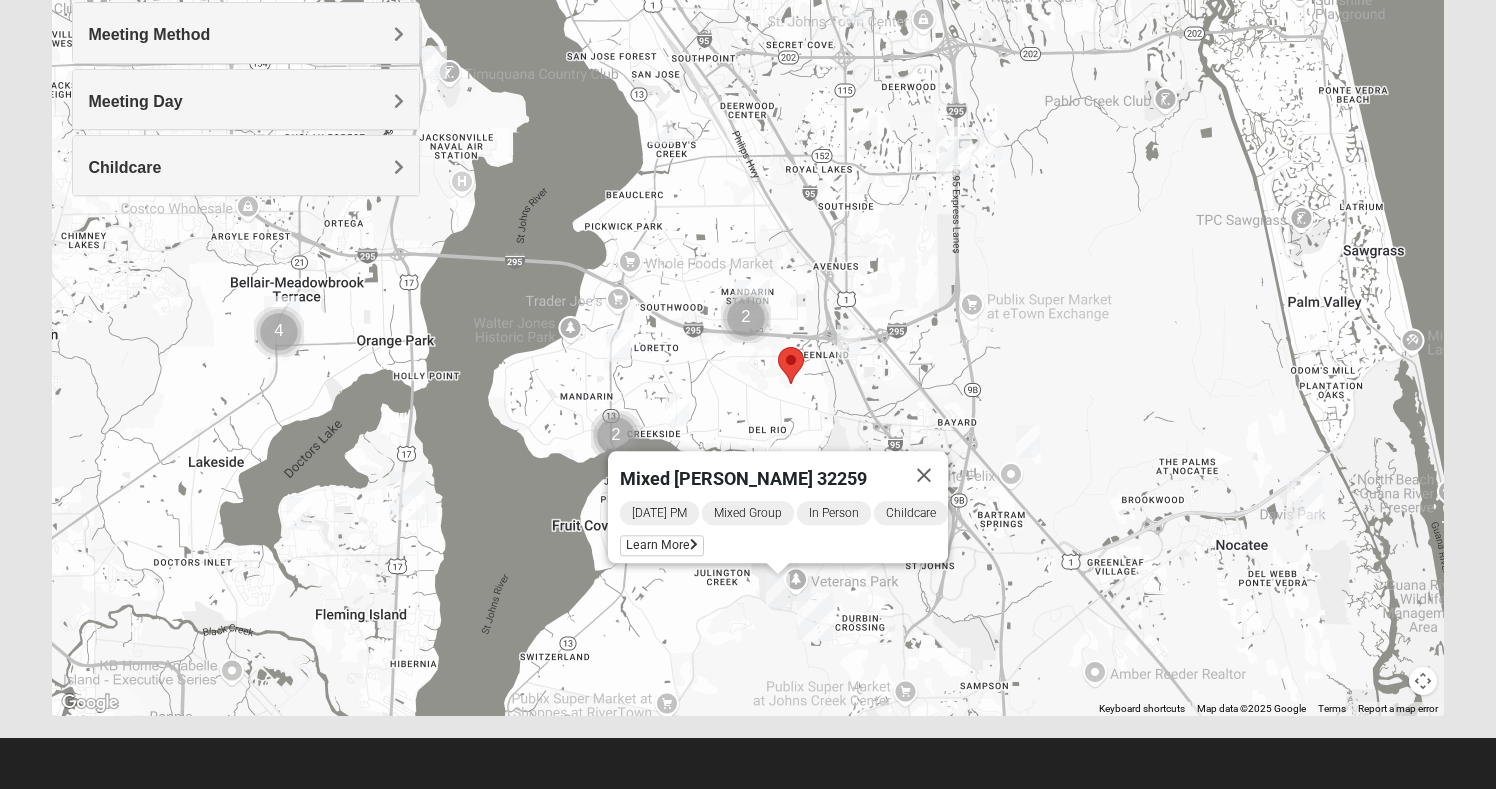 click at bounding box center [677, 409] 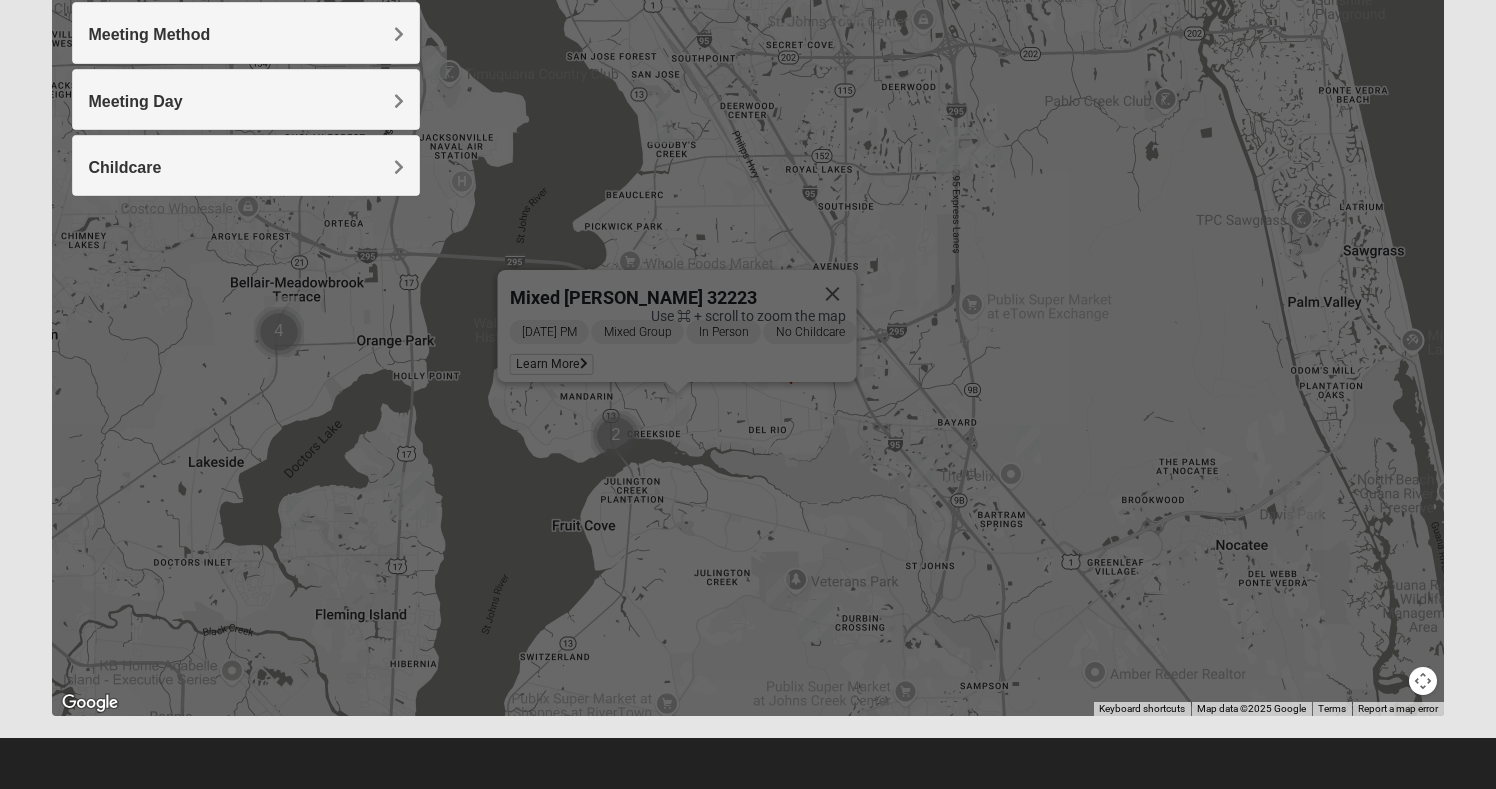 scroll, scrollTop: 312, scrollLeft: 0, axis: vertical 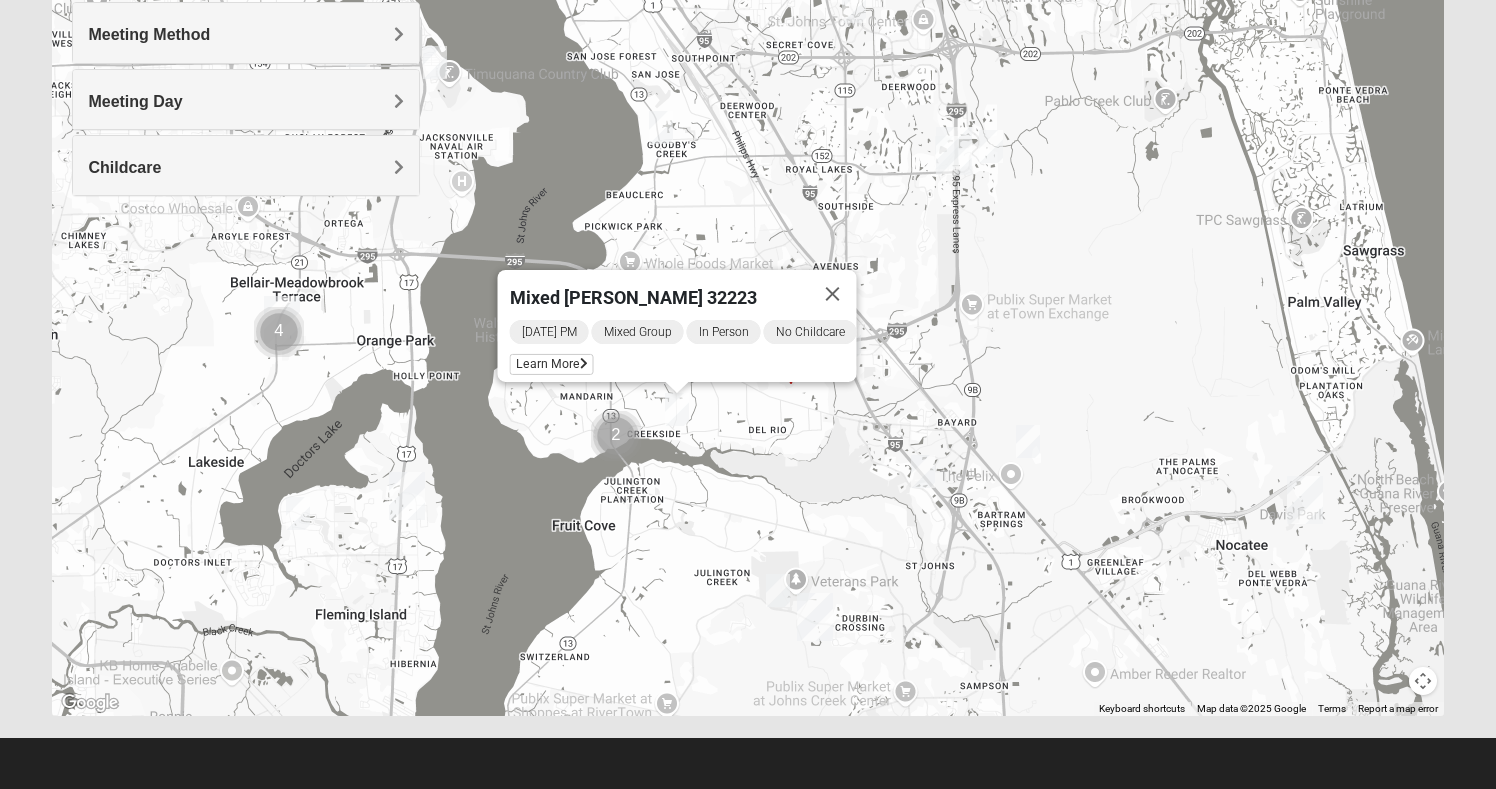 click at bounding box center (1028, 441) 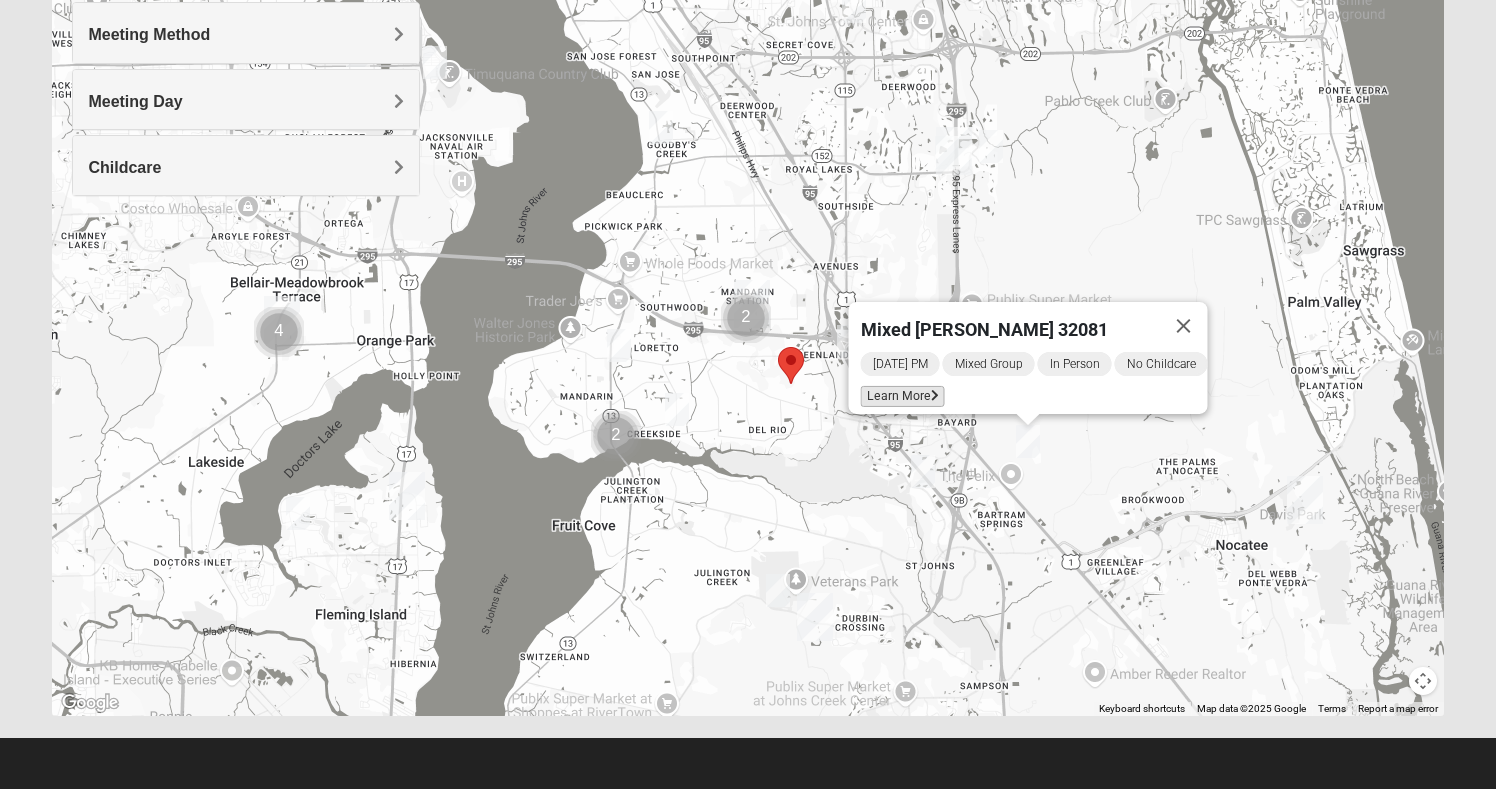 click on "Learn More" at bounding box center [903, 396] 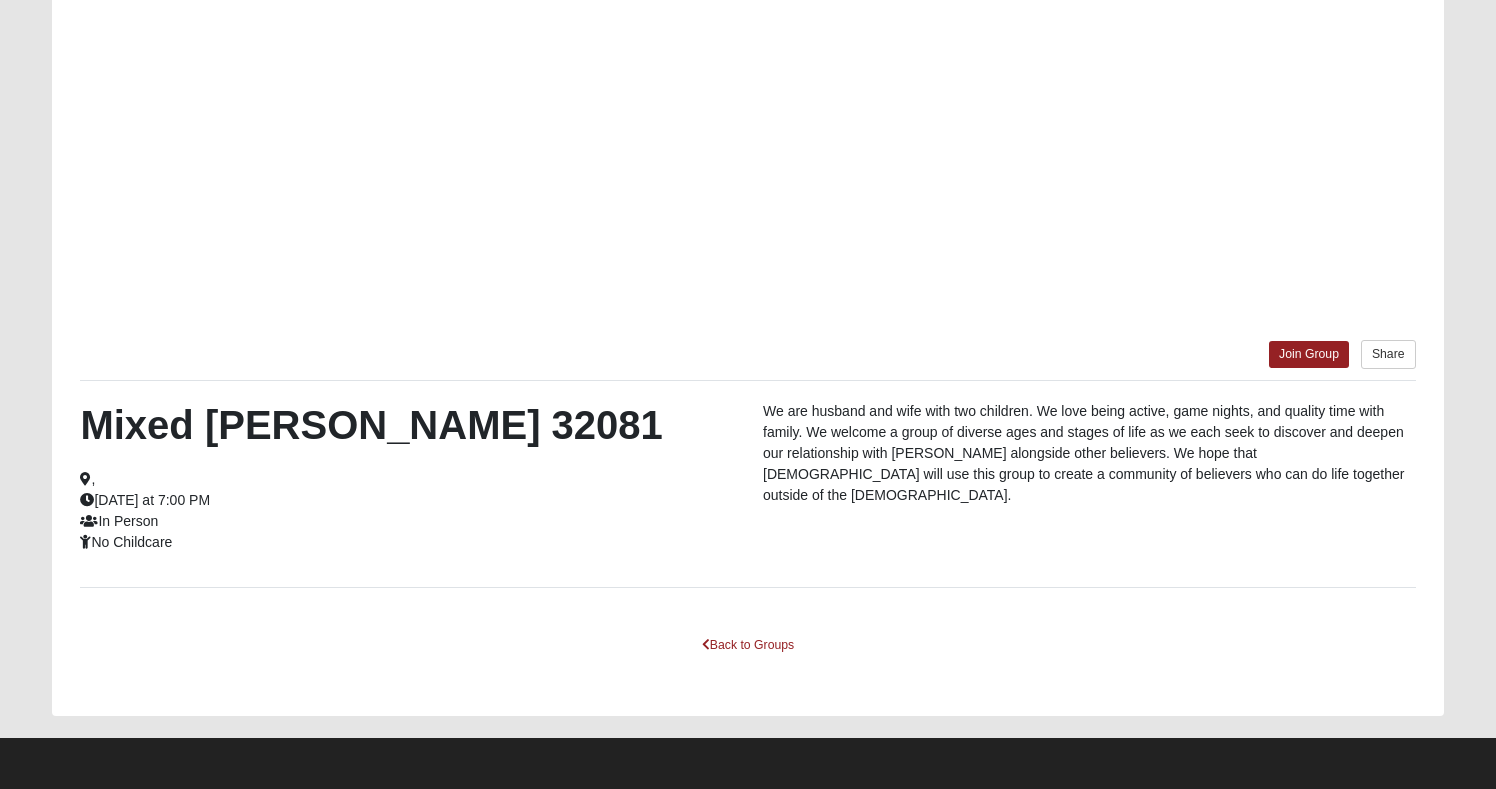 scroll, scrollTop: 293, scrollLeft: 0, axis: vertical 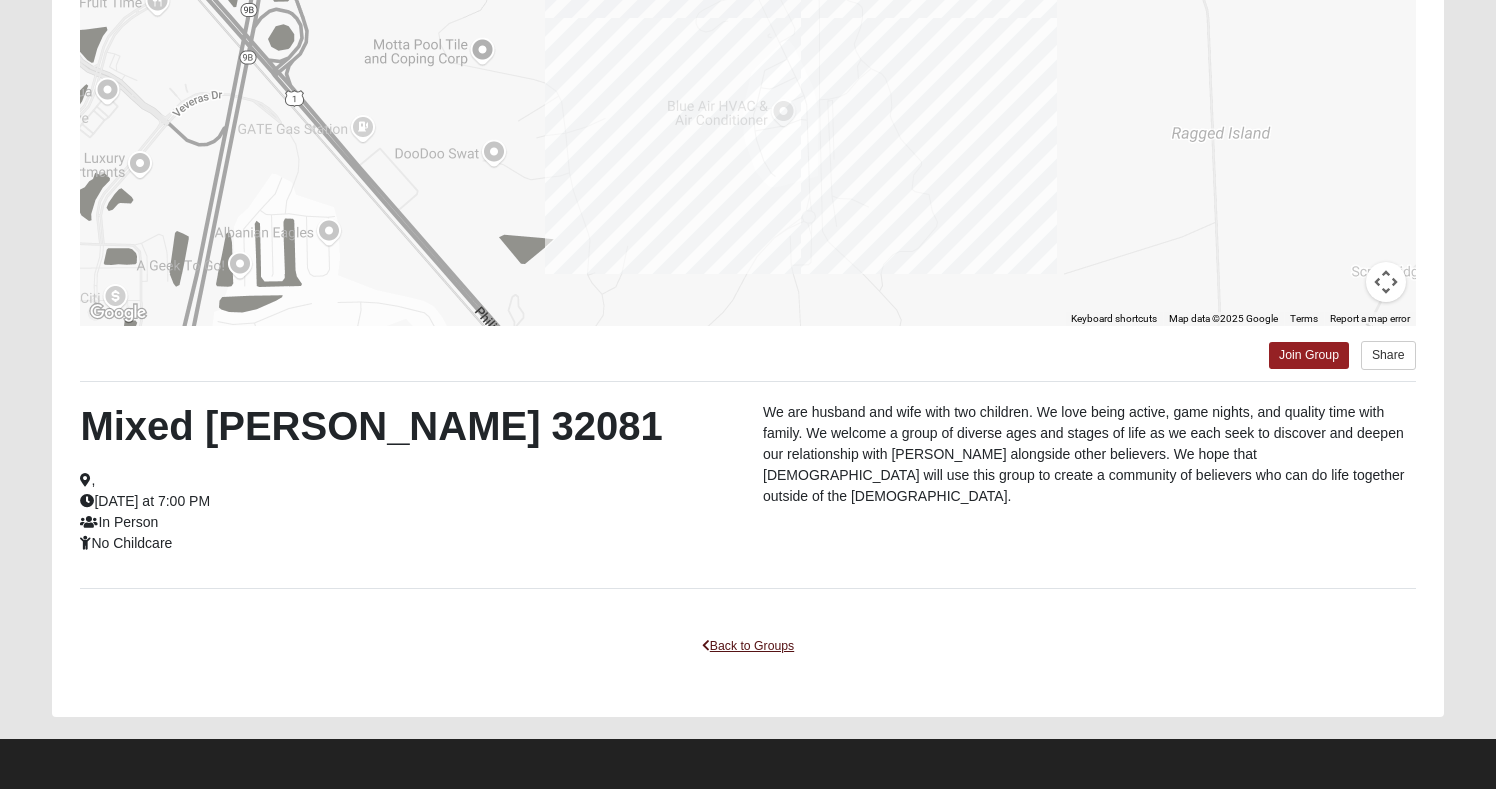 click on "Back to Groups" at bounding box center [748, 646] 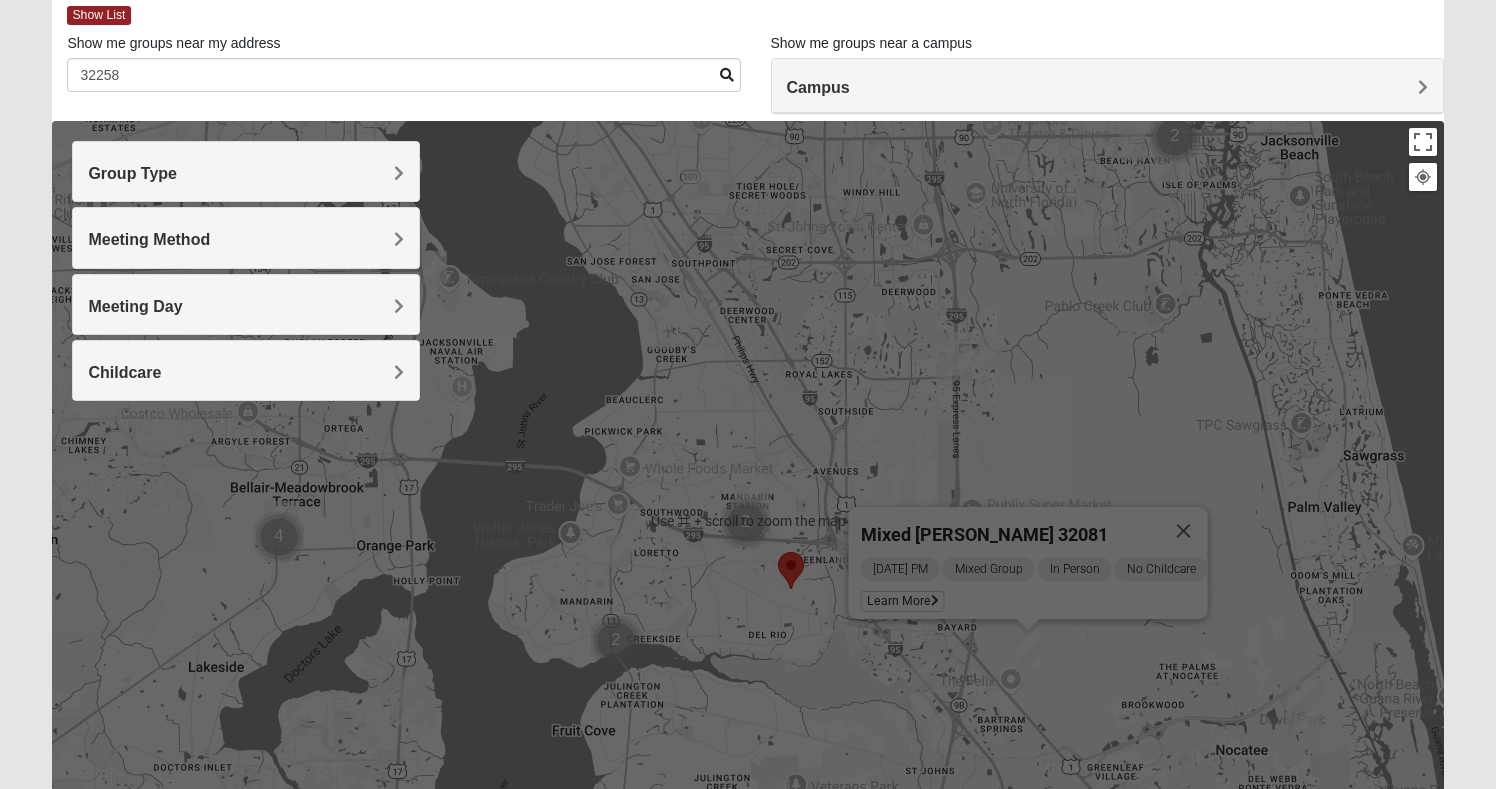 scroll, scrollTop: 103, scrollLeft: 0, axis: vertical 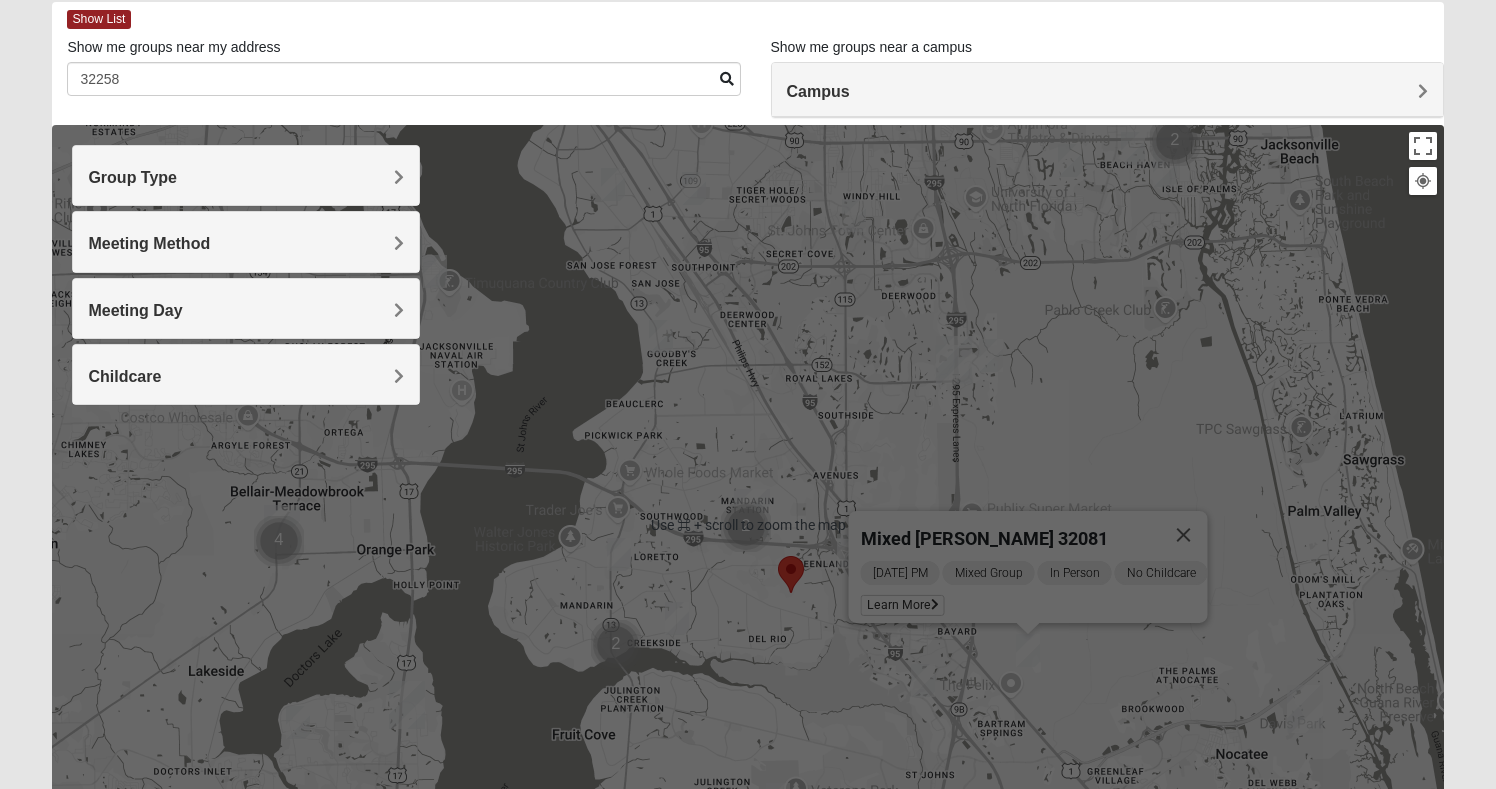 click at bounding box center (991, 355) 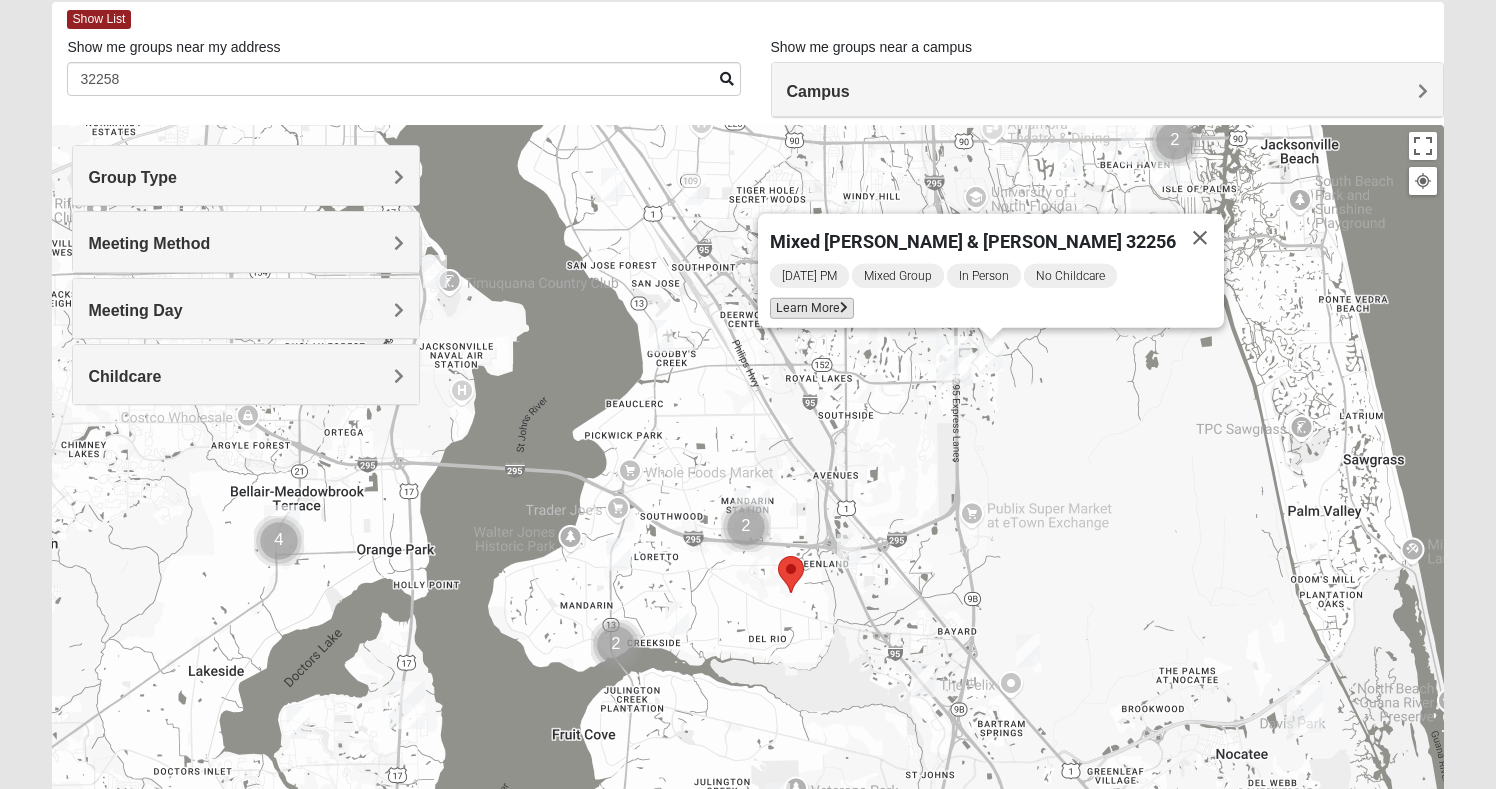 click on "[DATE] PM      Mixed Group      In Person      No Childcare Learn More" at bounding box center (997, 295) 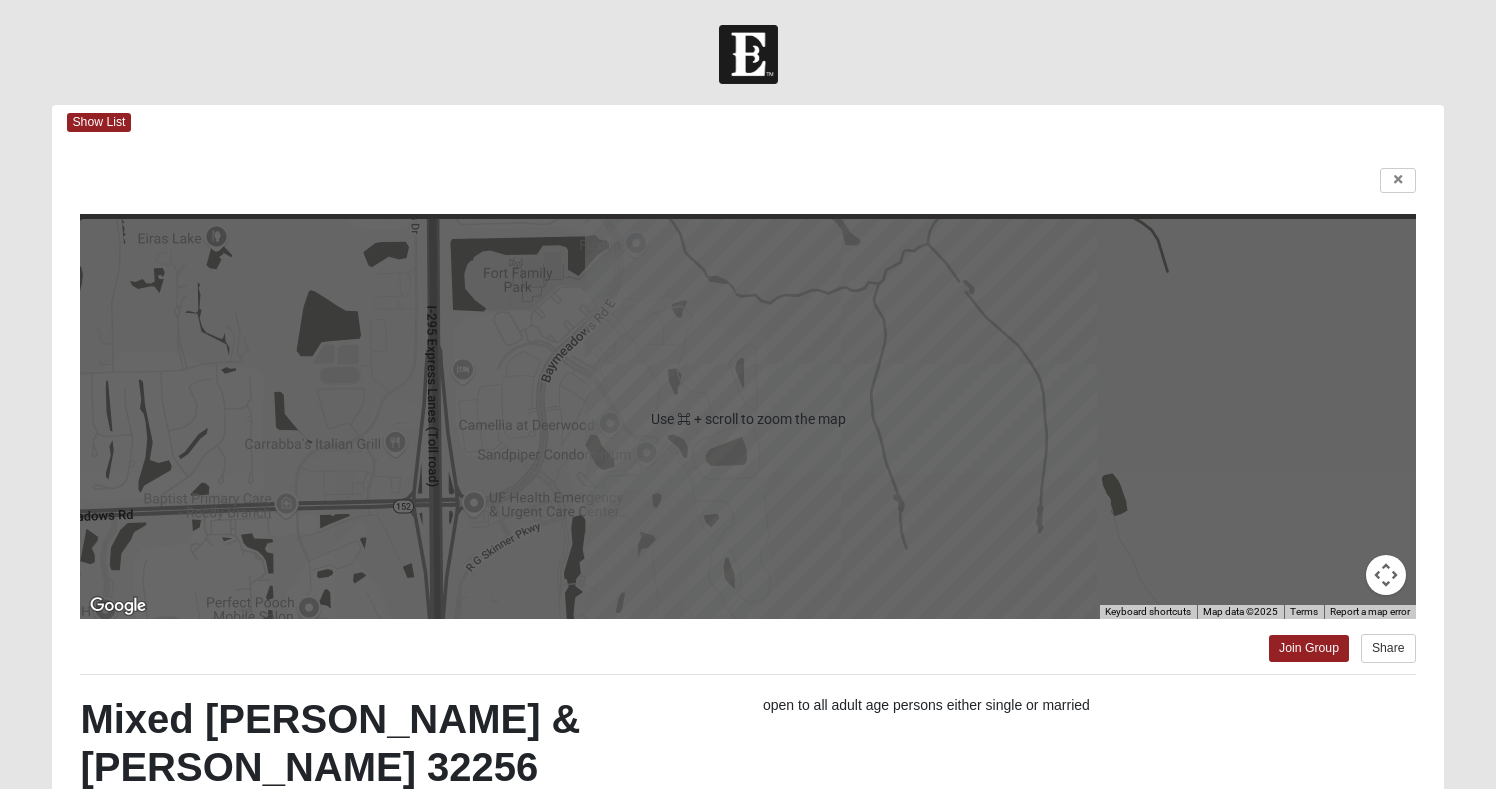 scroll, scrollTop: 0, scrollLeft: 1, axis: horizontal 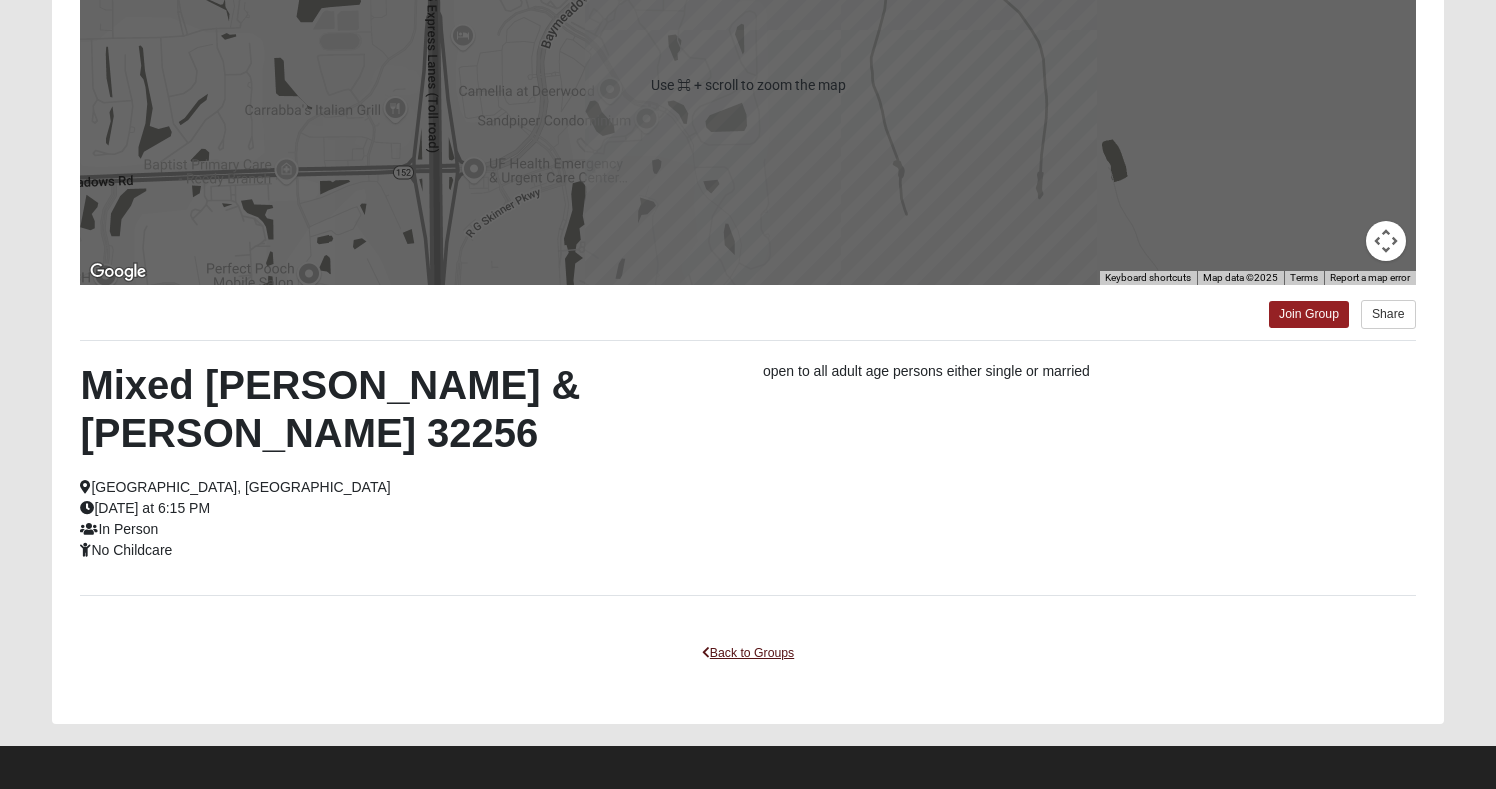 click on "Back to Groups" at bounding box center (748, 653) 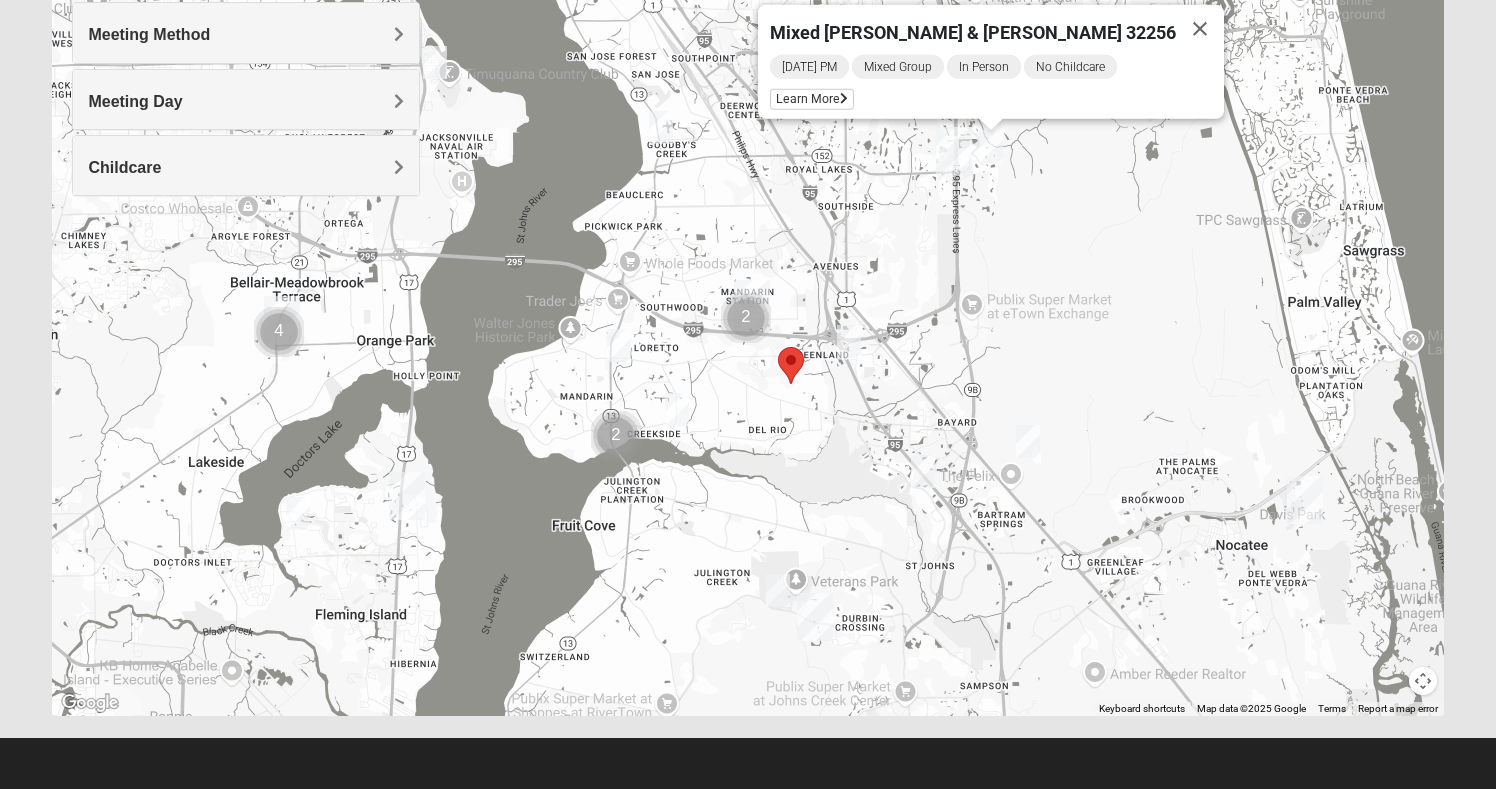 click at bounding box center [991, 146] 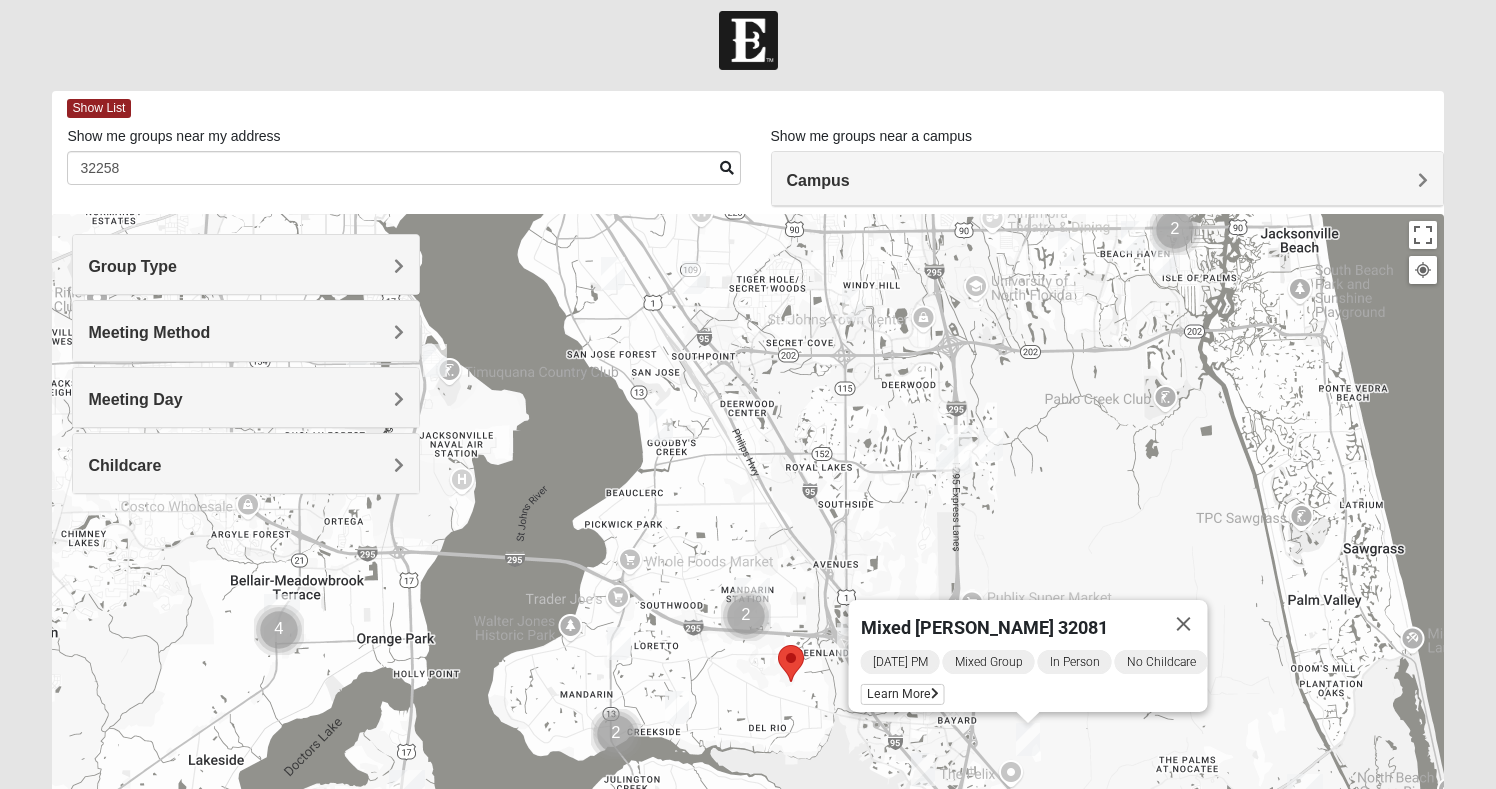 scroll, scrollTop: 8, scrollLeft: 0, axis: vertical 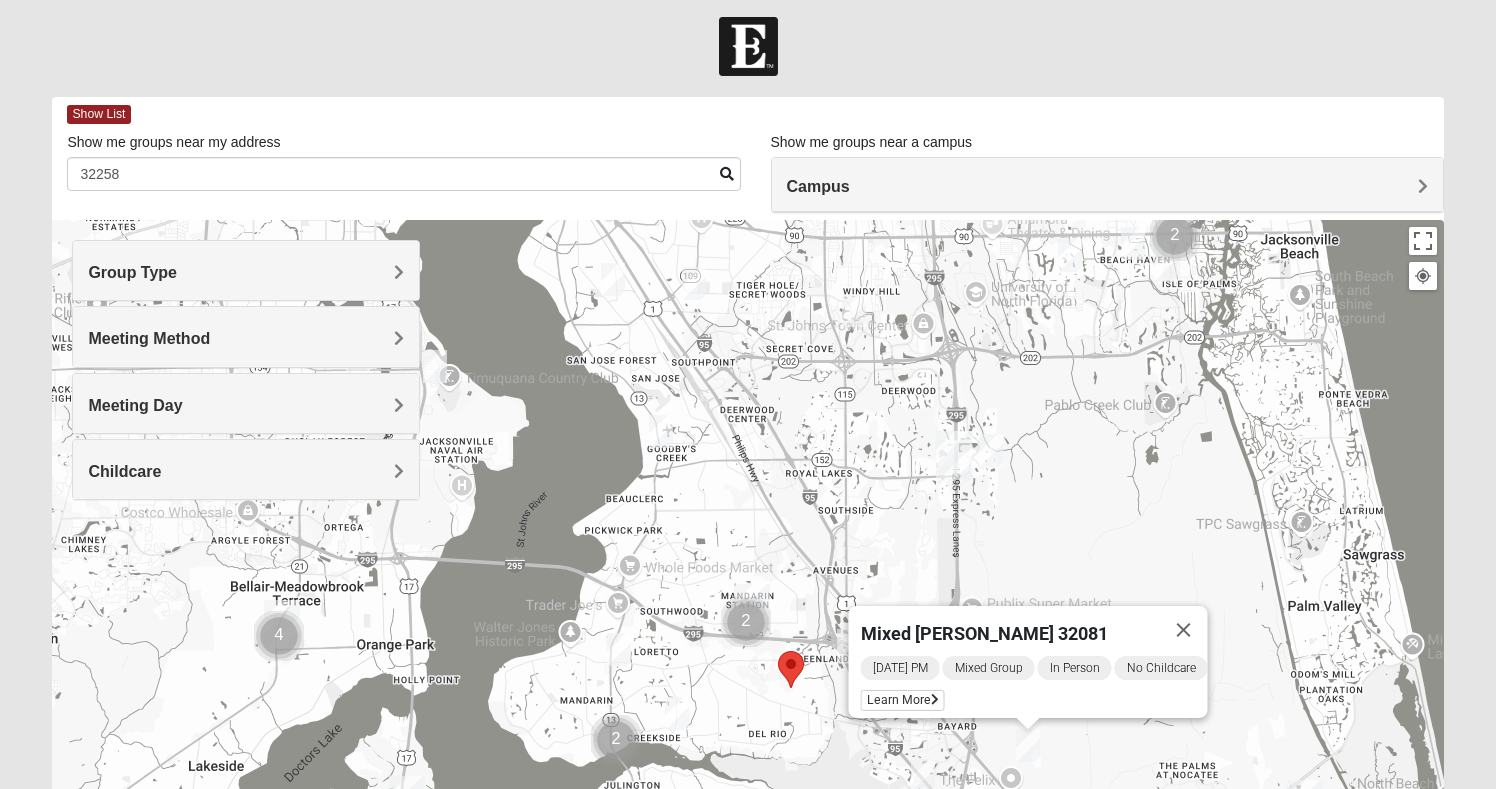 click at bounding box center [1133, 243] 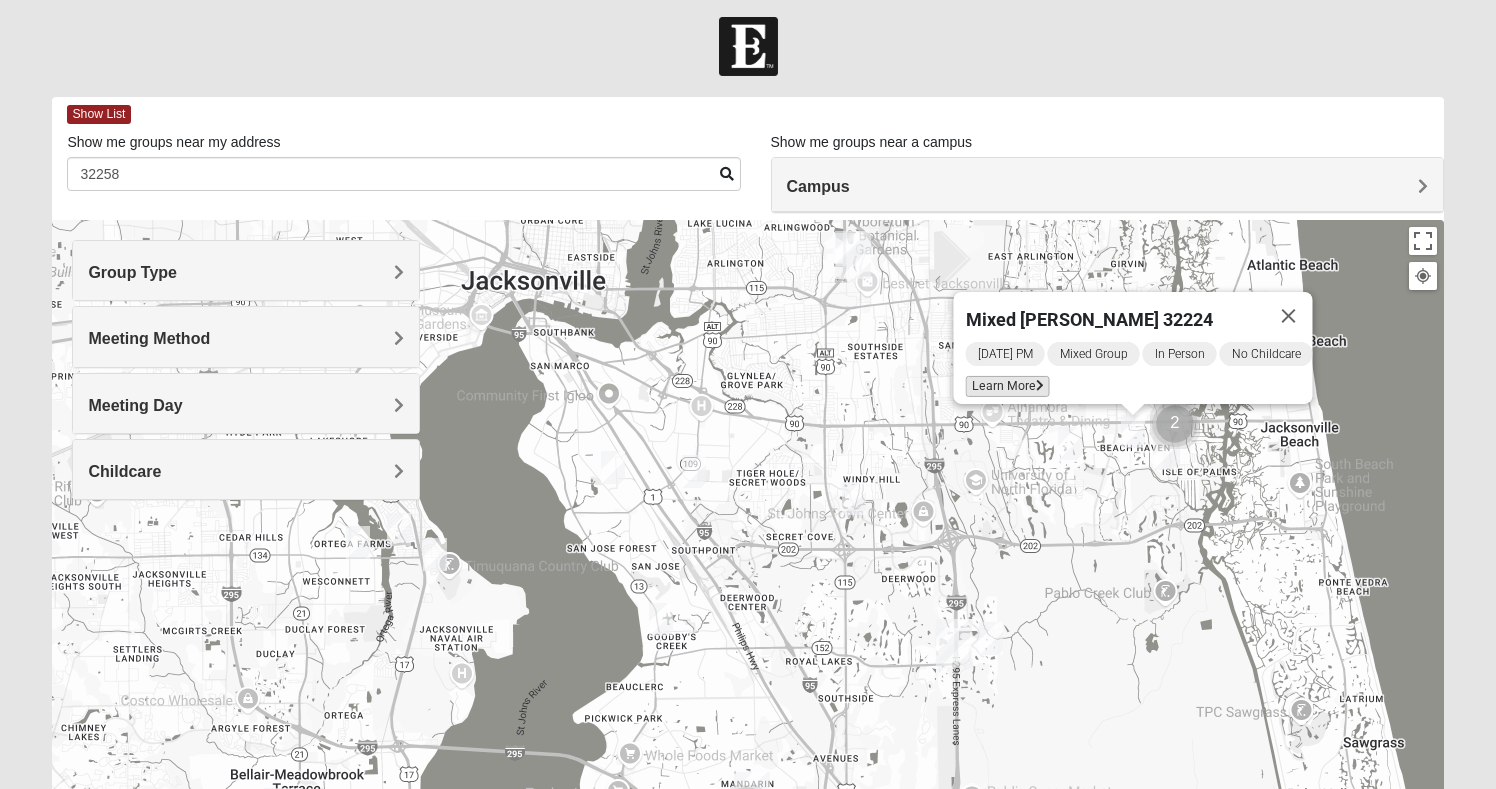 click on "Learn More" at bounding box center [1008, 386] 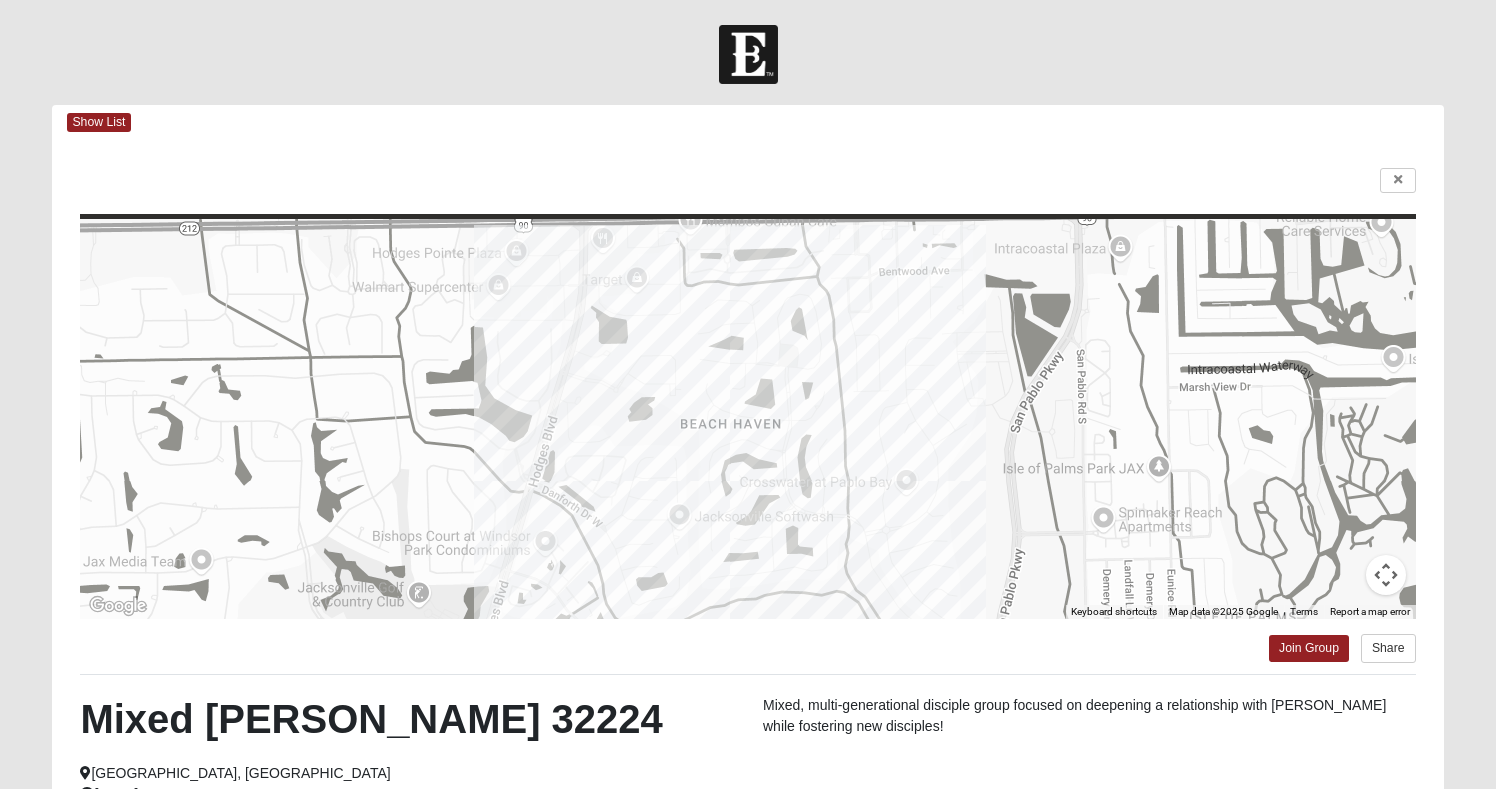 scroll, scrollTop: 0, scrollLeft: 0, axis: both 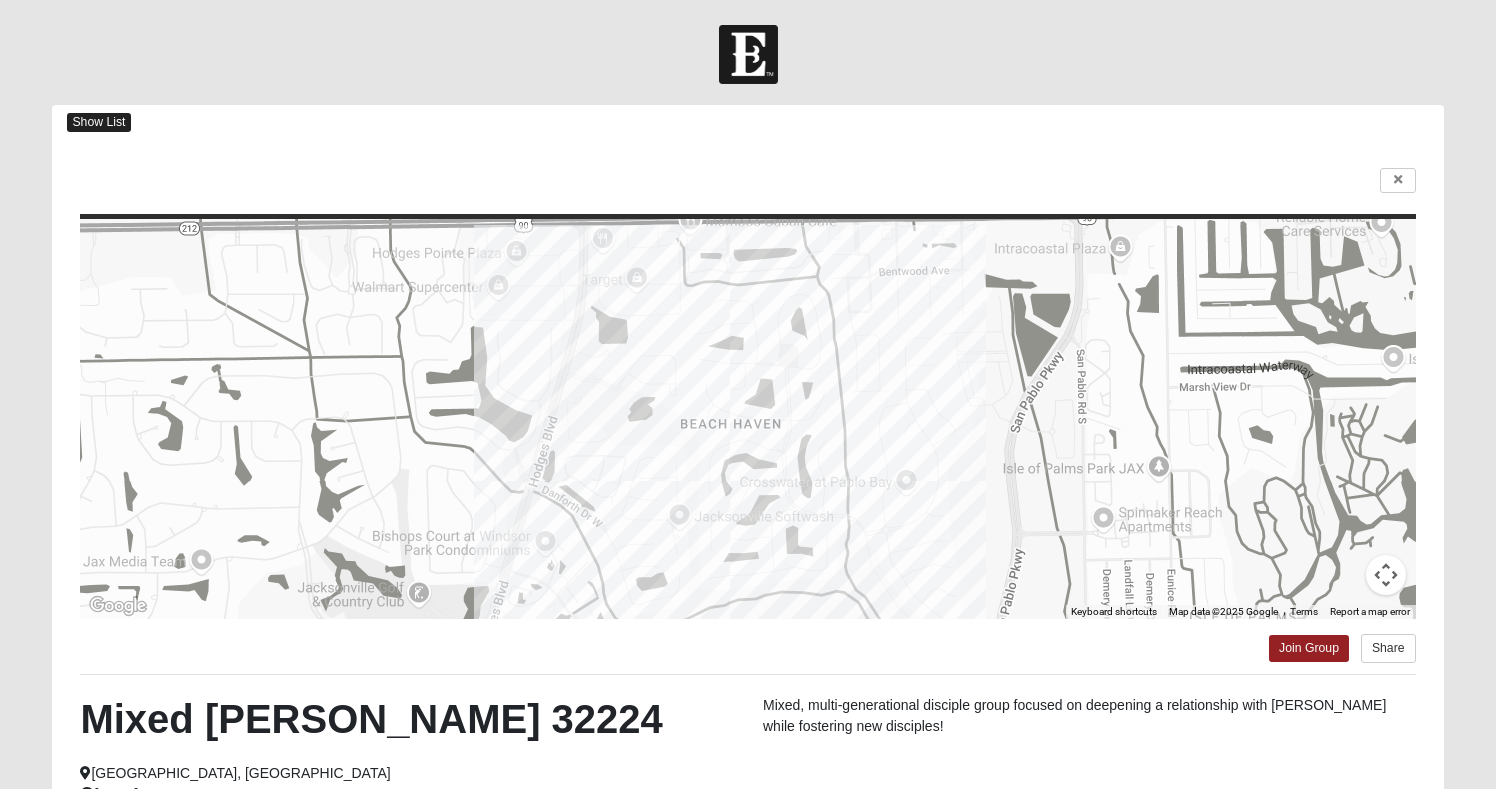 click on "Show List" at bounding box center (98, 122) 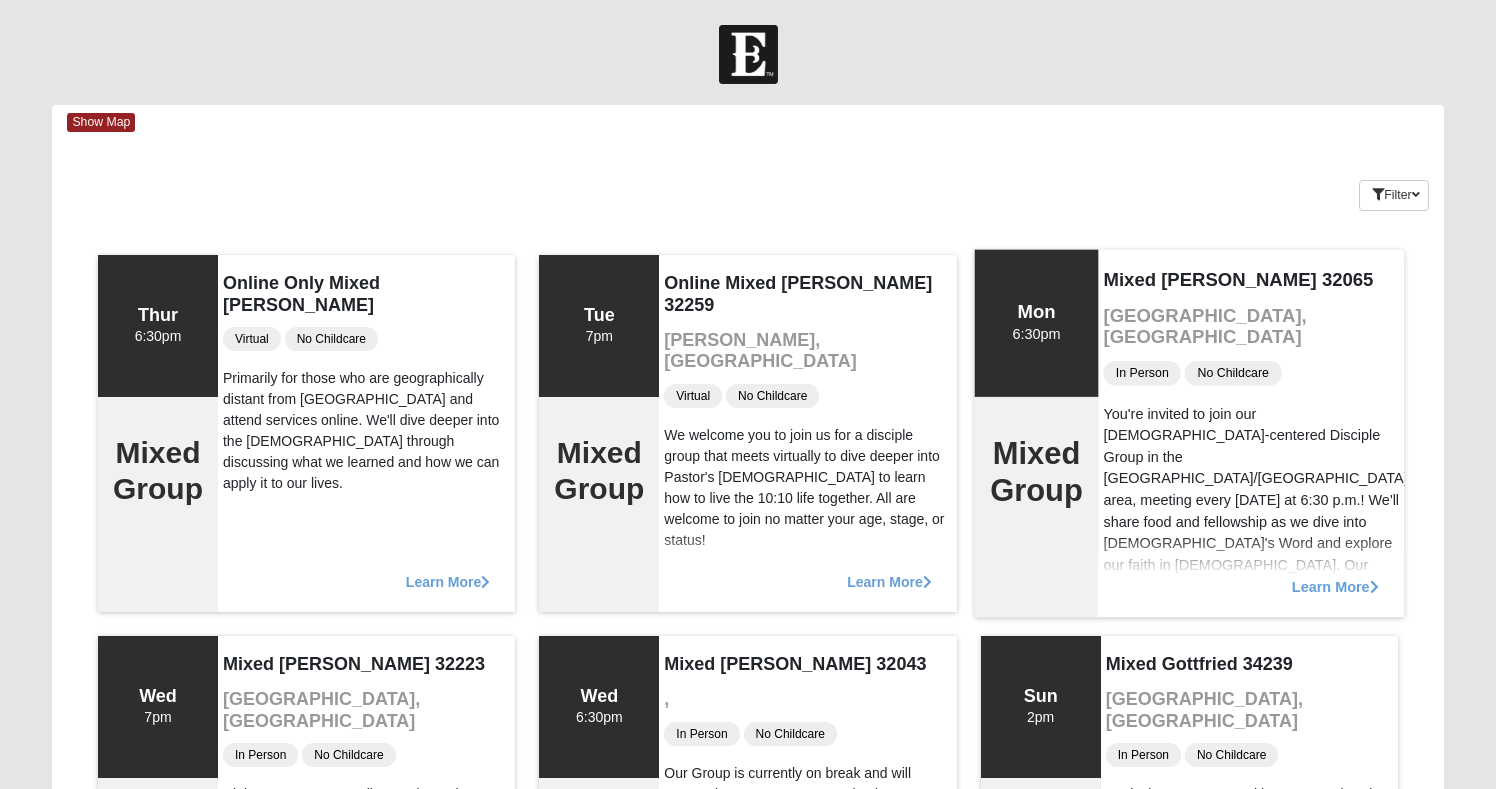 click on "You're invited to join our [DEMOGRAPHIC_DATA]-centered Disciple Group in the [GEOGRAPHIC_DATA]/[GEOGRAPHIC_DATA] area, meeting every [DATE] at 6:30 p.m.! We'll share food and fellowship as we dive into [DEMOGRAPHIC_DATA]'s Word and explore our faith in [DEMOGRAPHIC_DATA]. Our mission is to cultivate an environment where everyone can discover and deepen their relationship with [PERSON_NAME] through study, prayer, and community. Come with a heart open to His teachings—we look forward to growing in faith and grace together! All are welcome!" at bounding box center (1251, 565) 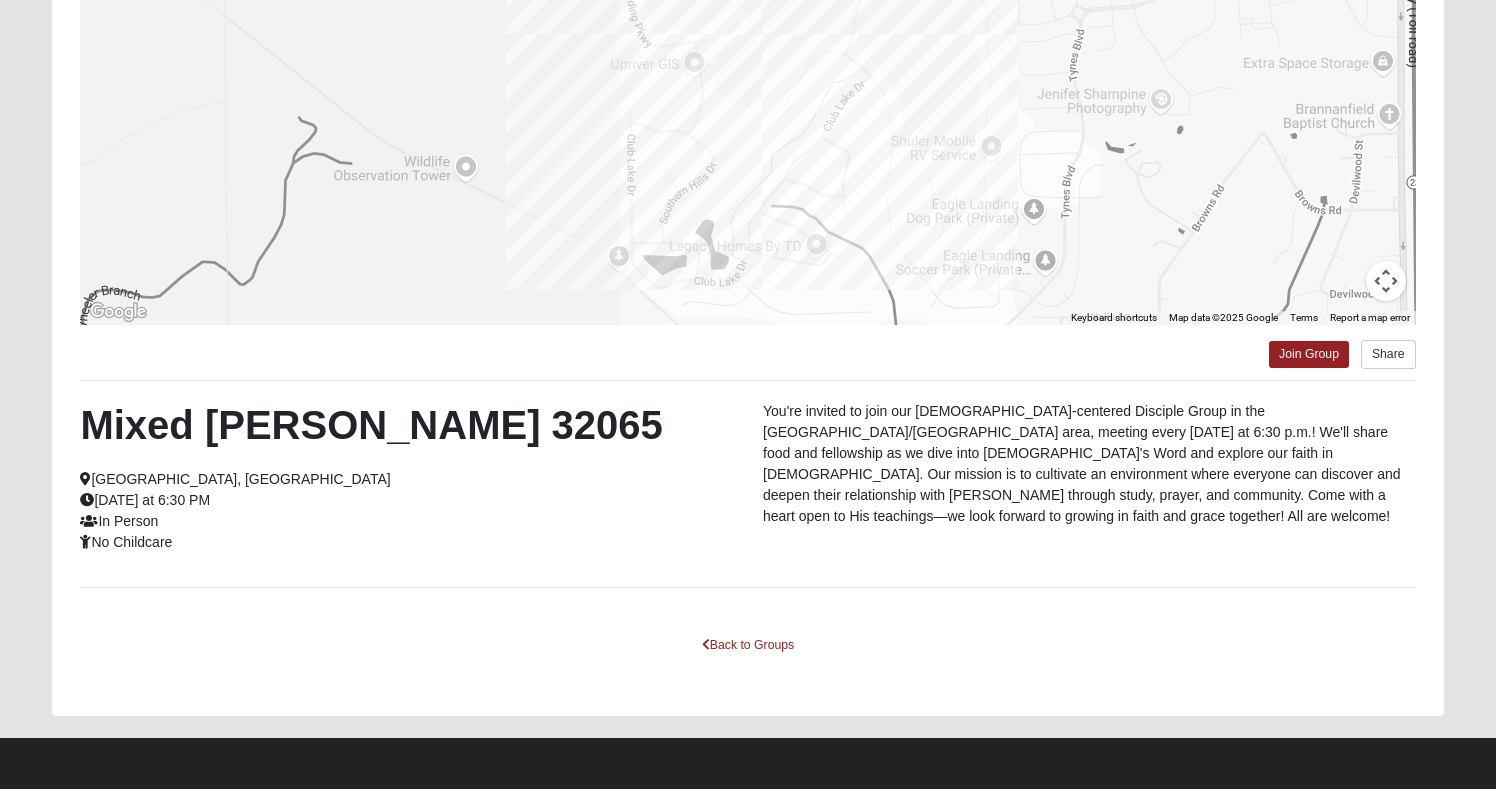 scroll, scrollTop: 293, scrollLeft: 0, axis: vertical 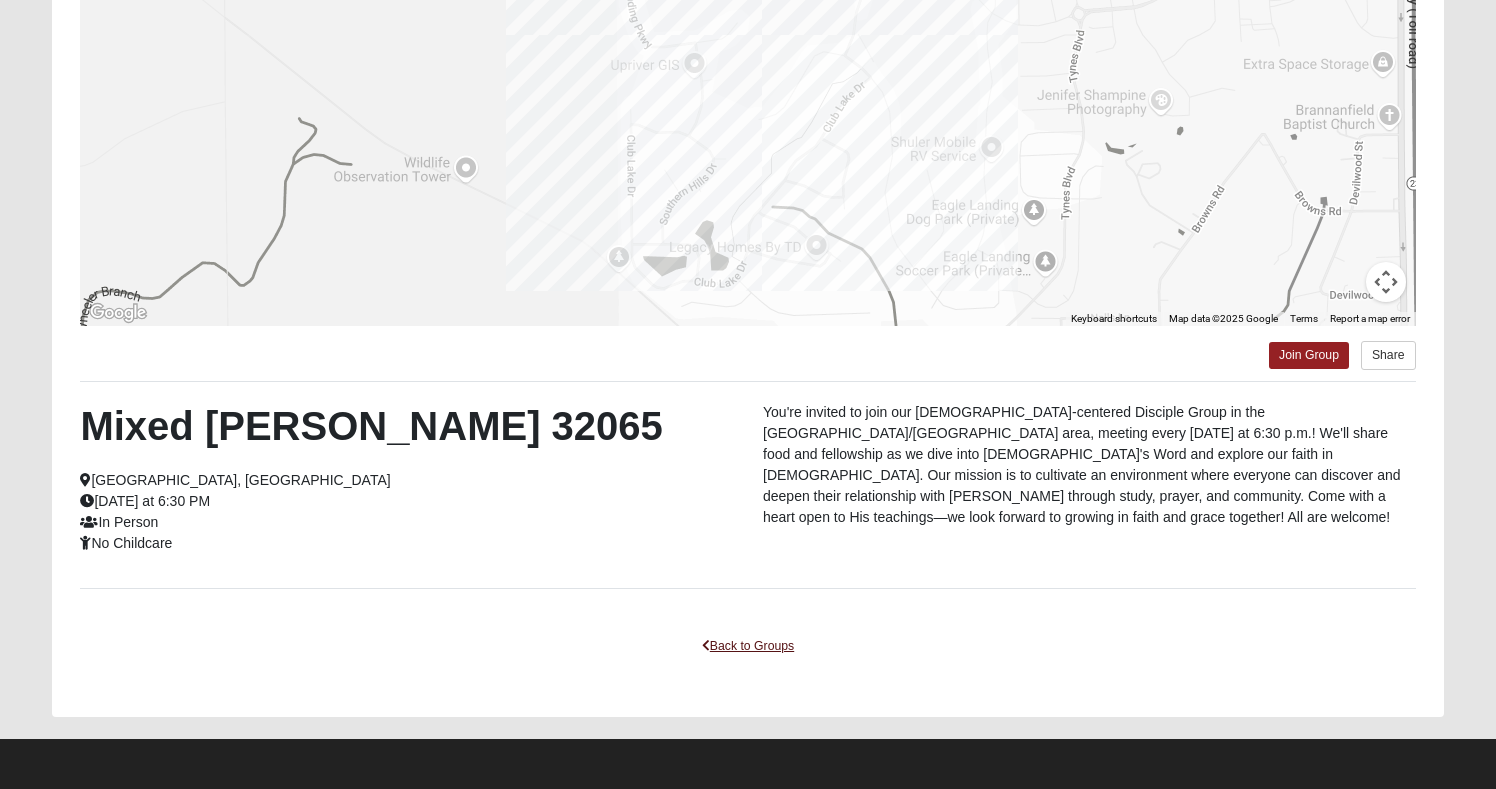 click on "Back to Groups" at bounding box center [748, 646] 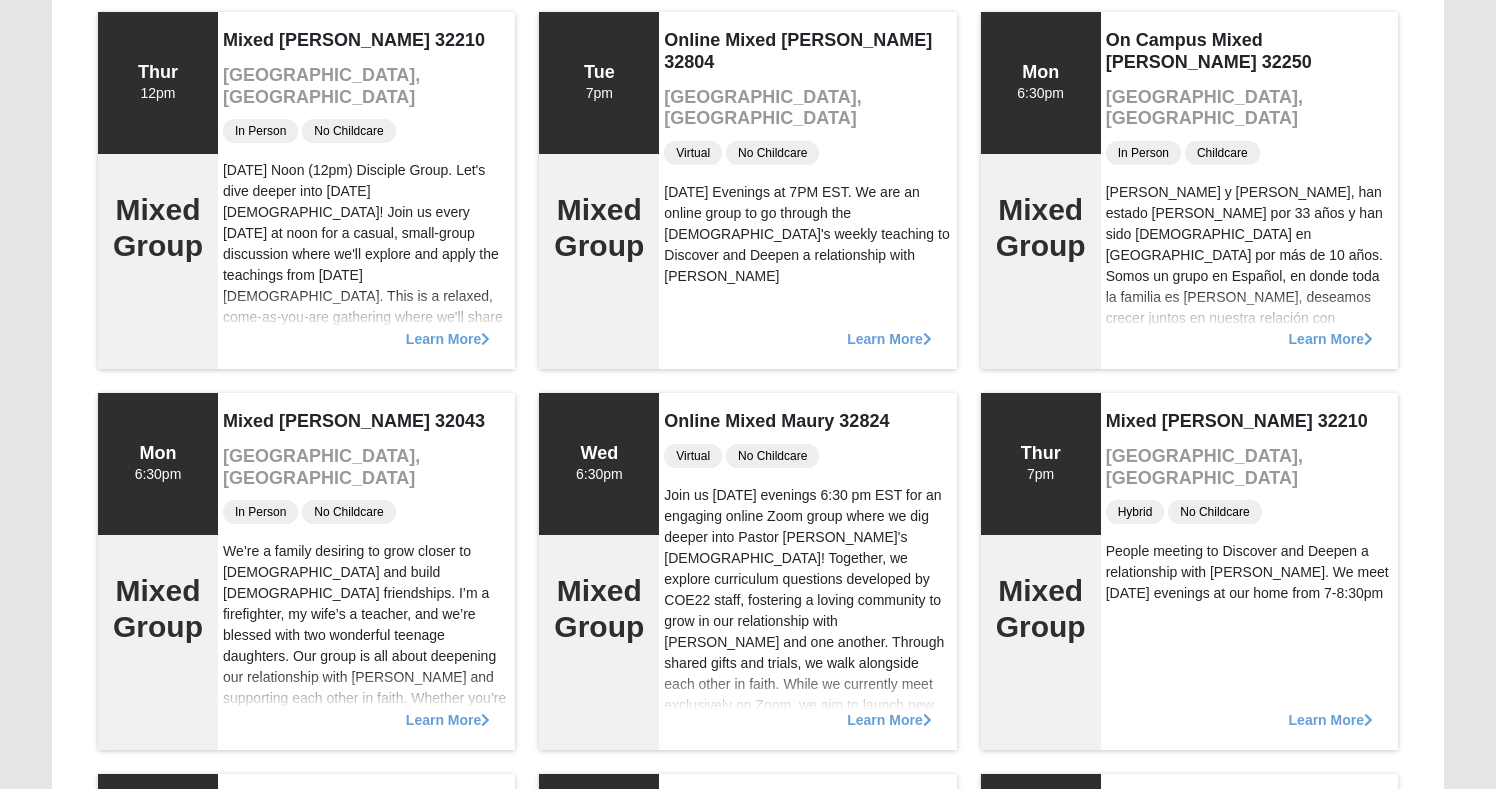 scroll, scrollTop: 10920, scrollLeft: 0, axis: vertical 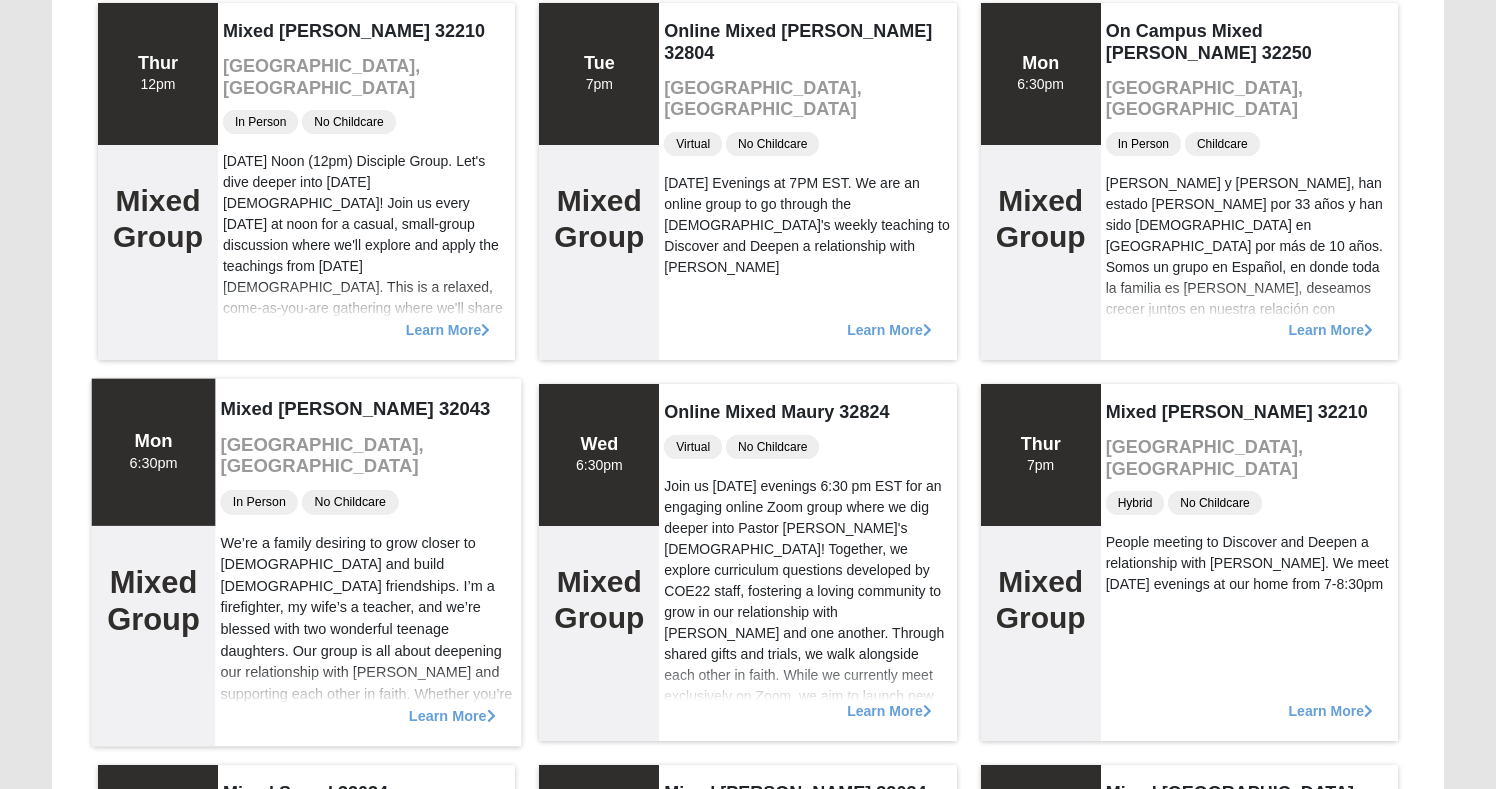 click on "Learn More" at bounding box center (452, 705) 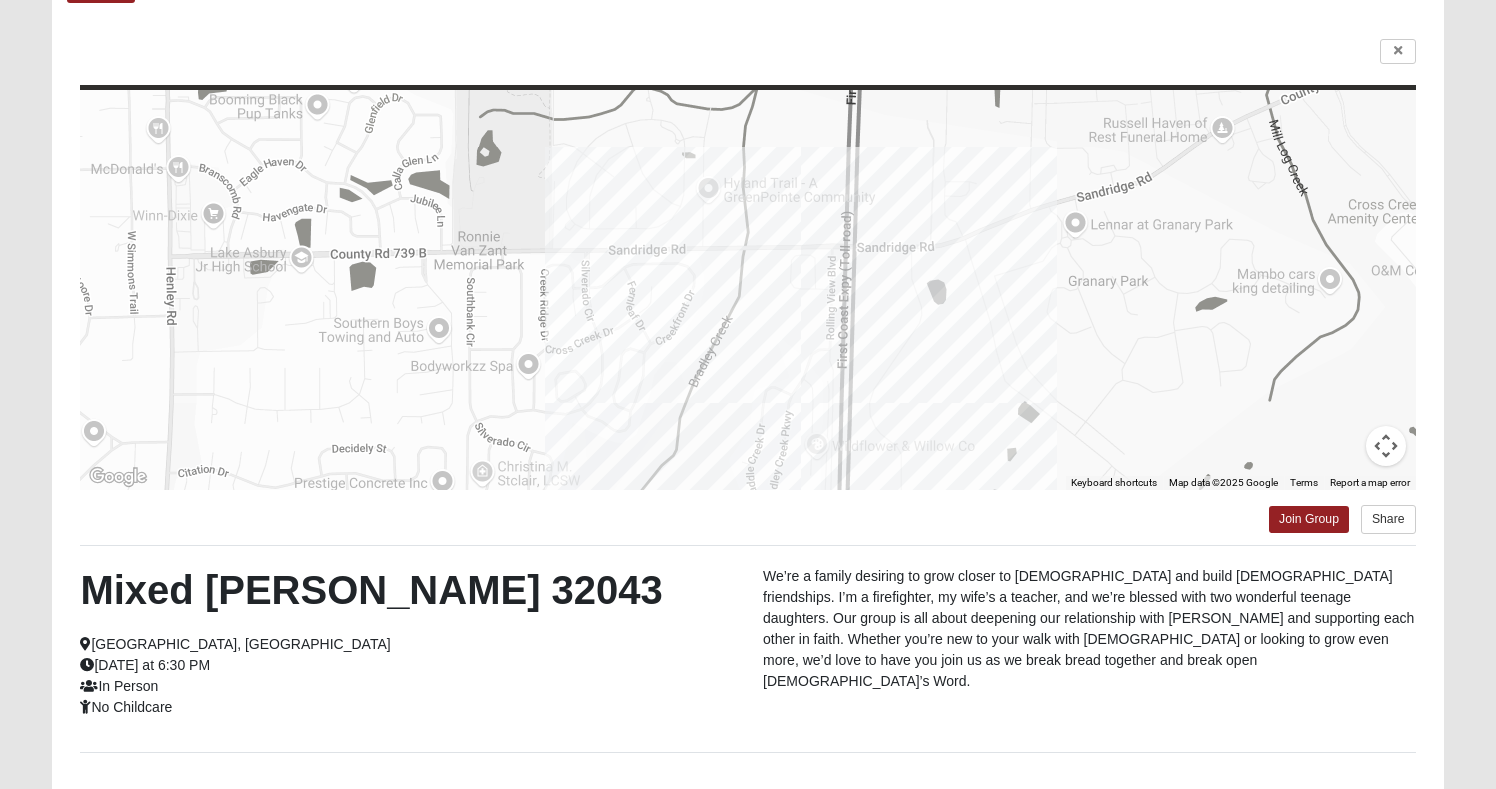 scroll, scrollTop: 129, scrollLeft: 0, axis: vertical 